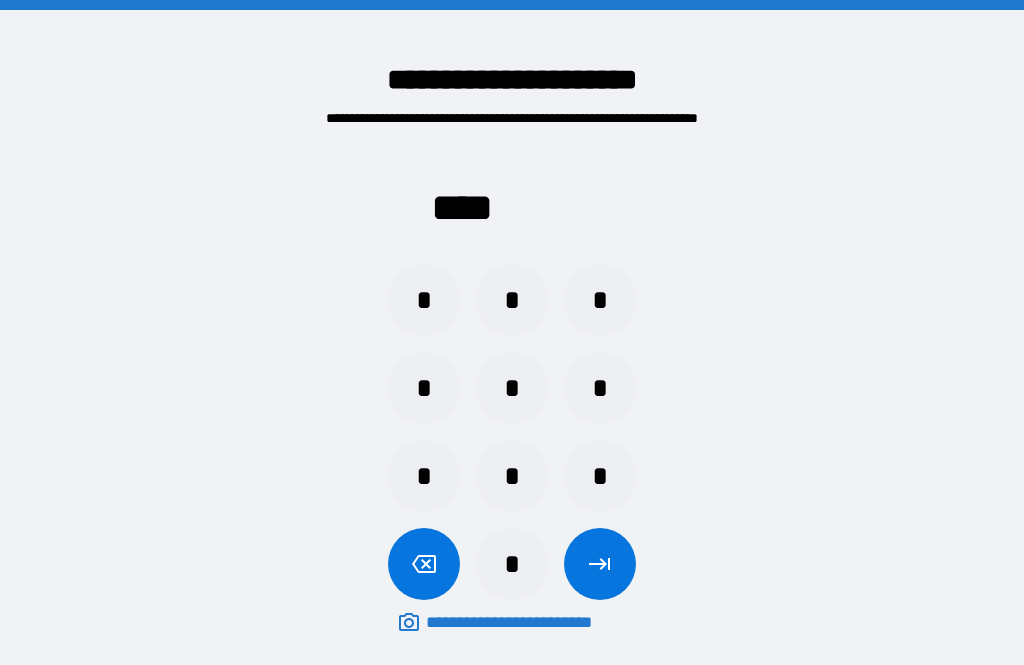 scroll, scrollTop: 64, scrollLeft: 0, axis: vertical 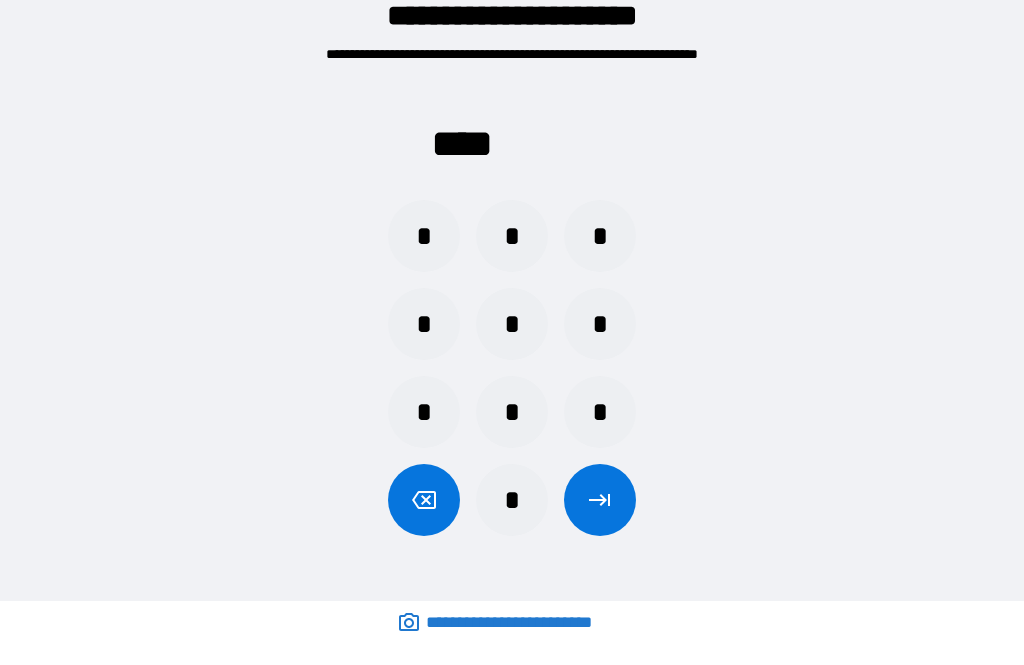 click on "*" at bounding box center (424, 324) 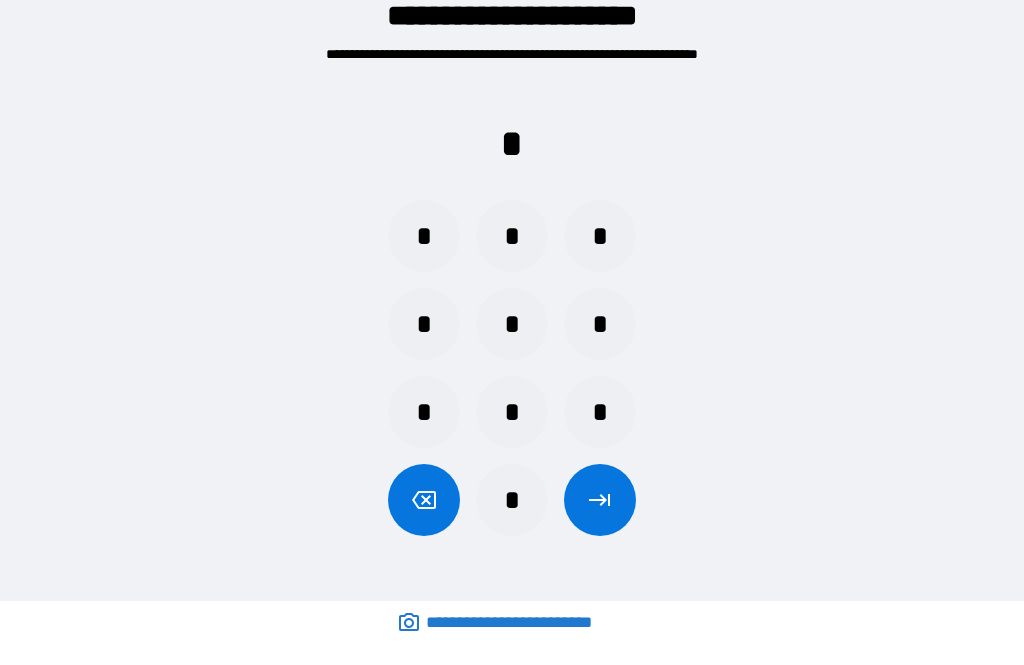 click on "*" at bounding box center (512, 324) 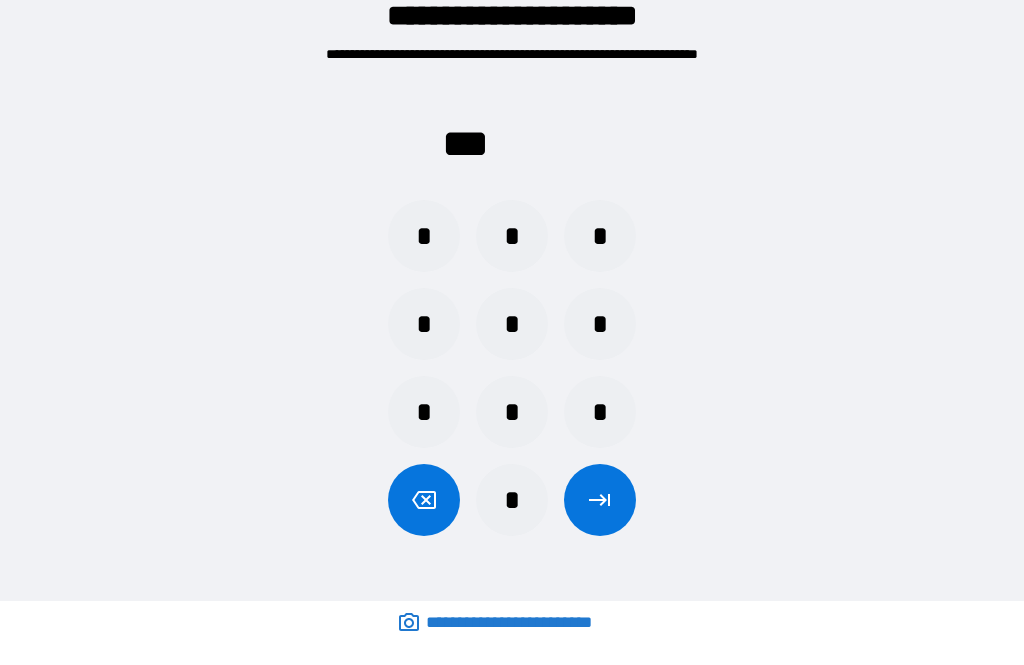 click on "*" at bounding box center (512, 412) 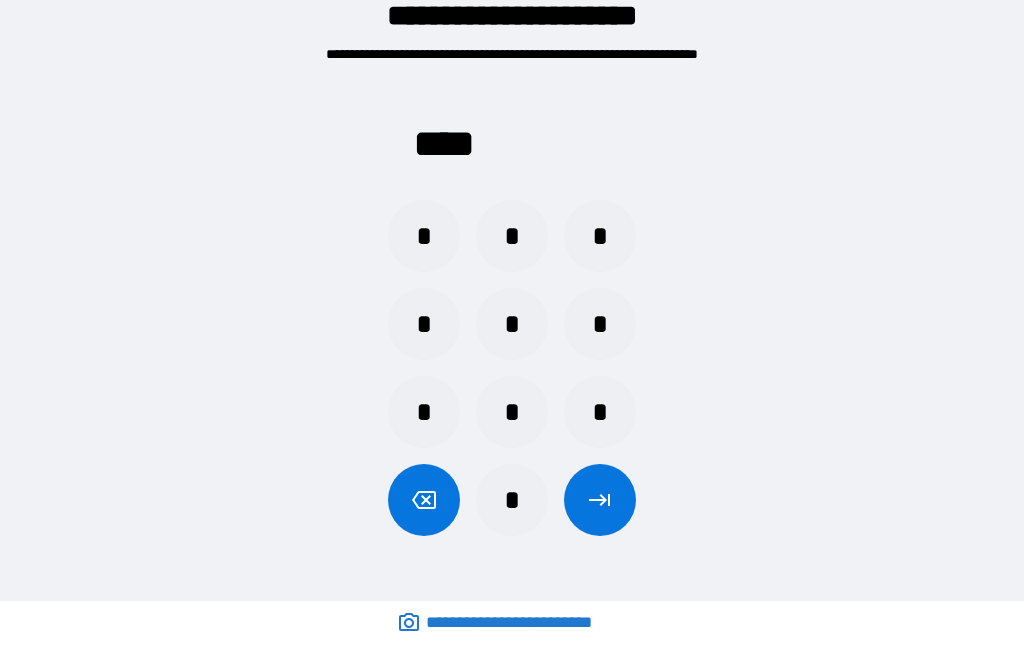 click at bounding box center (600, 500) 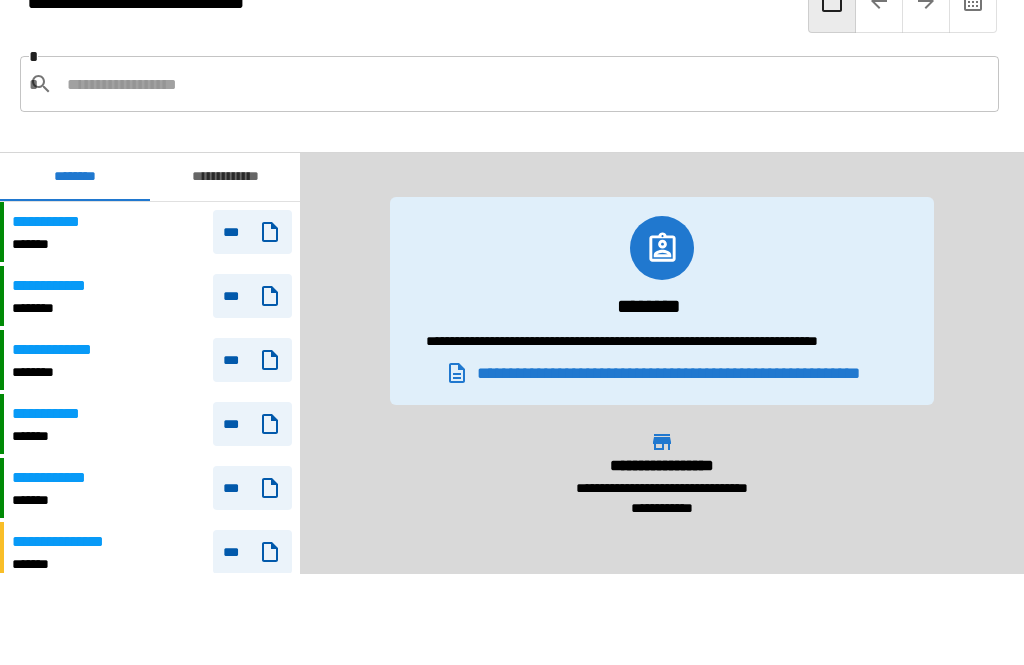 scroll, scrollTop: 240, scrollLeft: 0, axis: vertical 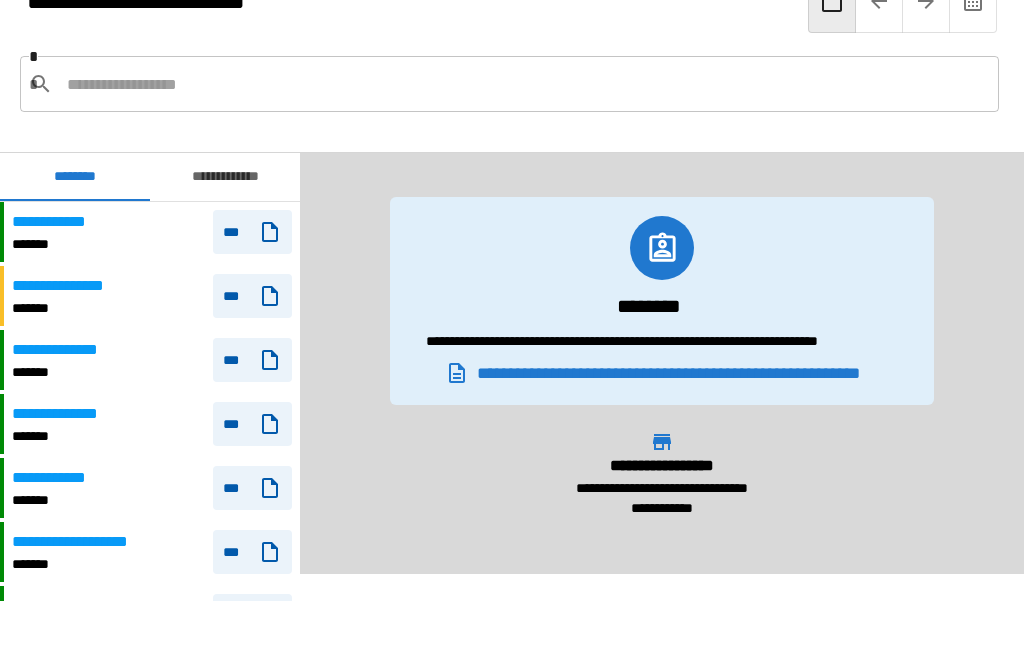 click at bounding box center [525, 84] 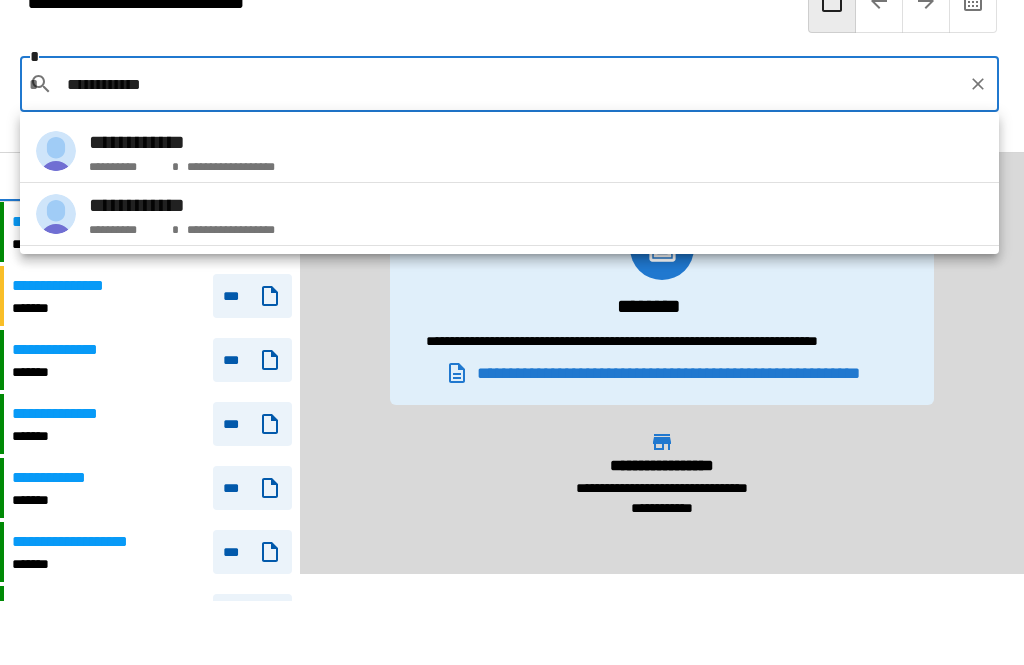 click on "**********" at bounding box center (182, 142) 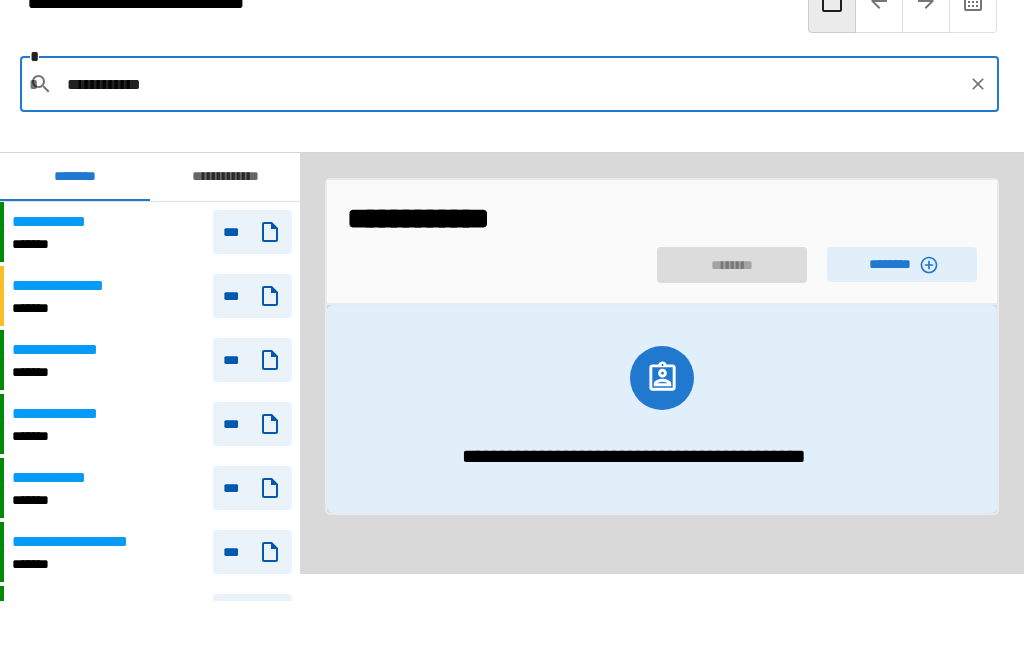 click 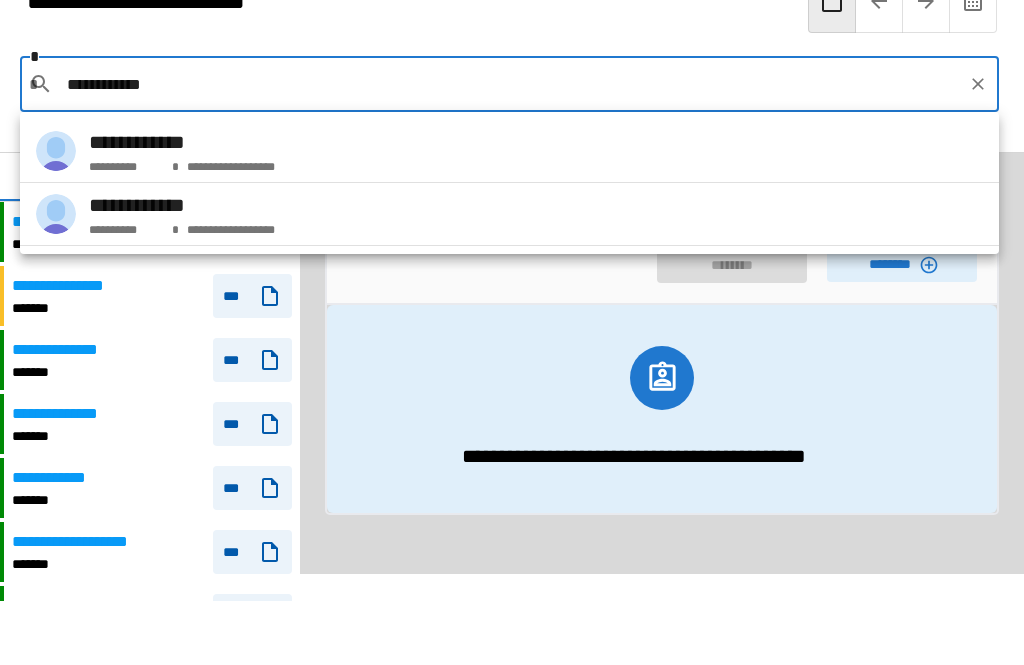 click on "**********" at bounding box center (182, 205) 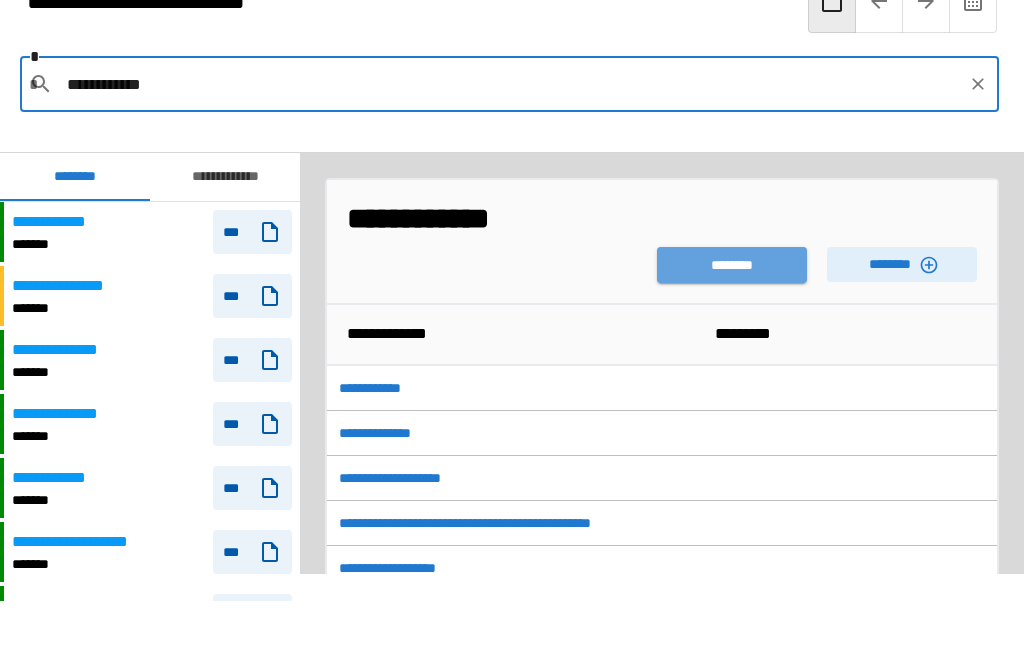 click on "********" at bounding box center (732, 265) 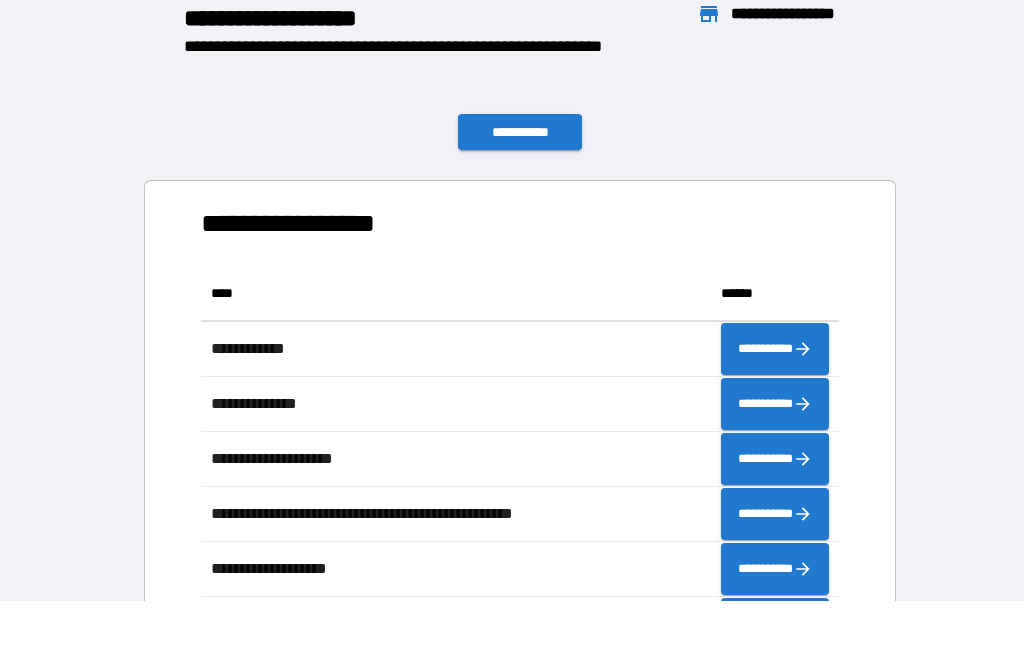 scroll, scrollTop: 386, scrollLeft: 638, axis: both 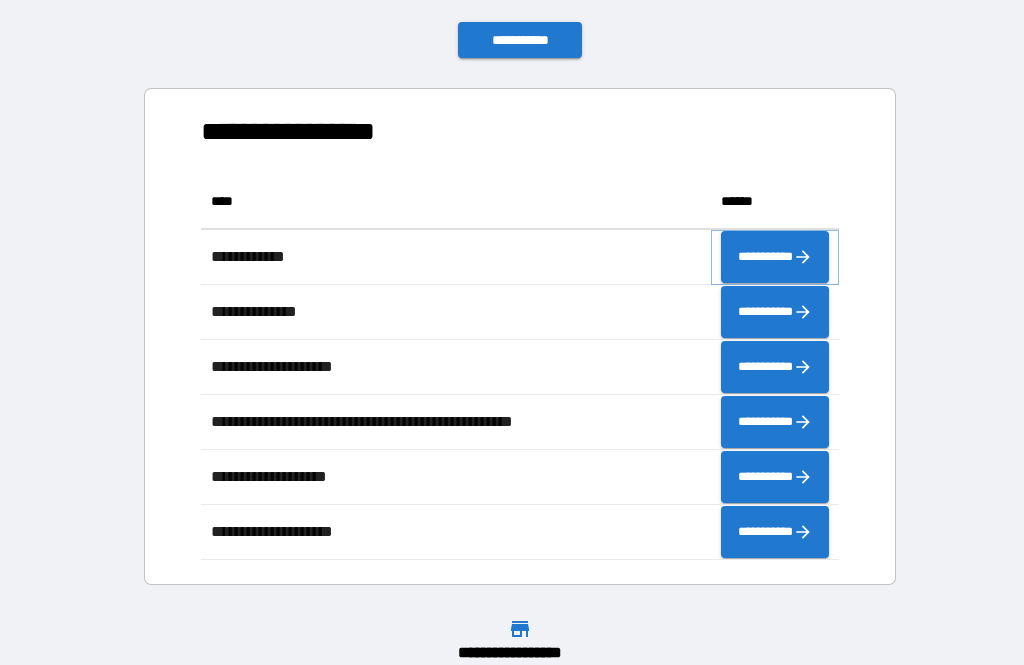 click on "**********" at bounding box center [775, 257] 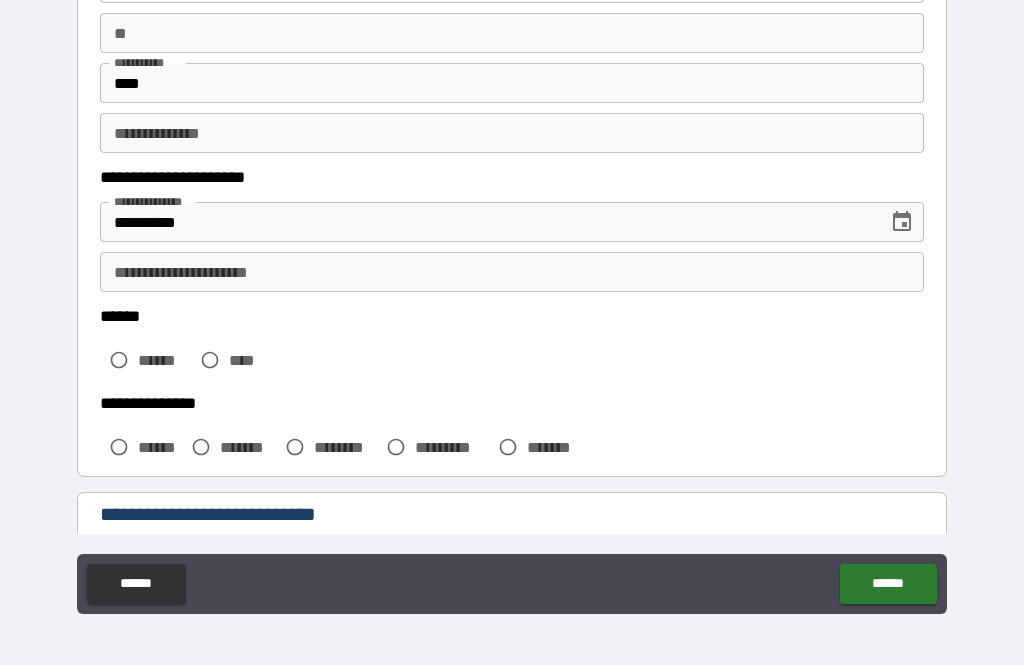 scroll, scrollTop: 187, scrollLeft: 0, axis: vertical 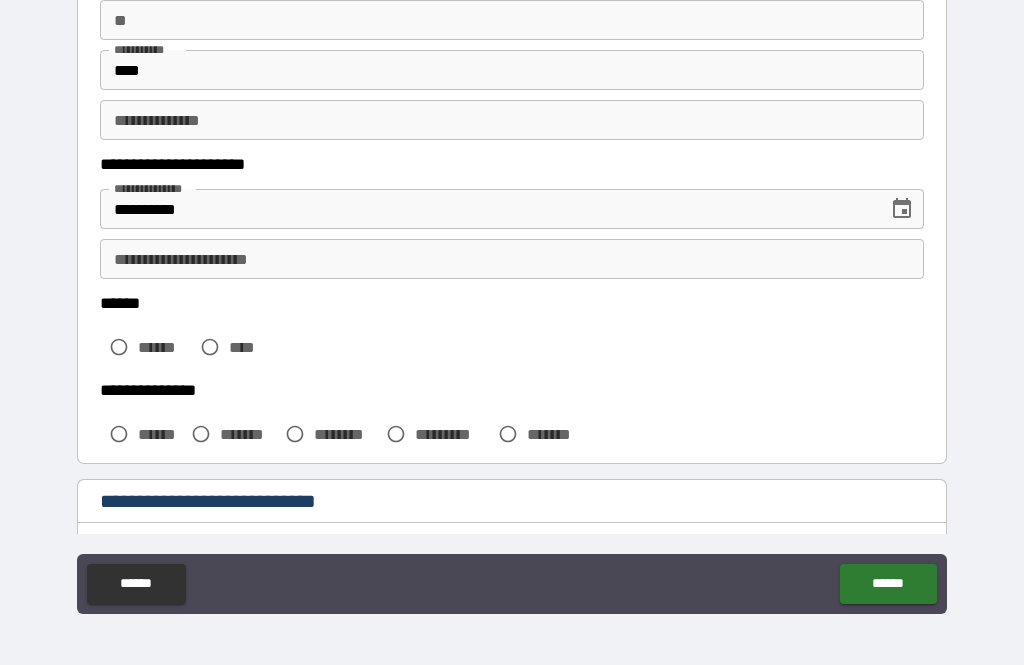 click on "**********" at bounding box center (512, 259) 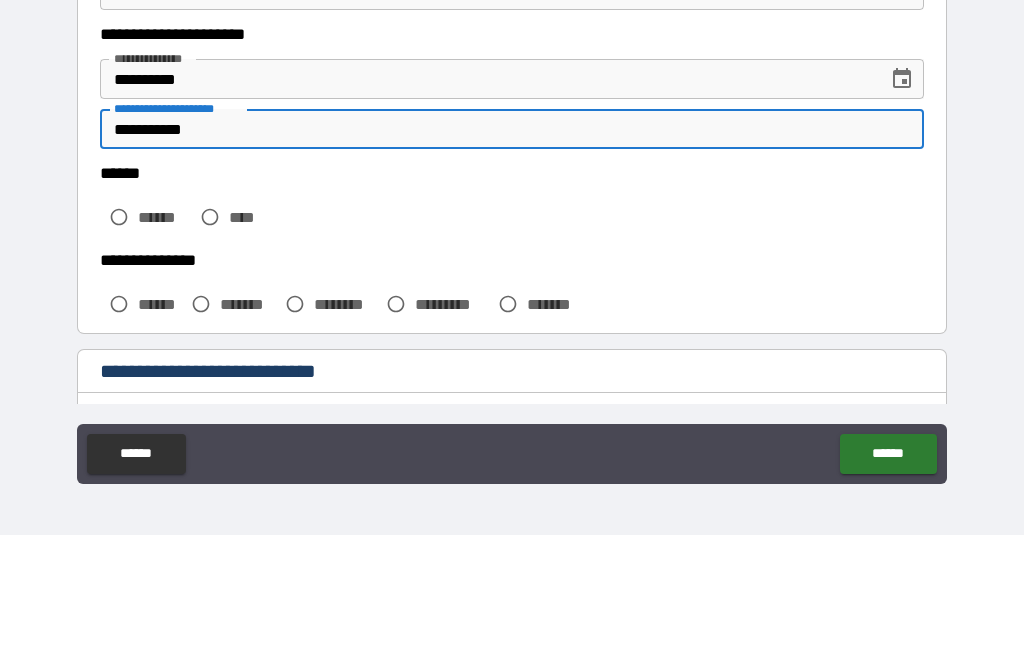 type on "**********" 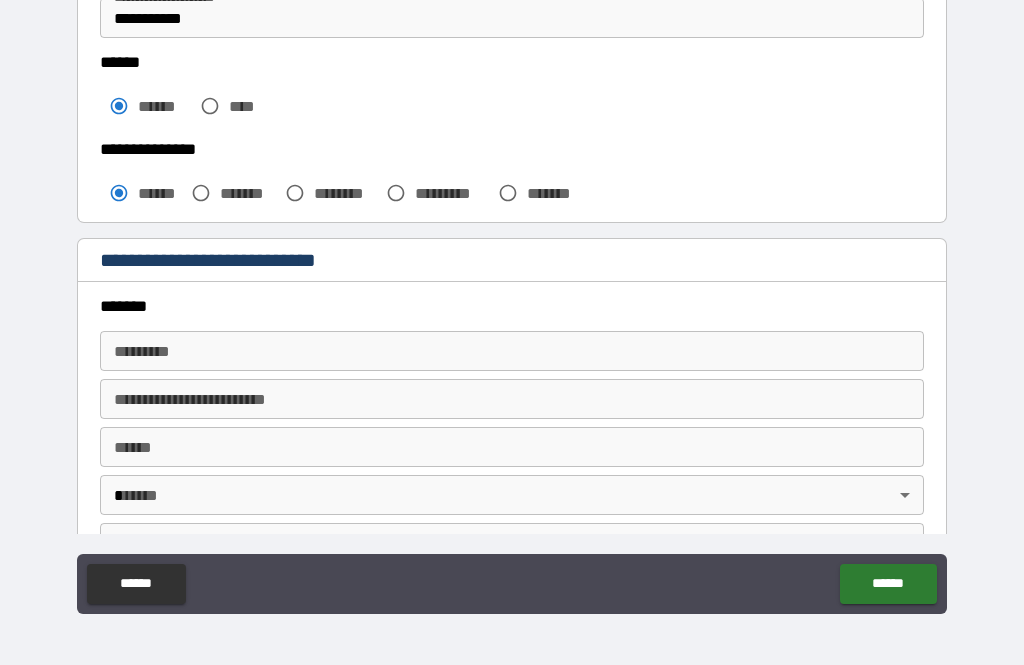 scroll, scrollTop: 438, scrollLeft: 0, axis: vertical 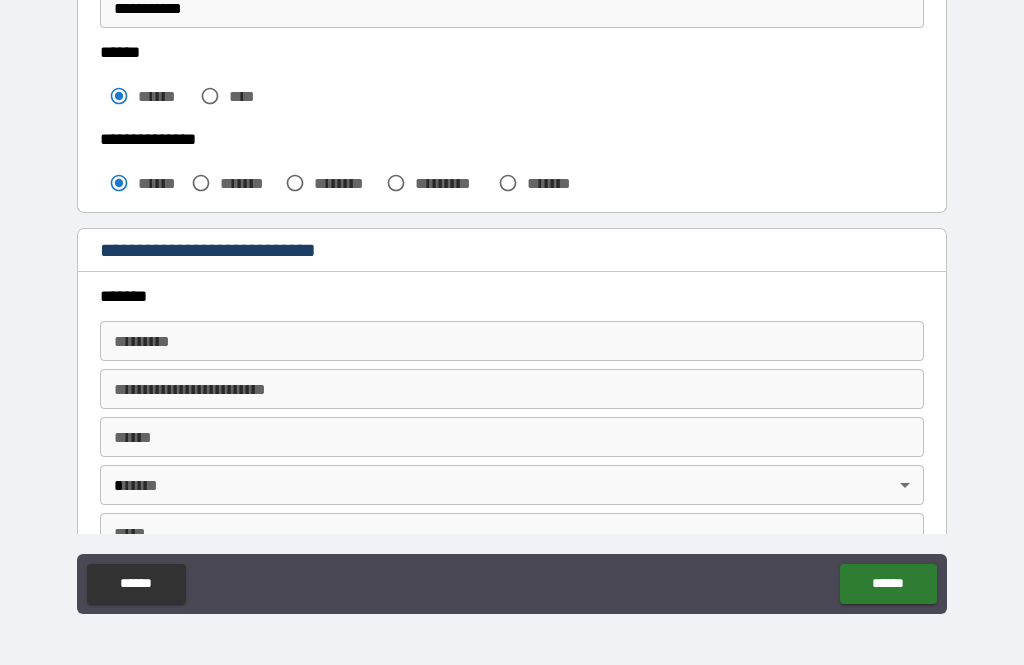 click on "*******   *" at bounding box center [512, 341] 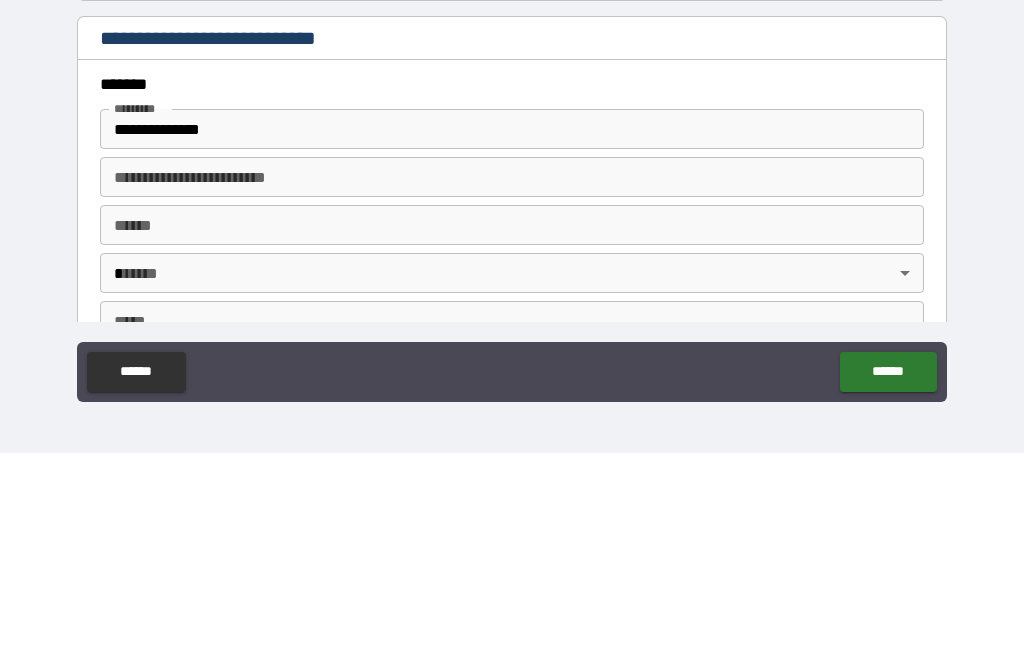 type on "**********" 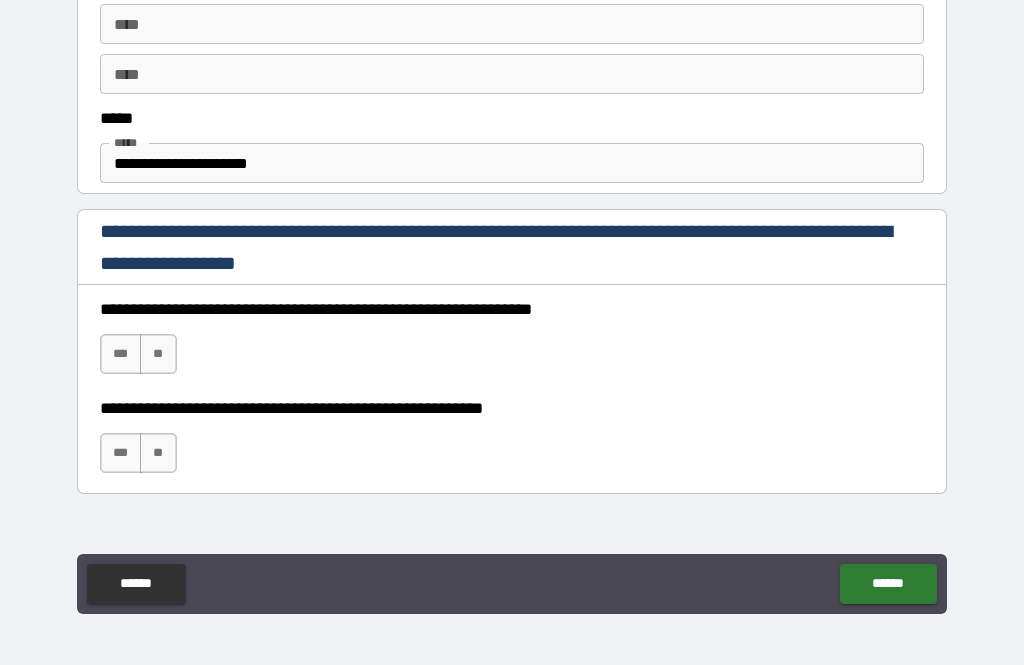 scroll, scrollTop: 1085, scrollLeft: 0, axis: vertical 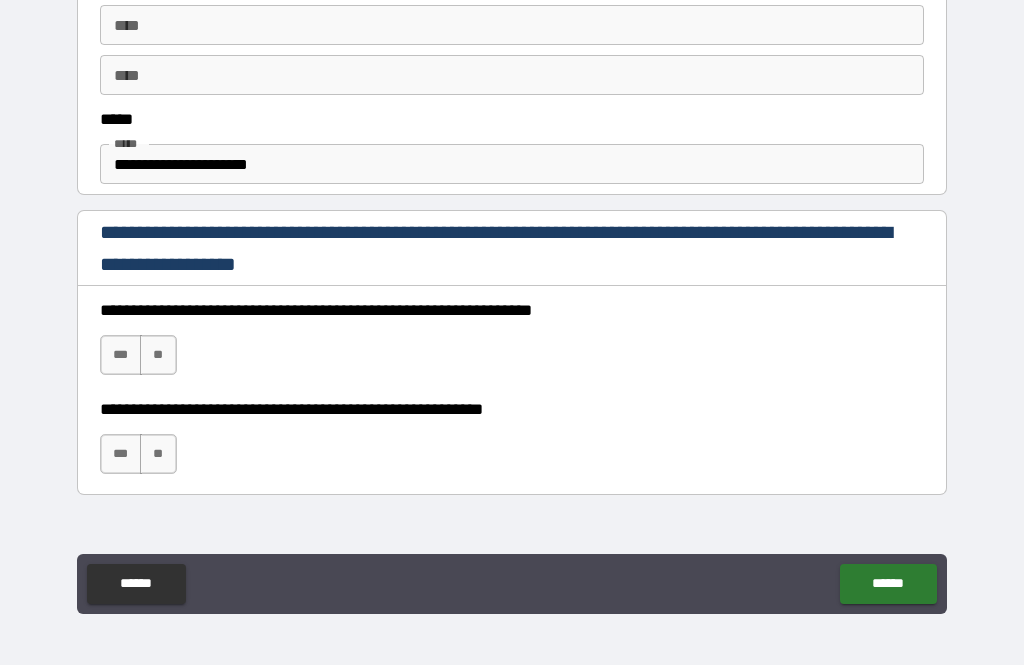 click on "***" at bounding box center [121, 355] 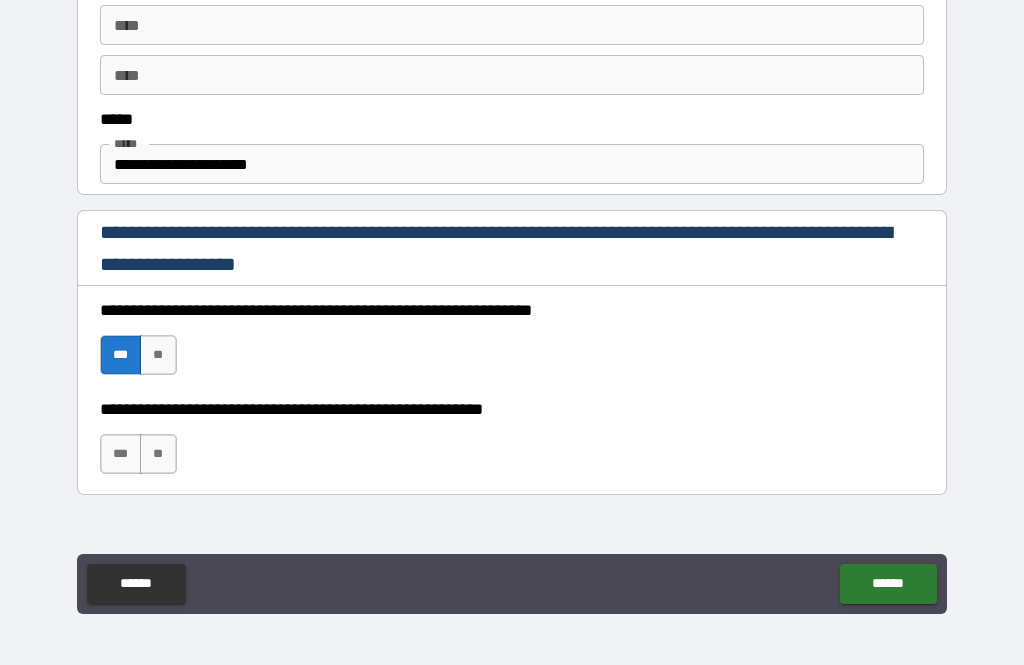 click on "***" at bounding box center [121, 454] 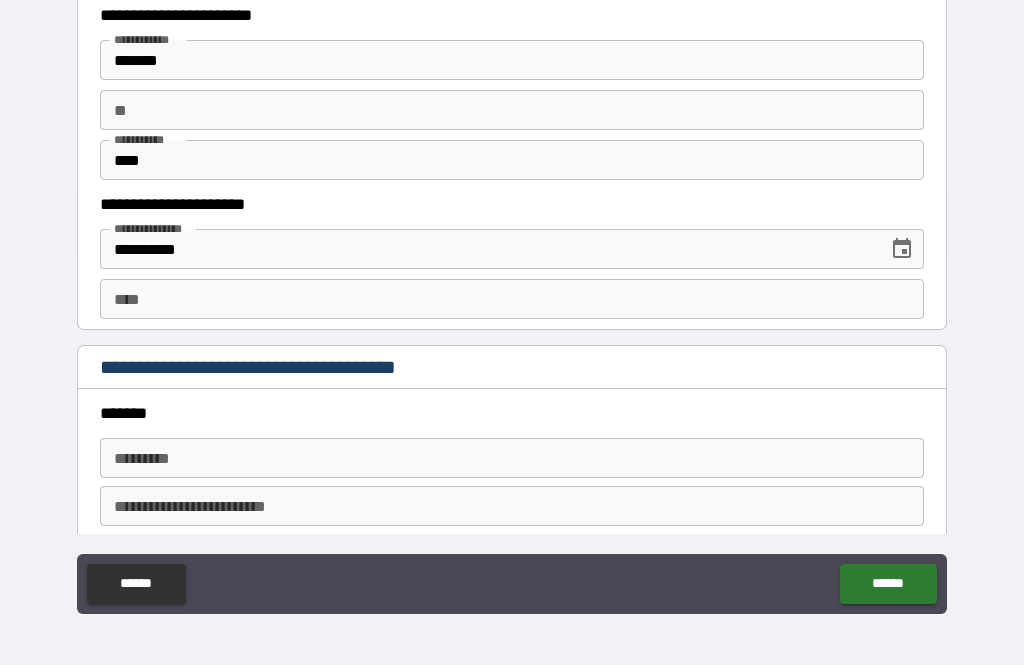 scroll, scrollTop: 1916, scrollLeft: 0, axis: vertical 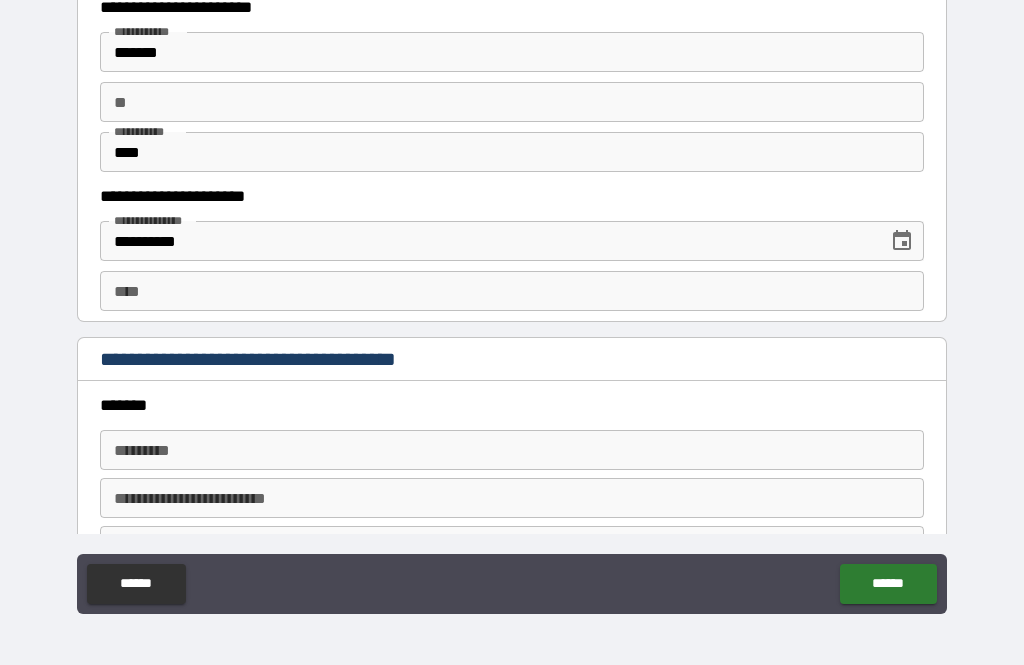 click on "****" at bounding box center (512, 291) 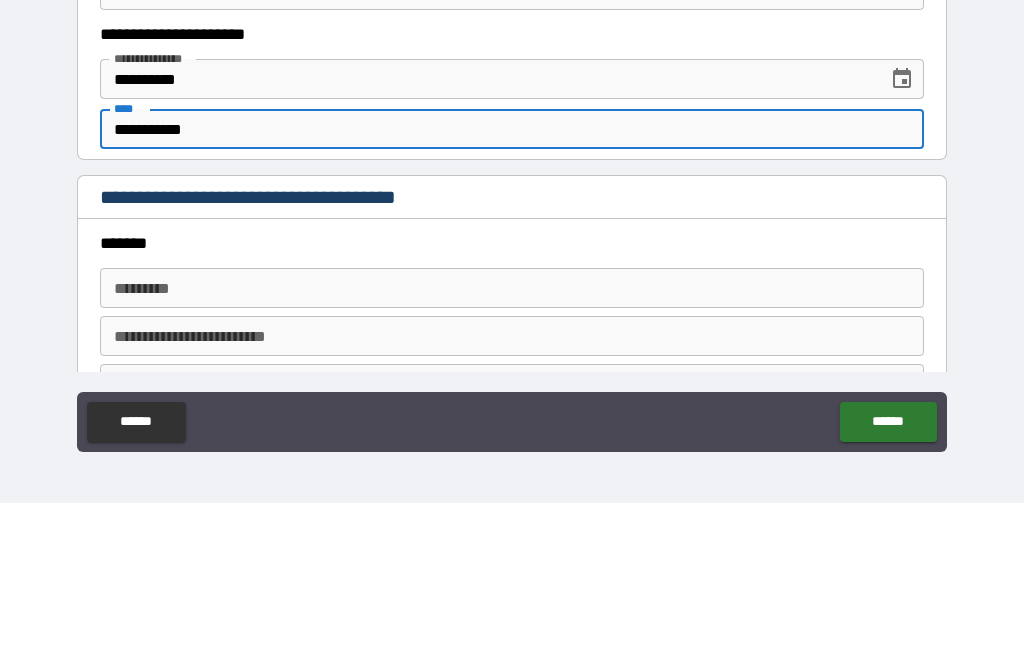 type on "**********" 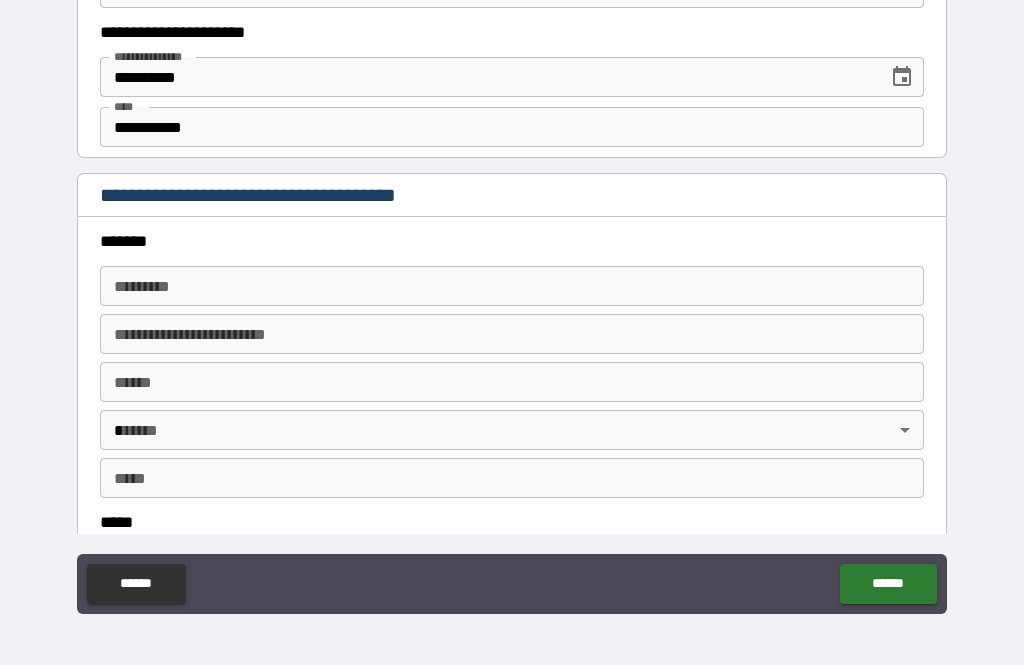 scroll, scrollTop: 2085, scrollLeft: 0, axis: vertical 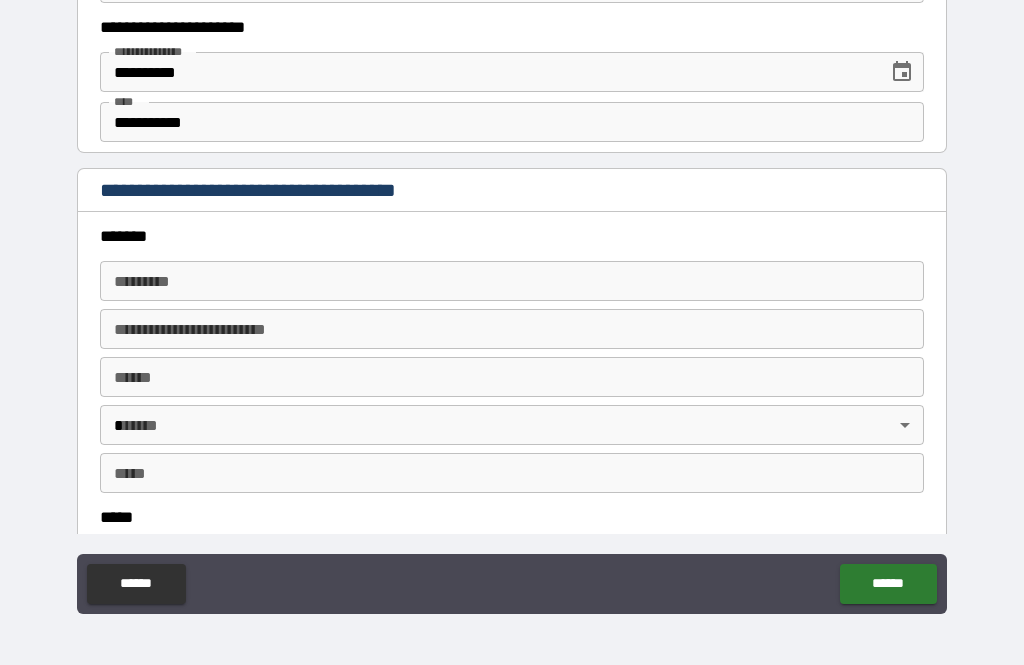 click on "*******   *" at bounding box center [512, 281] 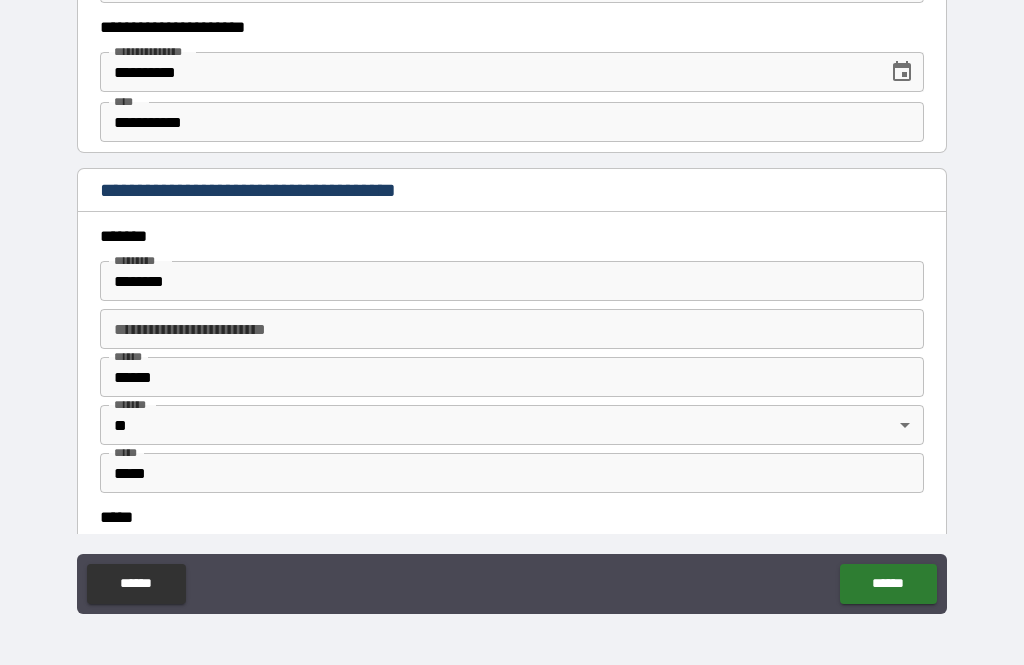 type on "**********" 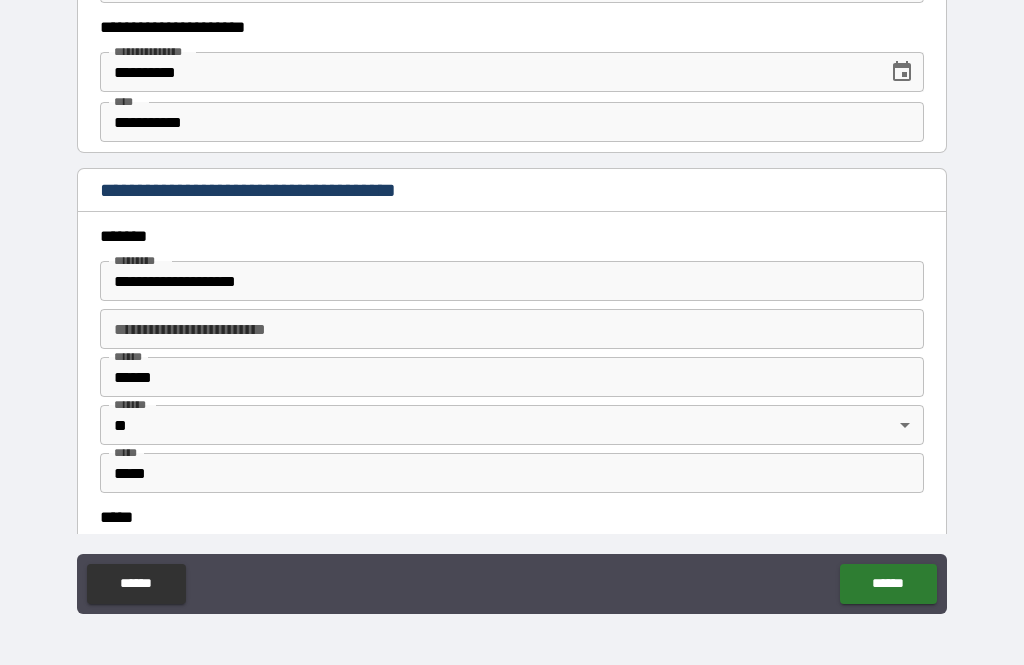 type on "**" 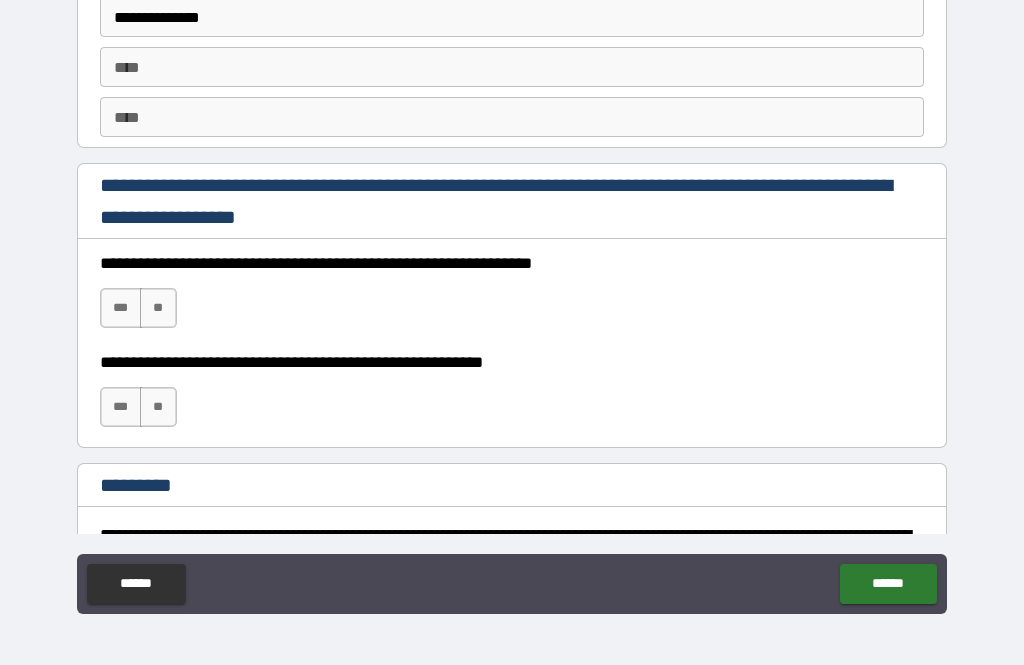 scroll, scrollTop: 2729, scrollLeft: 0, axis: vertical 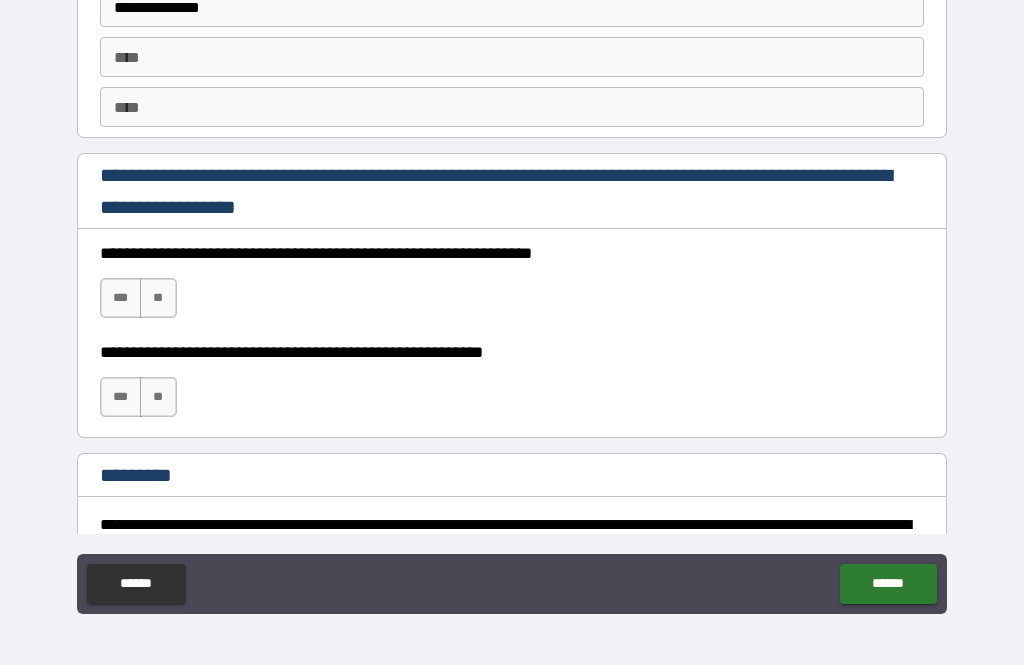 click on "***" at bounding box center (121, 298) 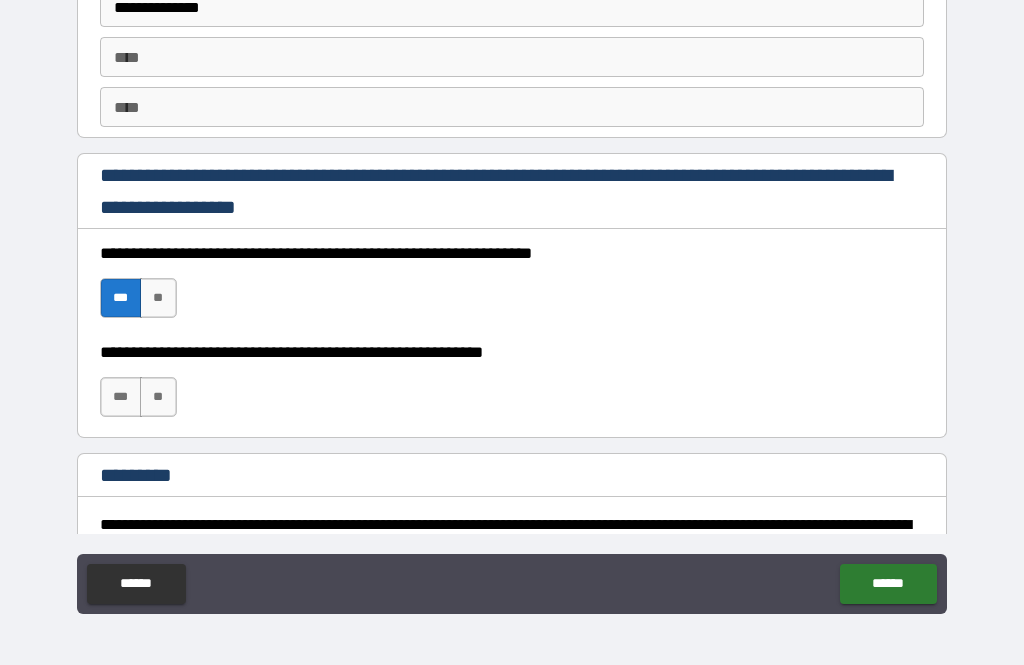 click on "***" at bounding box center [121, 397] 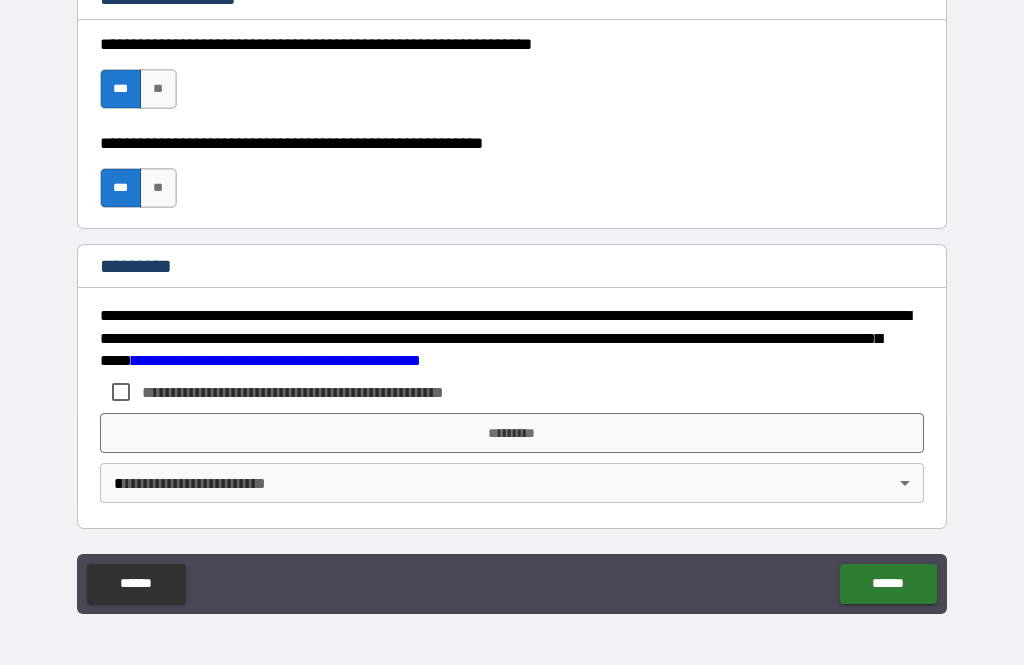scroll, scrollTop: 2938, scrollLeft: 0, axis: vertical 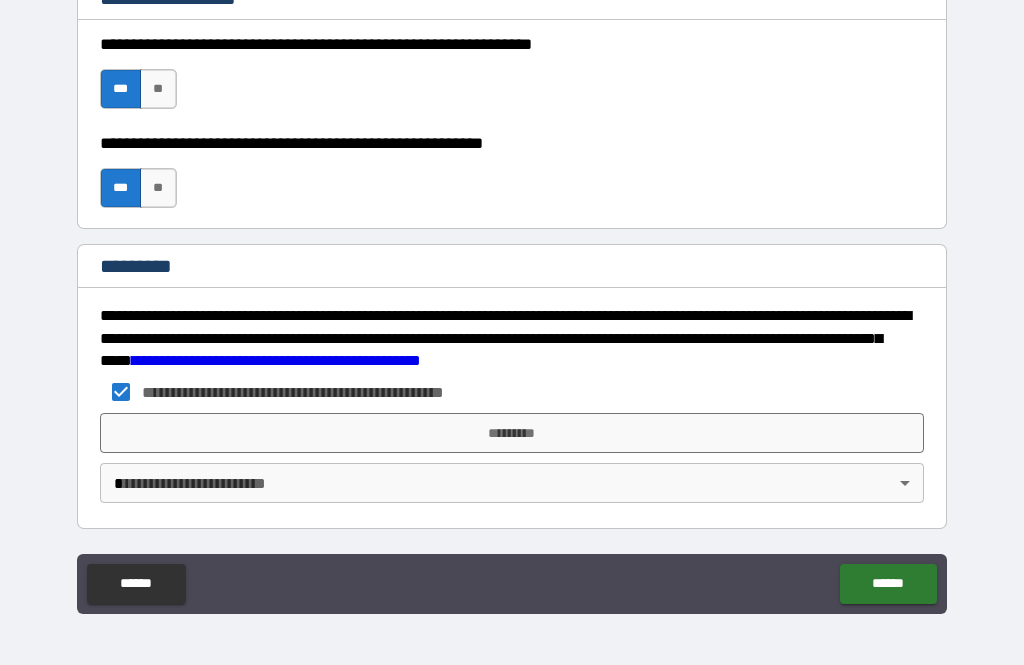 click on "*********" at bounding box center (512, 433) 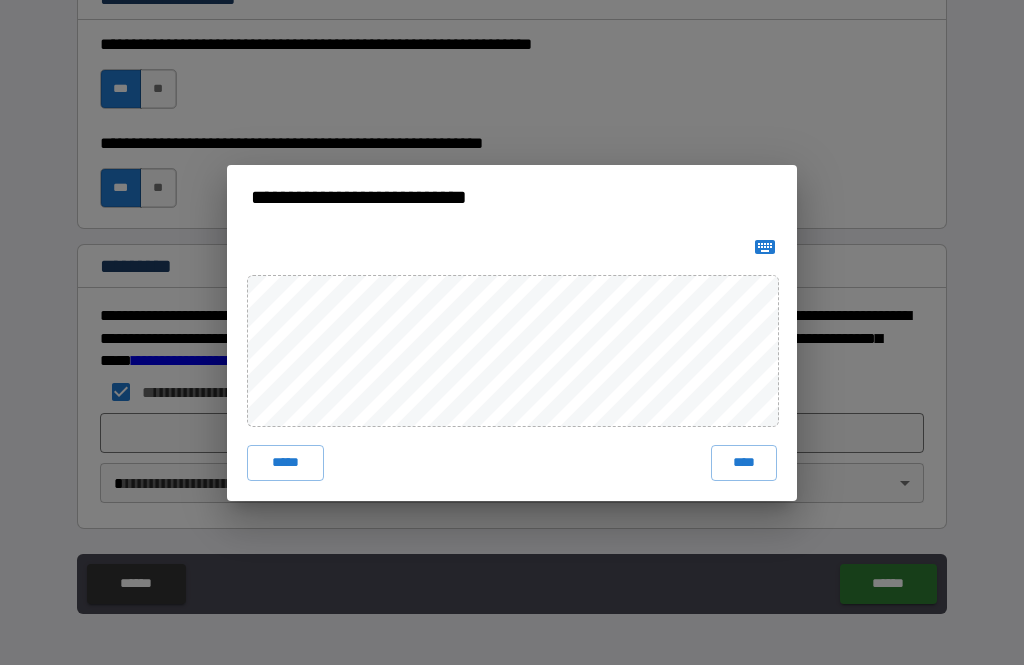 click on "****" at bounding box center [744, 463] 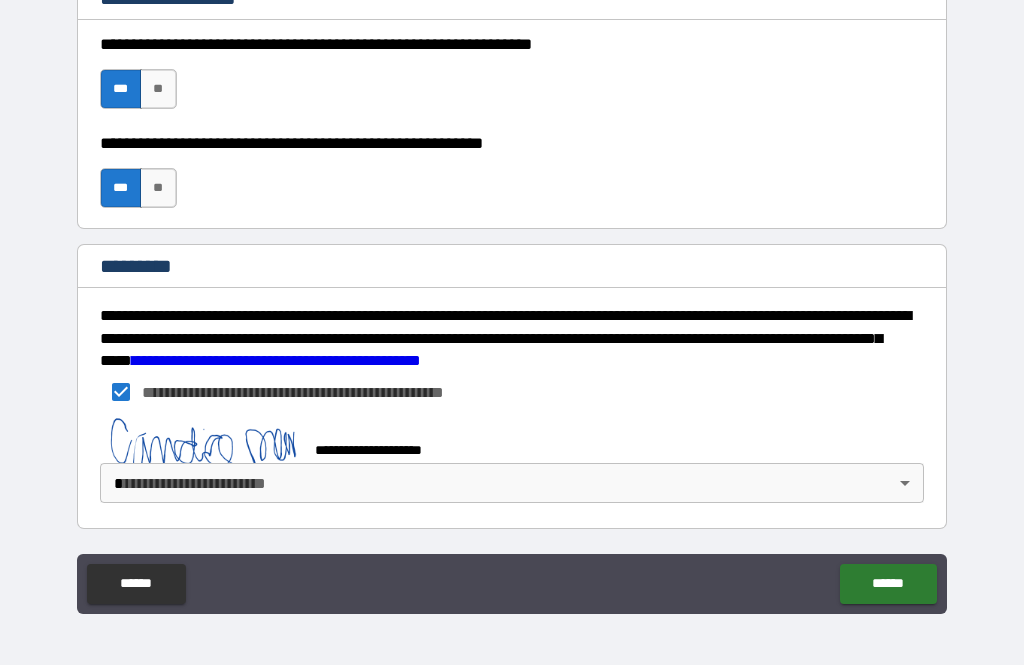scroll, scrollTop: 2928, scrollLeft: 0, axis: vertical 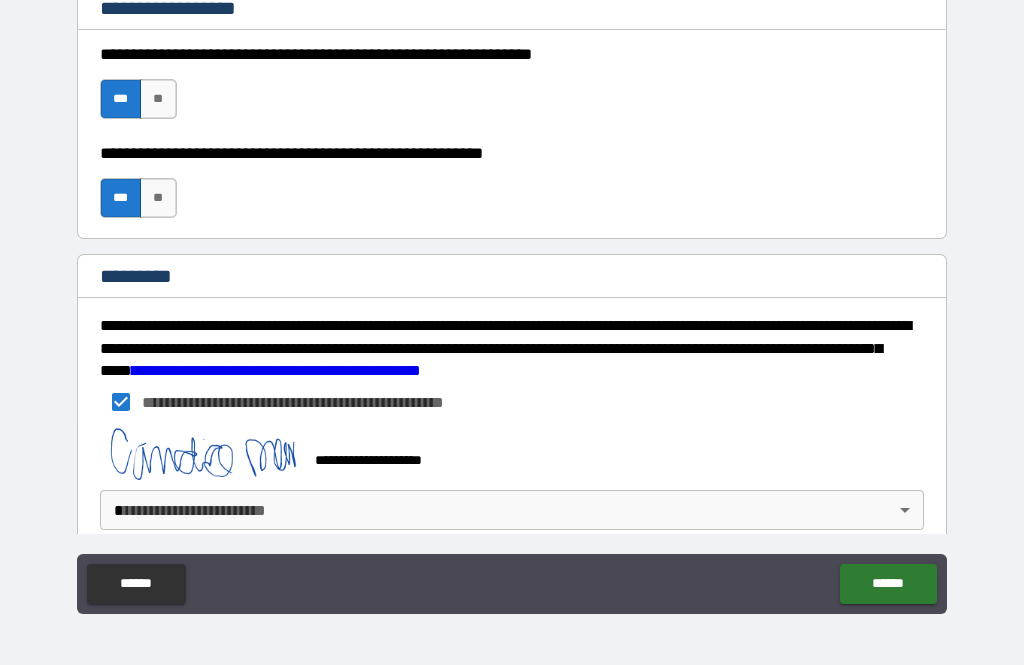 click on "**********" at bounding box center (512, 300) 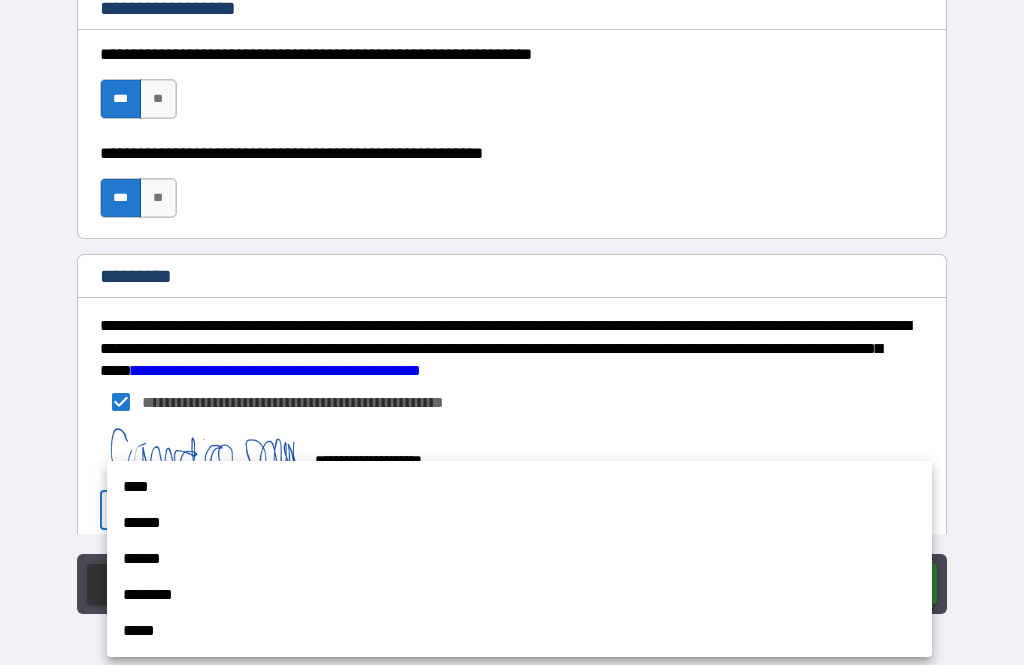 click on "****" at bounding box center (519, 487) 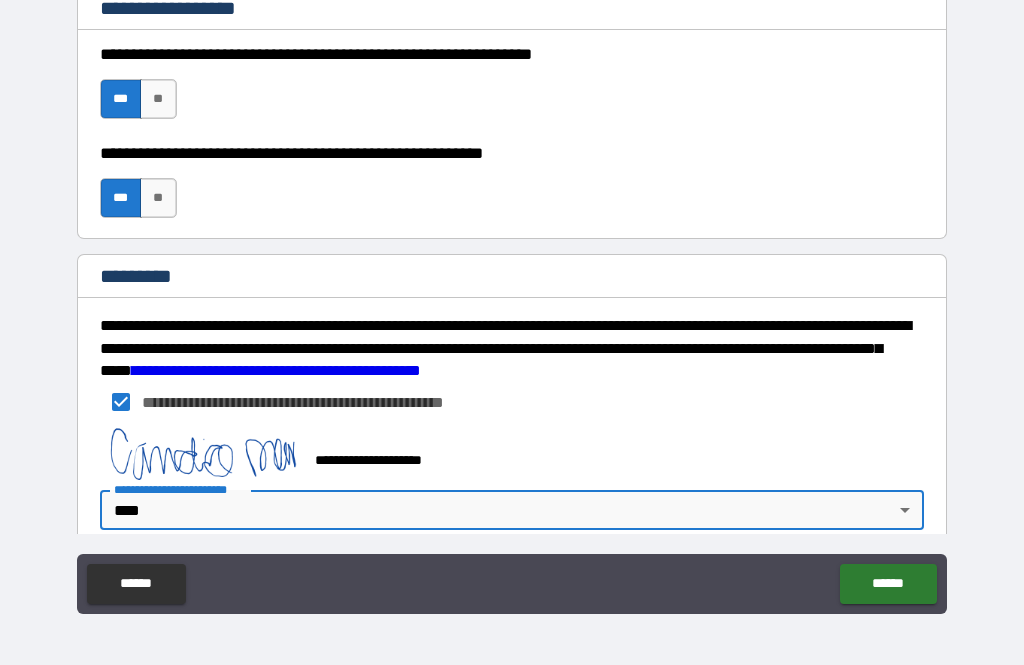 click on "******" at bounding box center [888, 584] 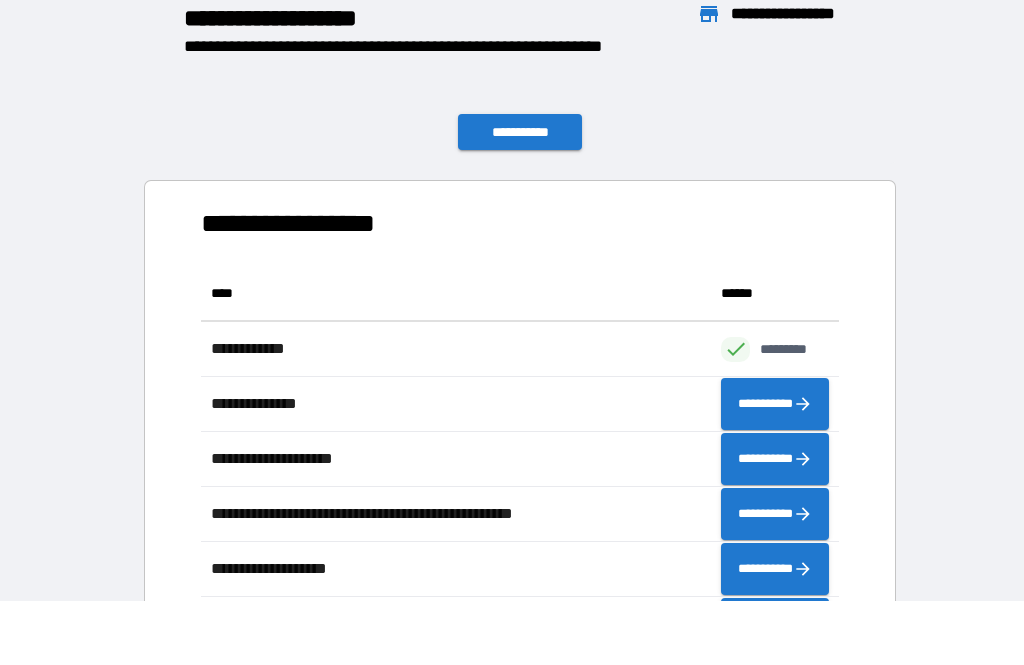 scroll, scrollTop: 386, scrollLeft: 638, axis: both 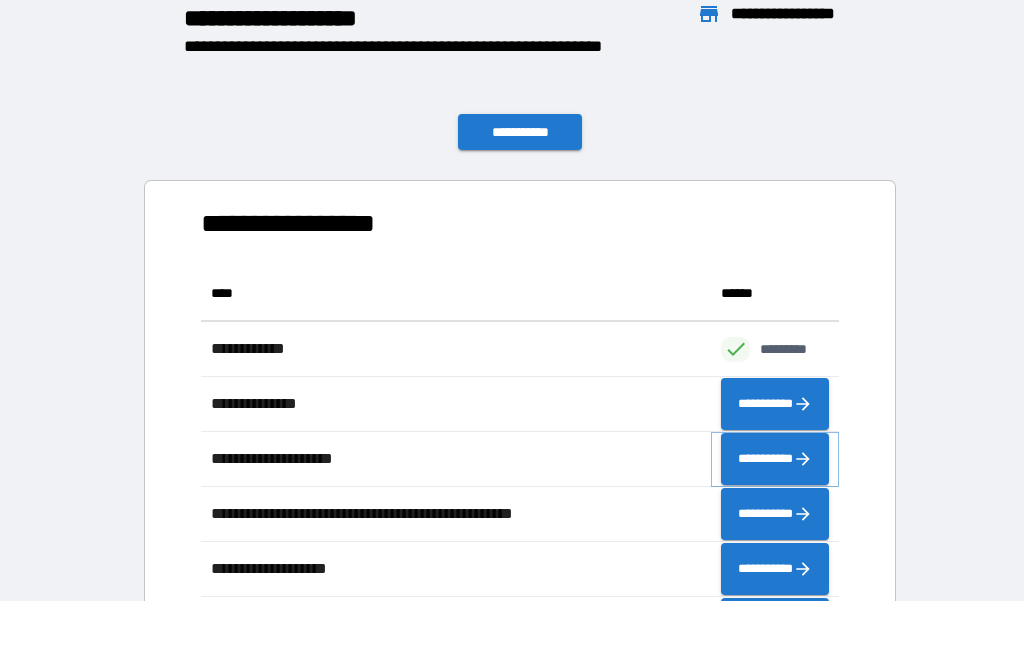 click on "**********" at bounding box center [775, 459] 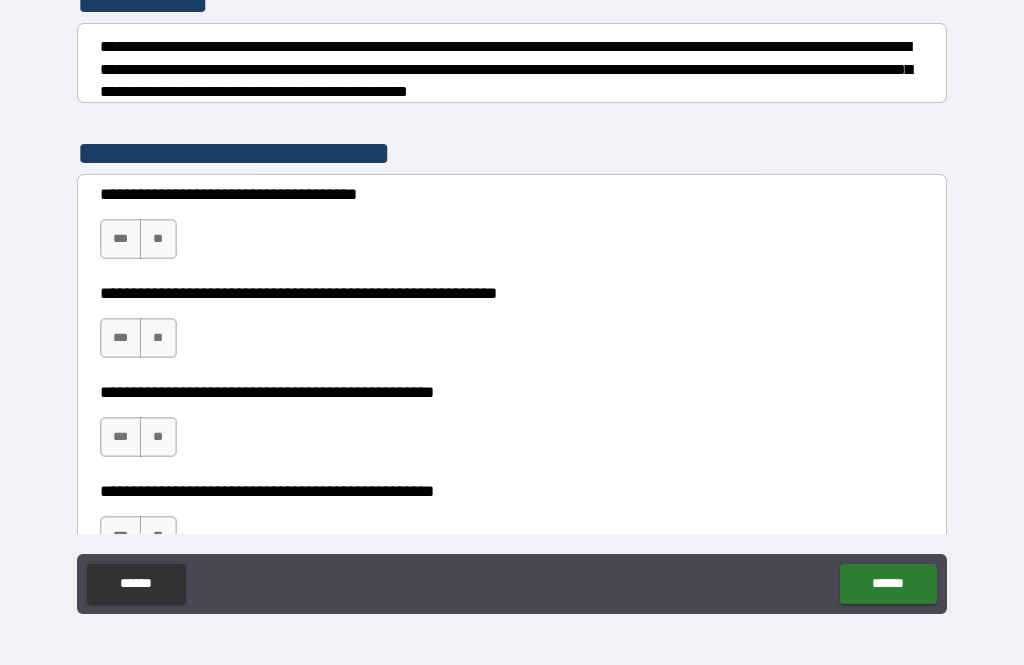 scroll, scrollTop: 282, scrollLeft: 0, axis: vertical 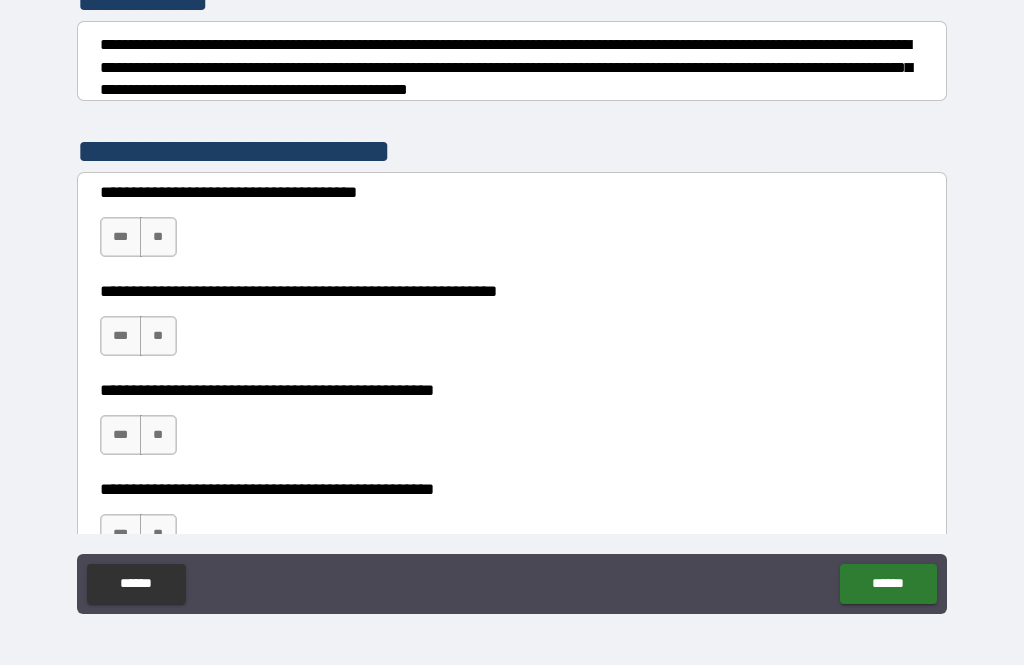 click on "**" at bounding box center (158, 237) 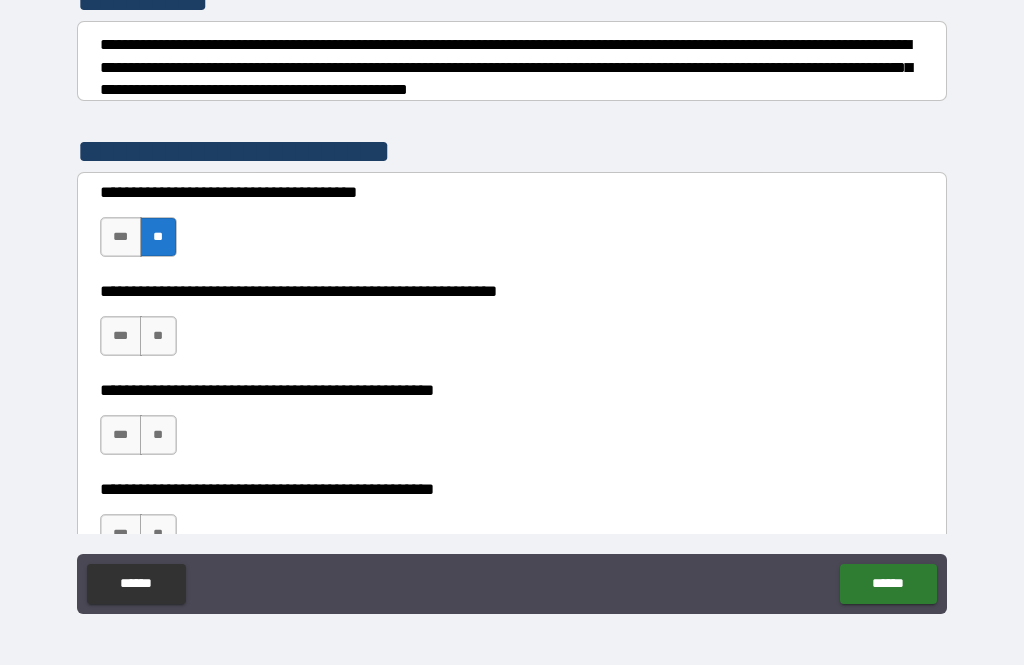 click on "**" at bounding box center [158, 336] 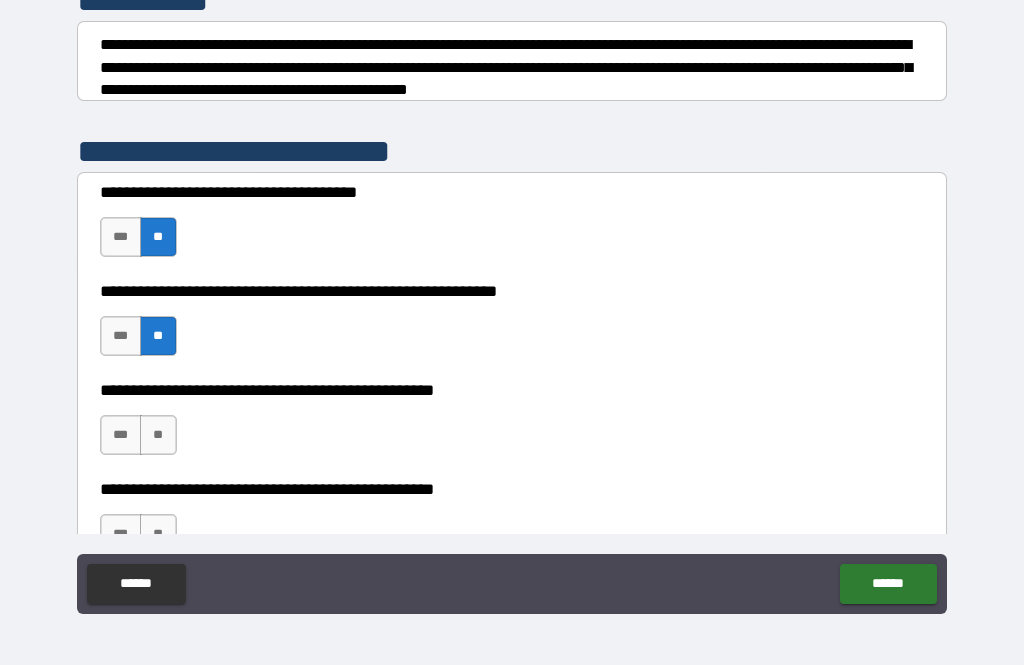 click on "**" at bounding box center [158, 435] 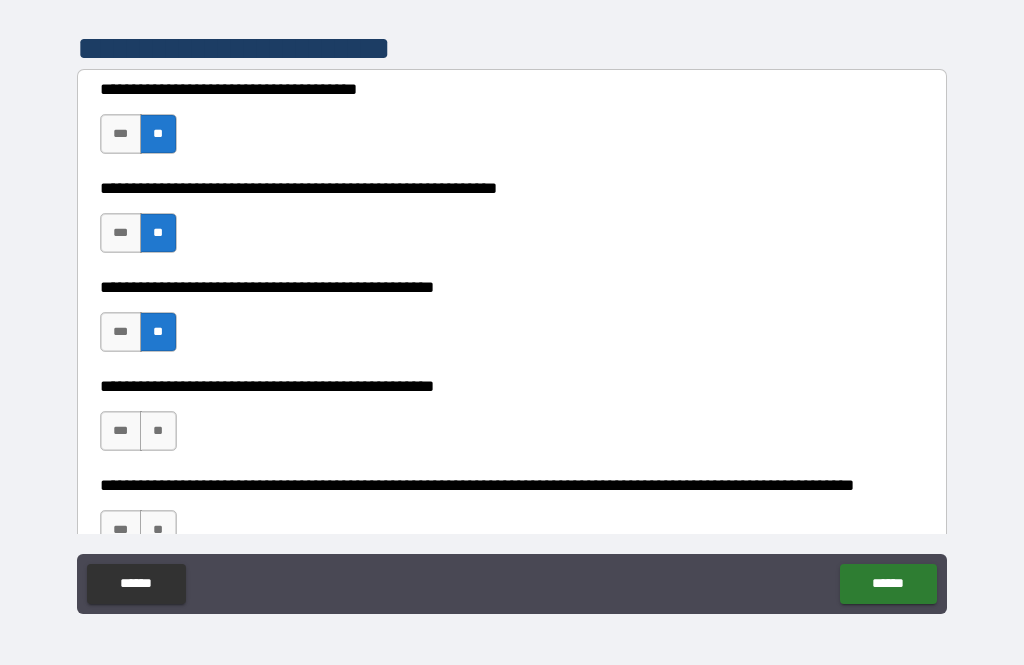 scroll, scrollTop: 385, scrollLeft: 0, axis: vertical 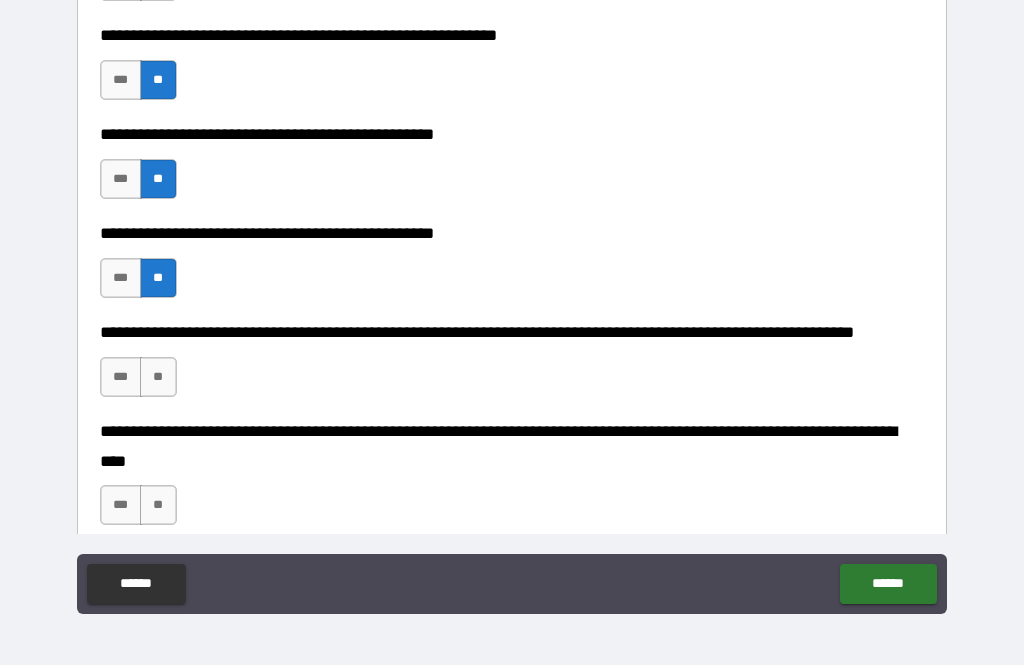 click on "**" at bounding box center [158, 377] 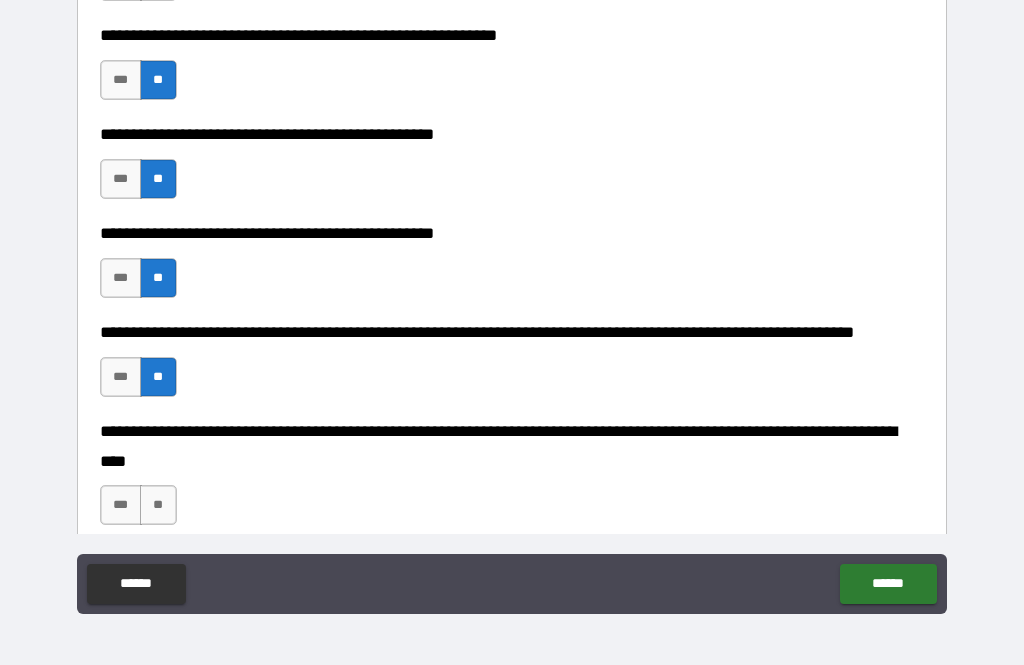 click on "**" at bounding box center (158, 505) 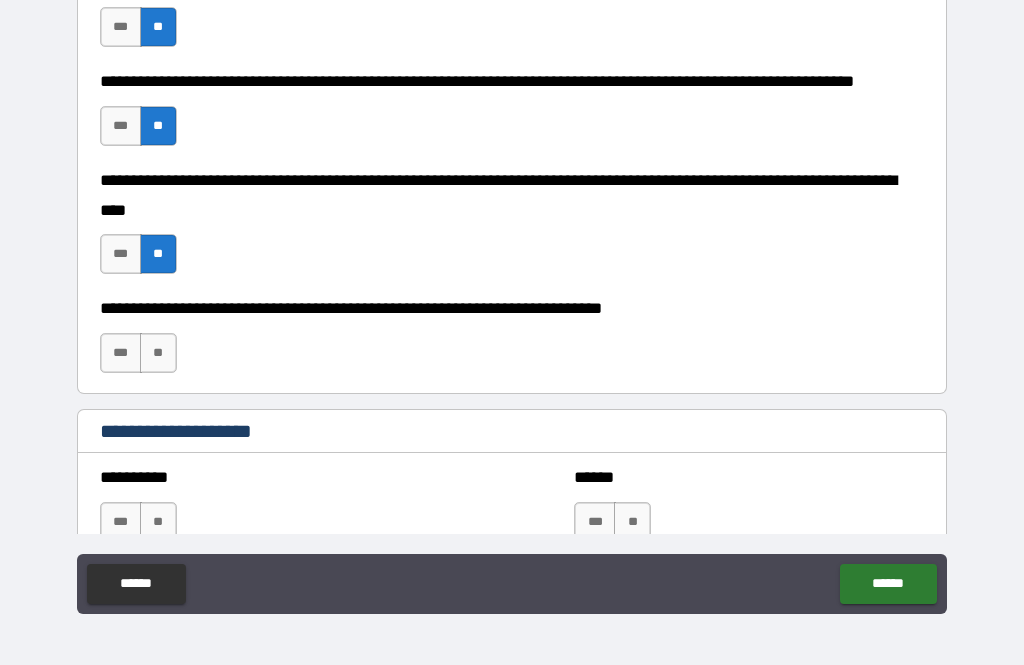 scroll, scrollTop: 790, scrollLeft: 0, axis: vertical 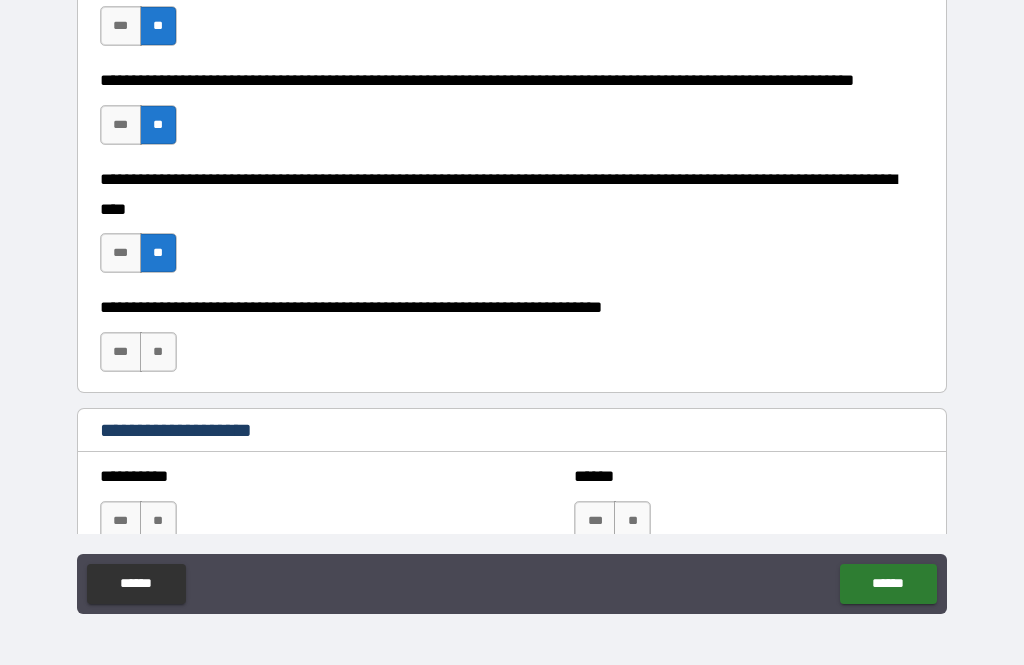 click on "**" at bounding box center (158, 352) 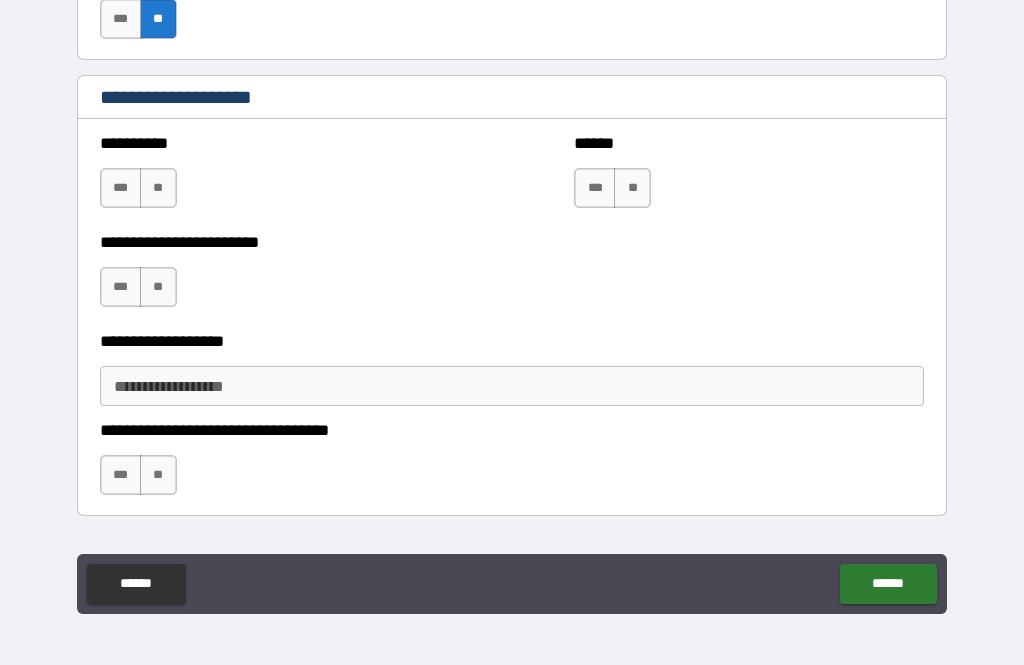 scroll, scrollTop: 1125, scrollLeft: 0, axis: vertical 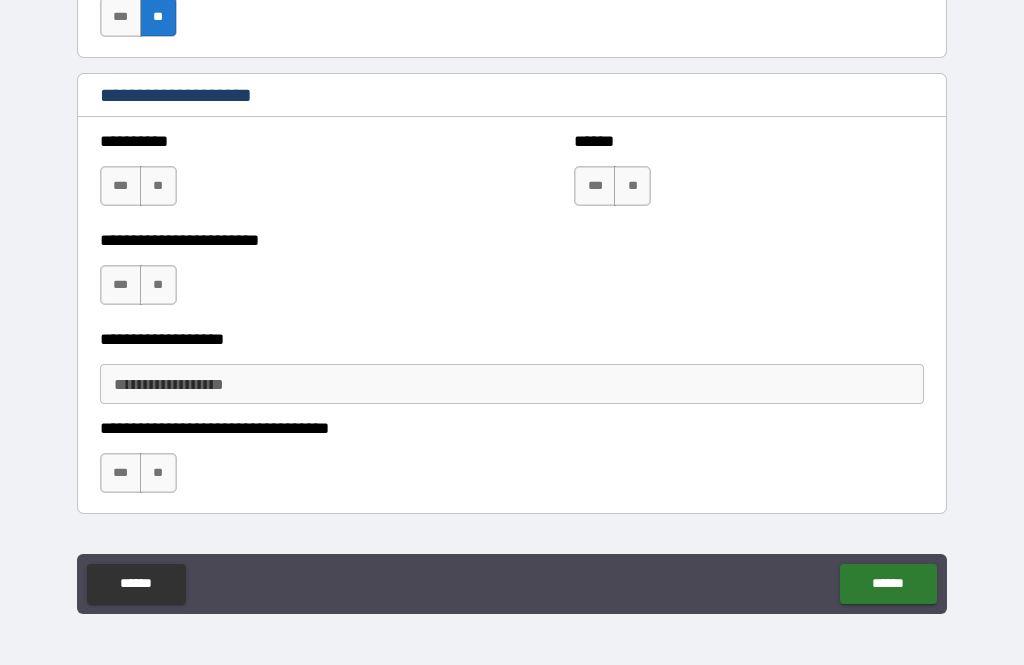 click on "**" at bounding box center [158, 186] 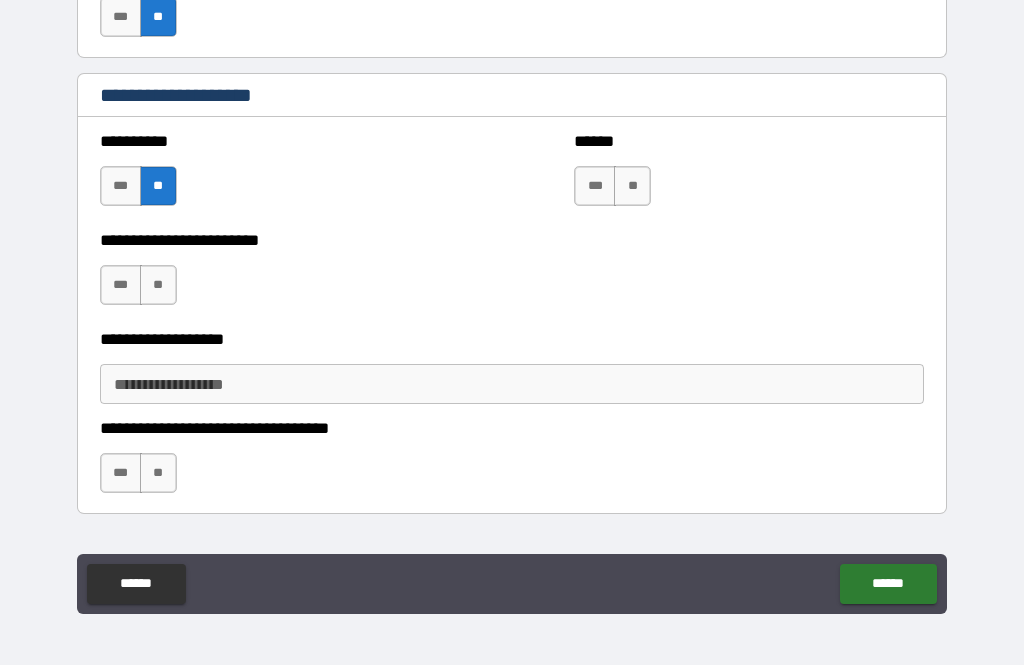click on "**" at bounding box center [632, 186] 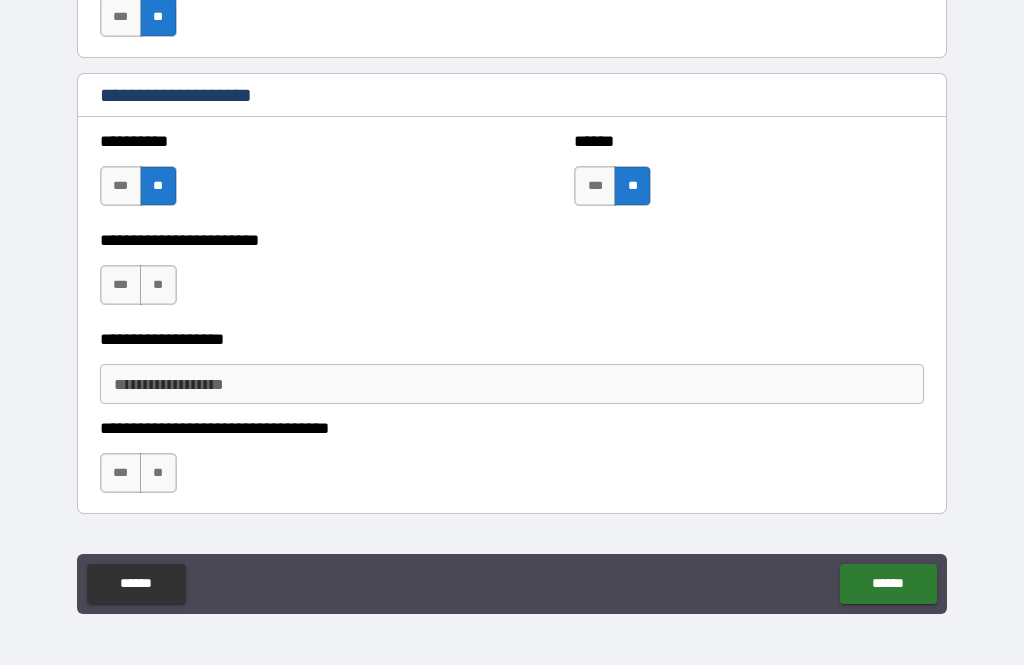 scroll, scrollTop: 1165, scrollLeft: 0, axis: vertical 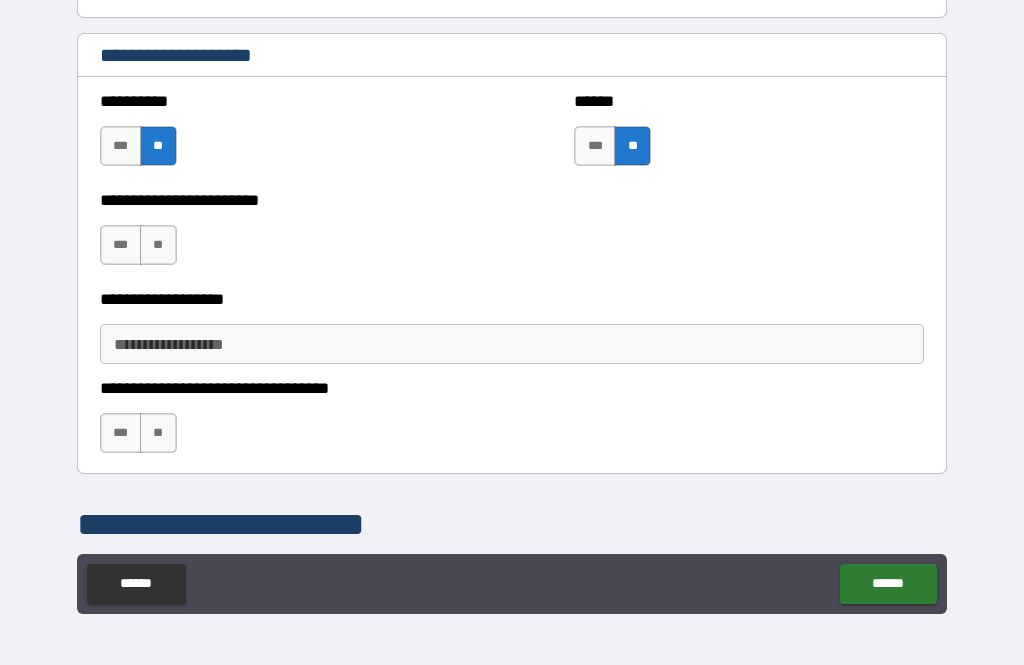 click on "***" at bounding box center (121, 146) 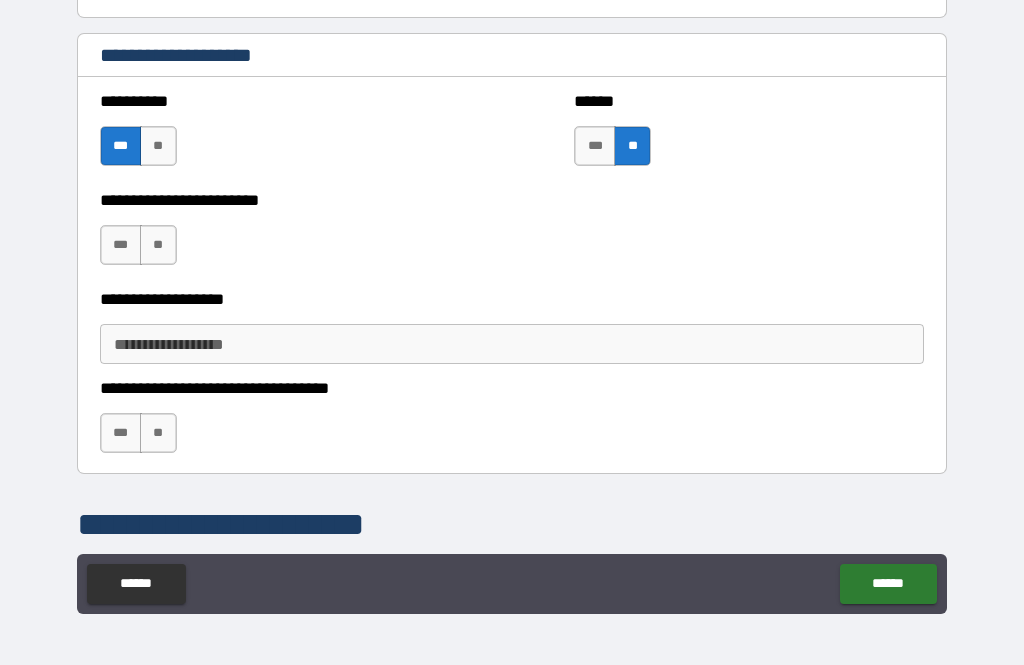 click on "***" at bounding box center (595, 146) 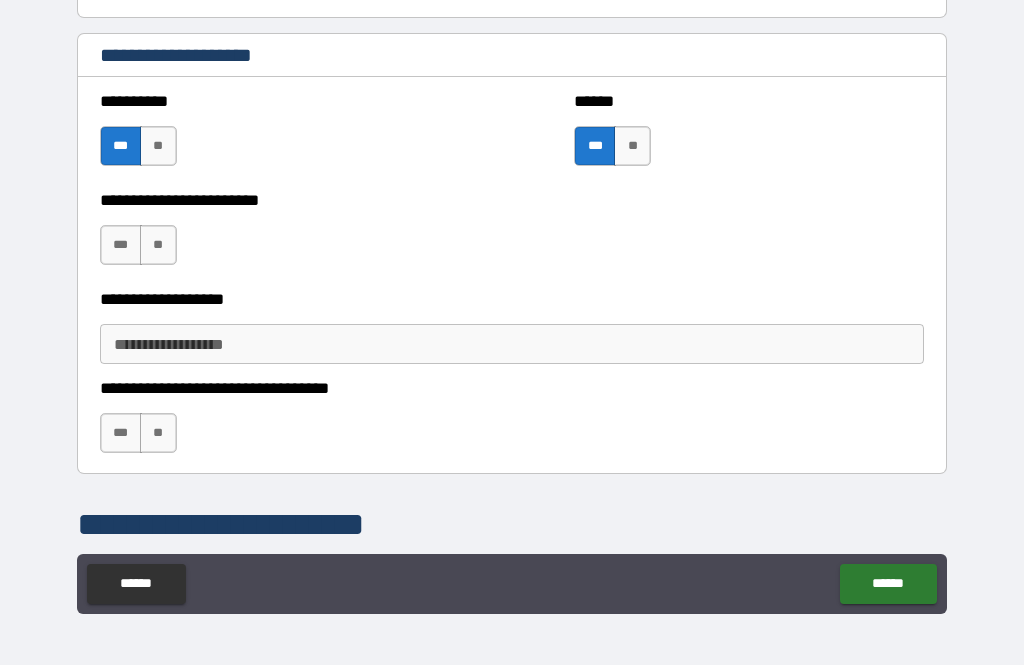 click on "***" at bounding box center [121, 245] 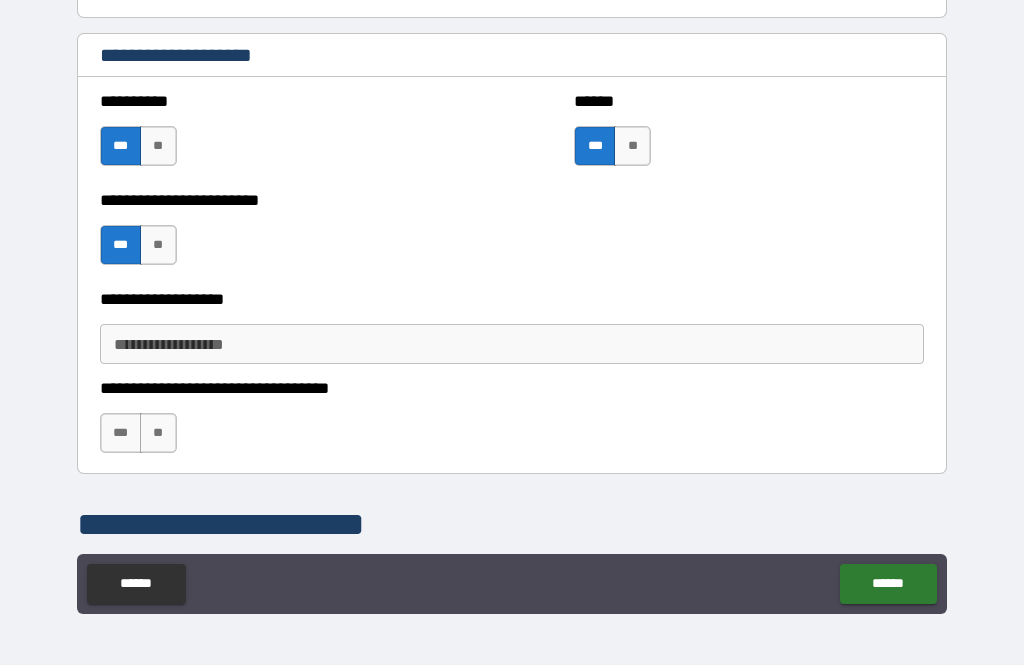 click on "**" at bounding box center (158, 245) 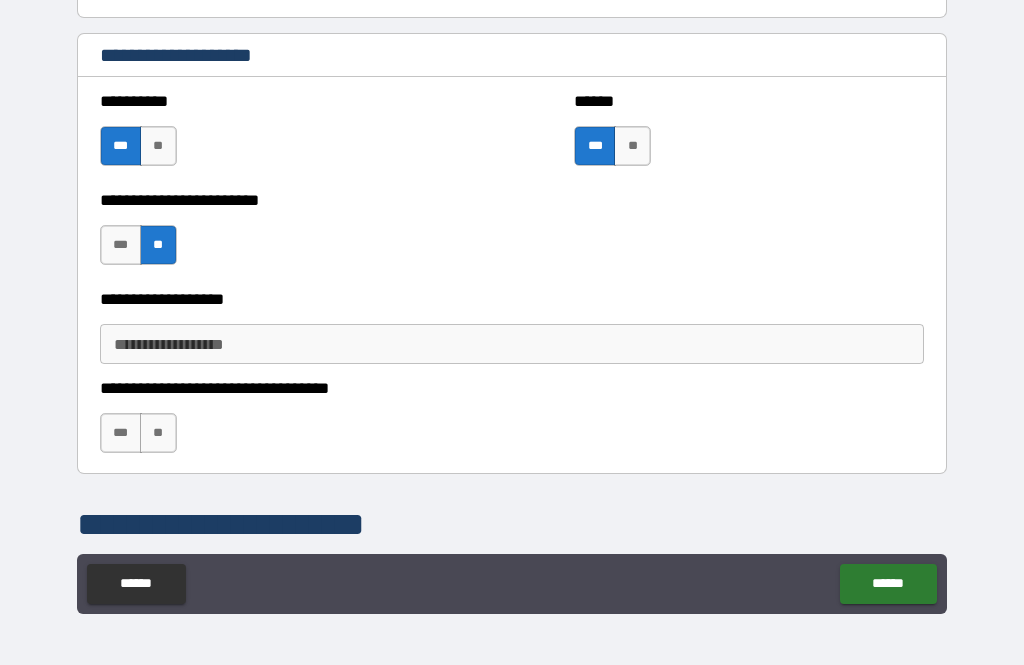 click on "**" at bounding box center [158, 433] 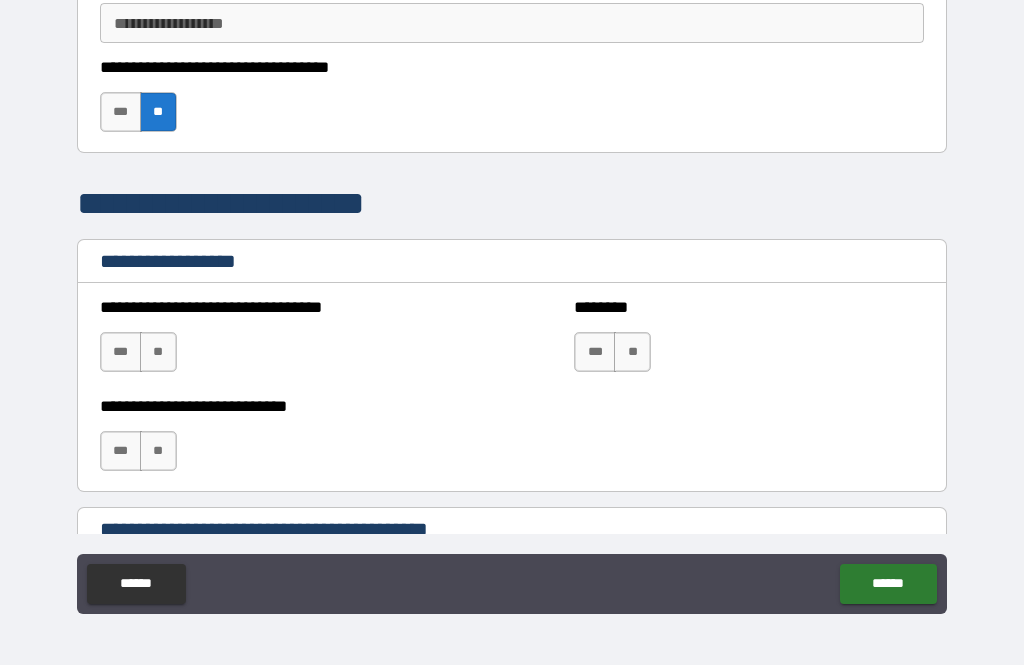 scroll, scrollTop: 1486, scrollLeft: 0, axis: vertical 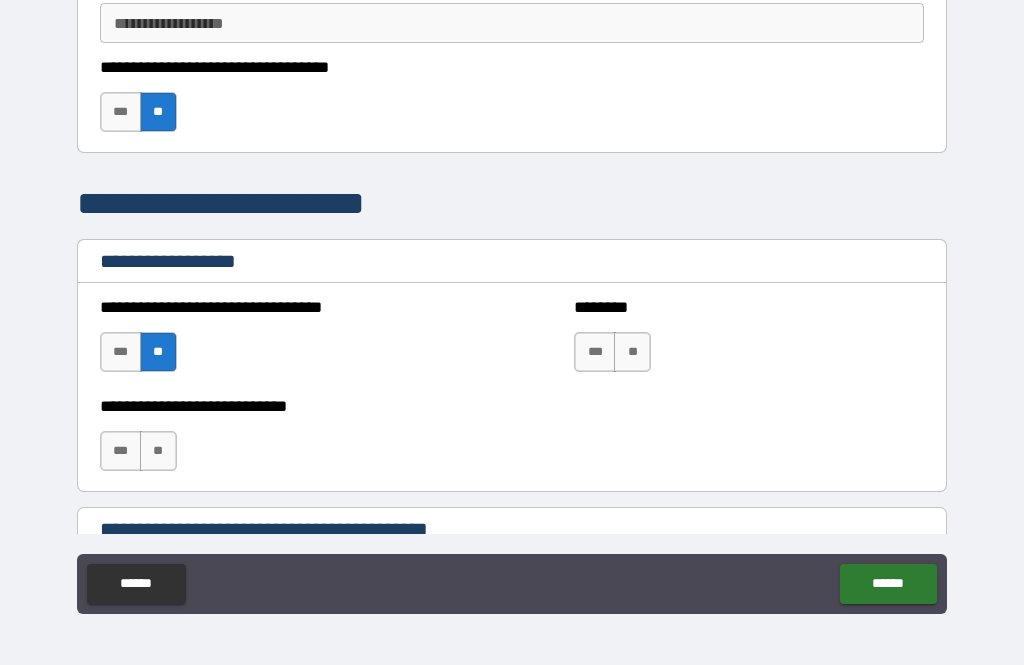click on "**" at bounding box center [632, 352] 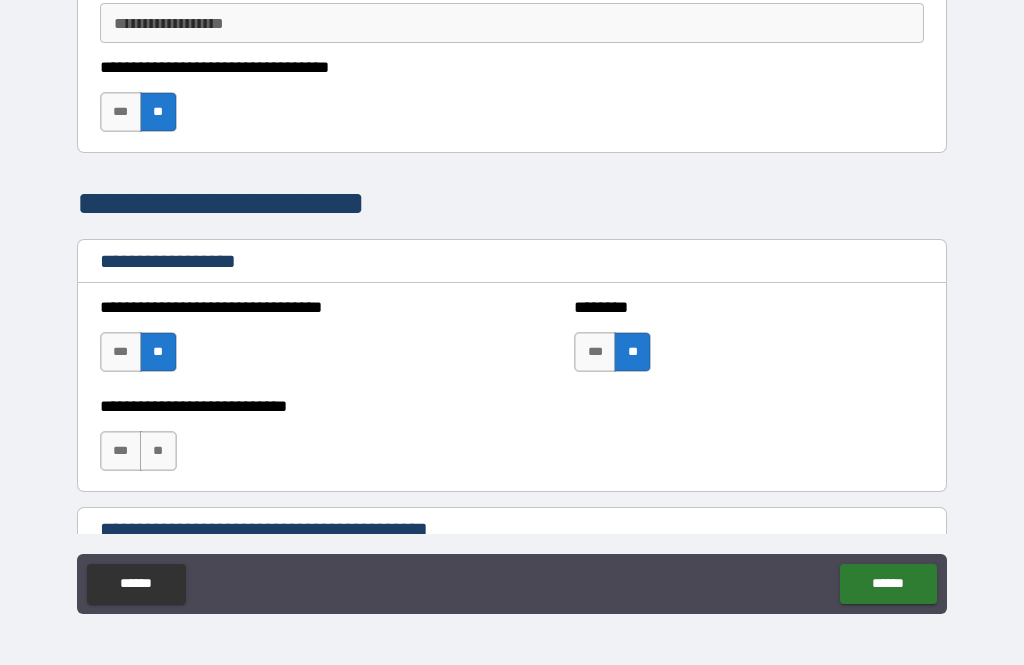 click on "**" at bounding box center [158, 451] 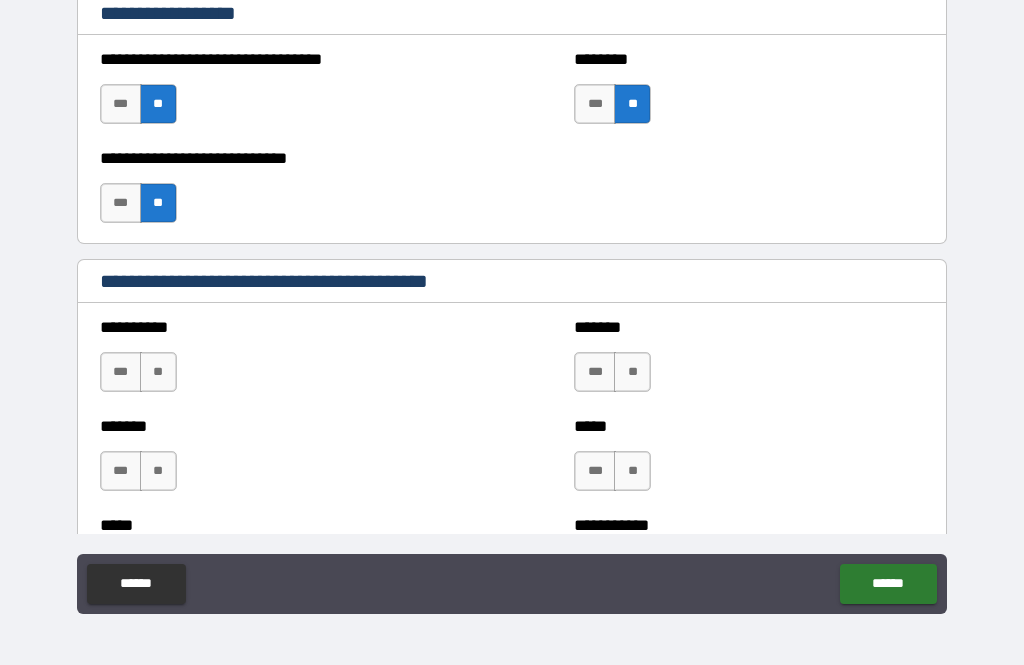 scroll, scrollTop: 1735, scrollLeft: 0, axis: vertical 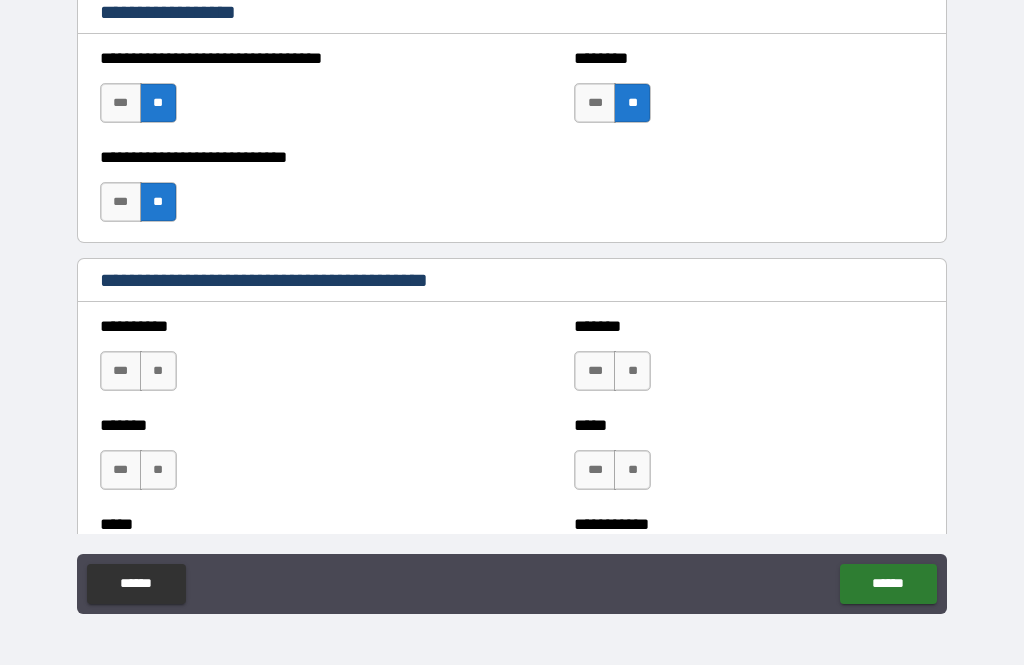 click on "**" at bounding box center (158, 371) 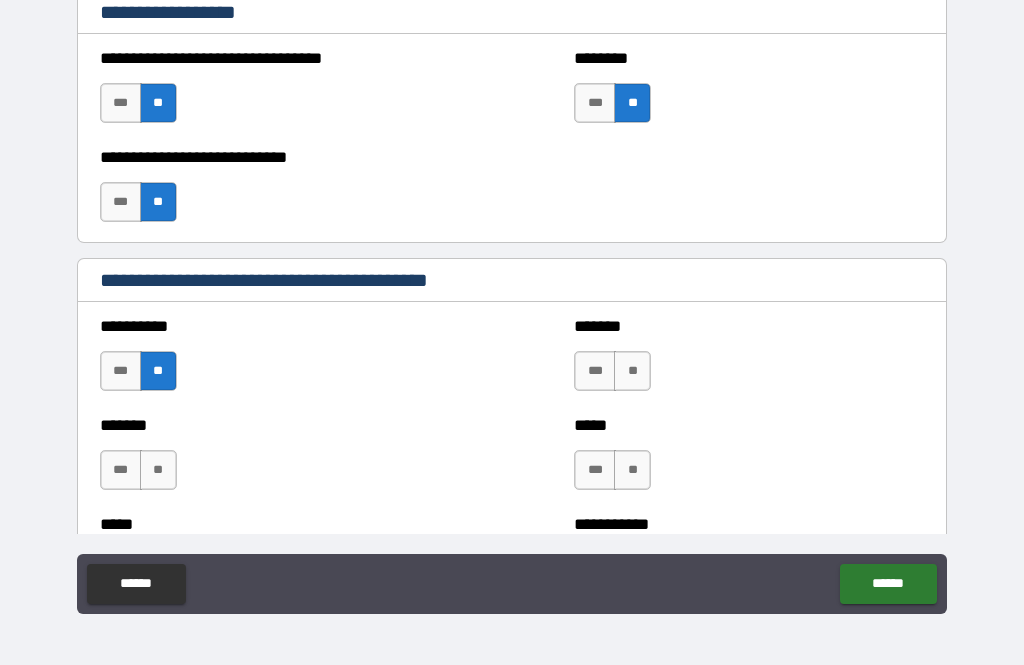 click on "**" at bounding box center [158, 470] 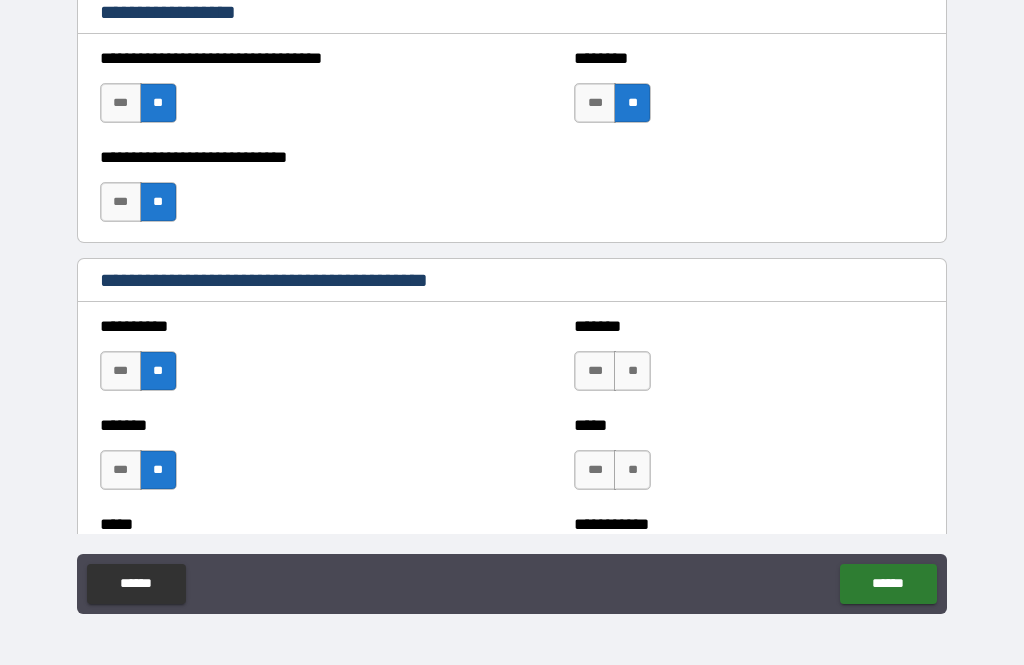 click on "**" at bounding box center [632, 371] 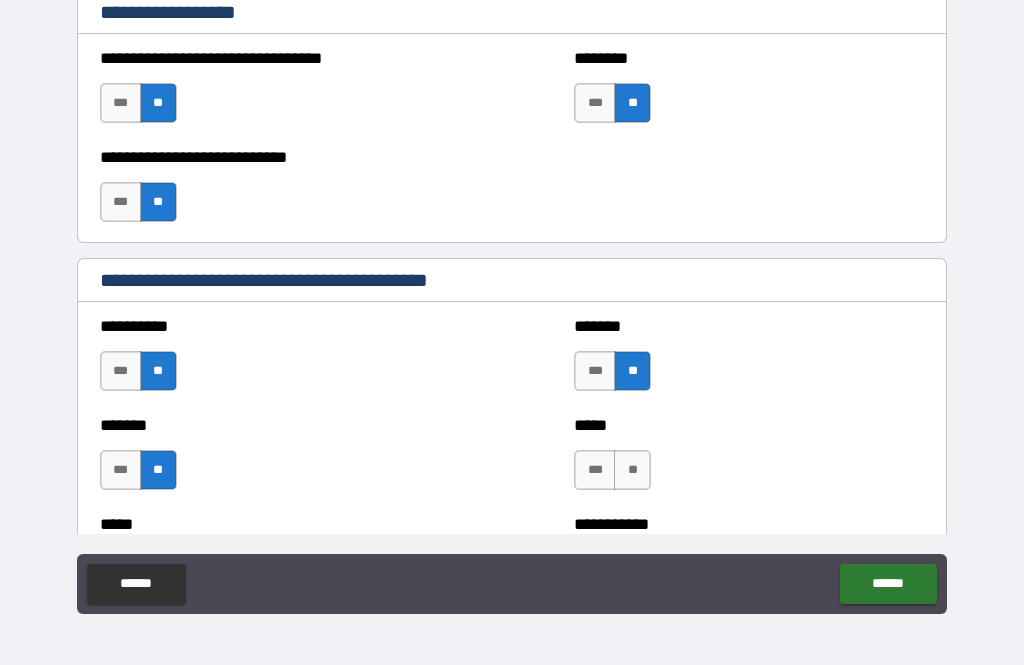 click on "**" at bounding box center (632, 470) 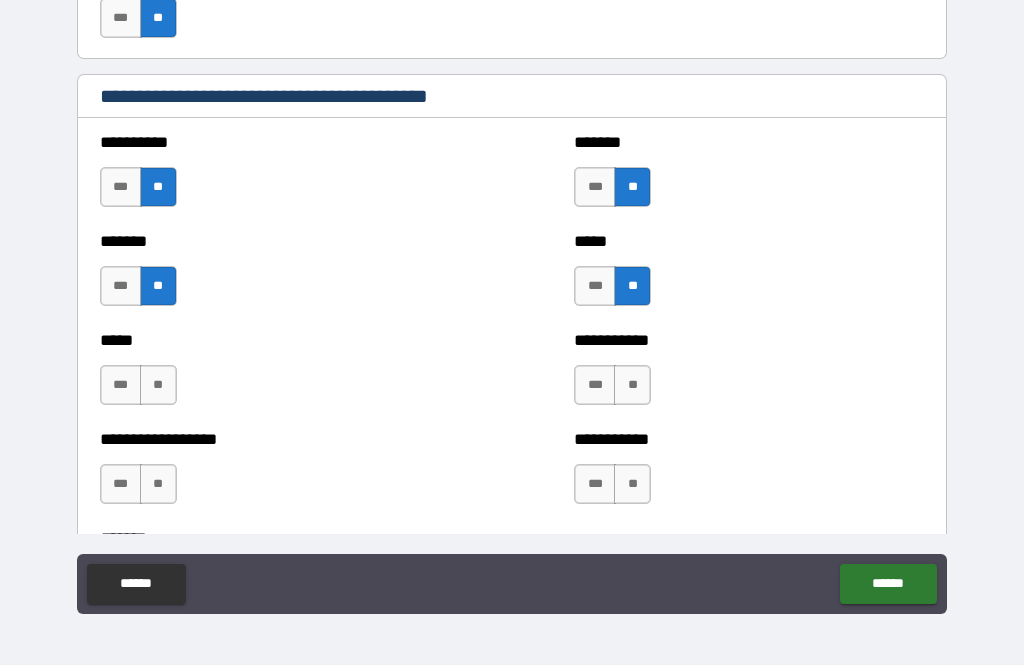 scroll, scrollTop: 1926, scrollLeft: 0, axis: vertical 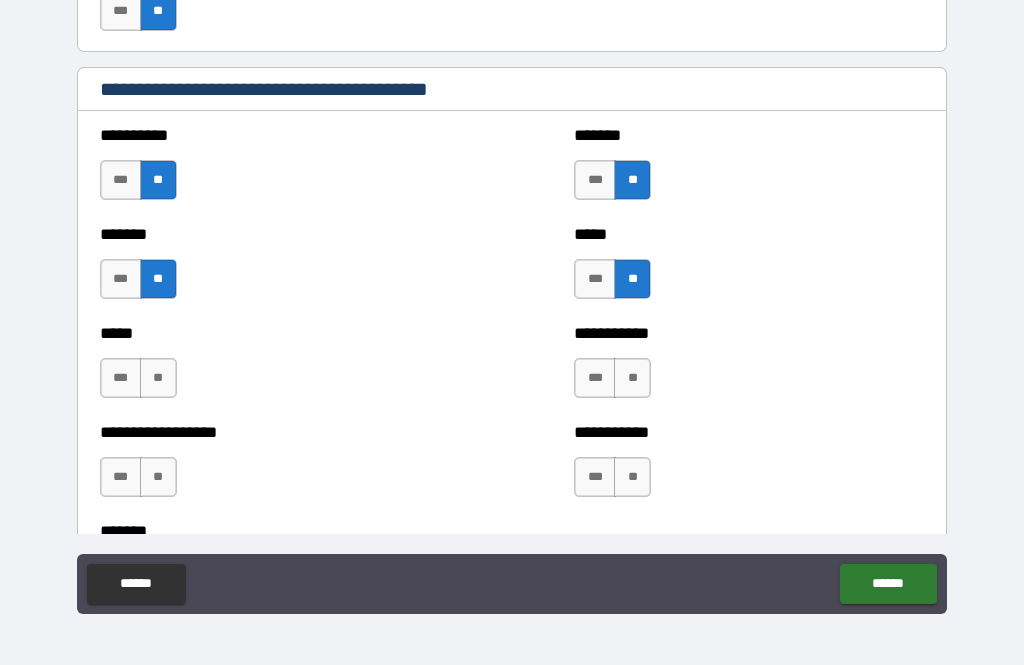 click on "**" at bounding box center [158, 378] 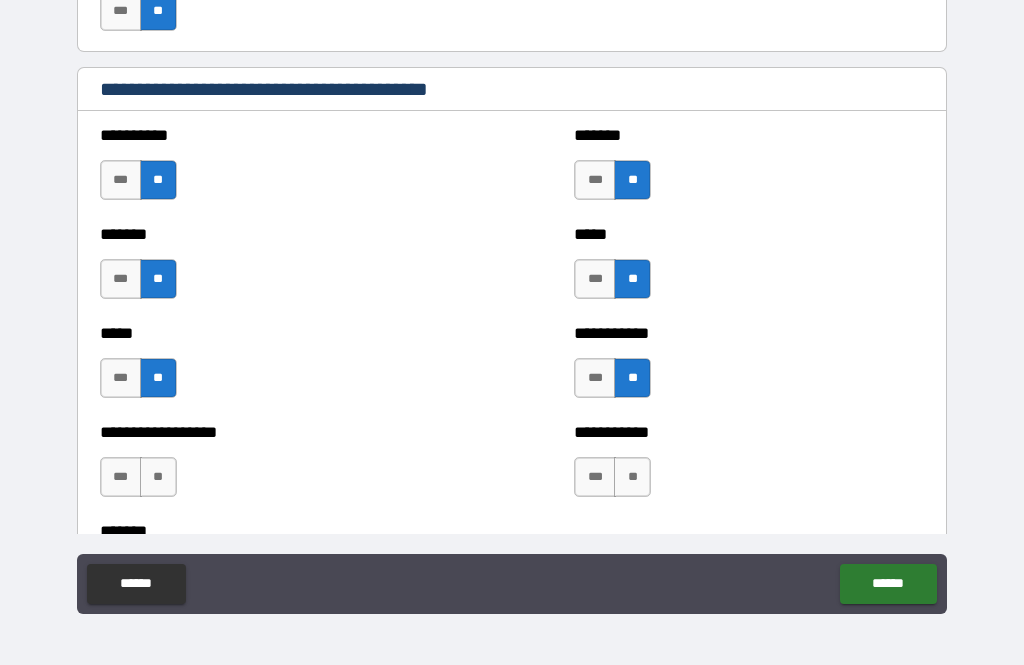 click on "**" at bounding box center [158, 378] 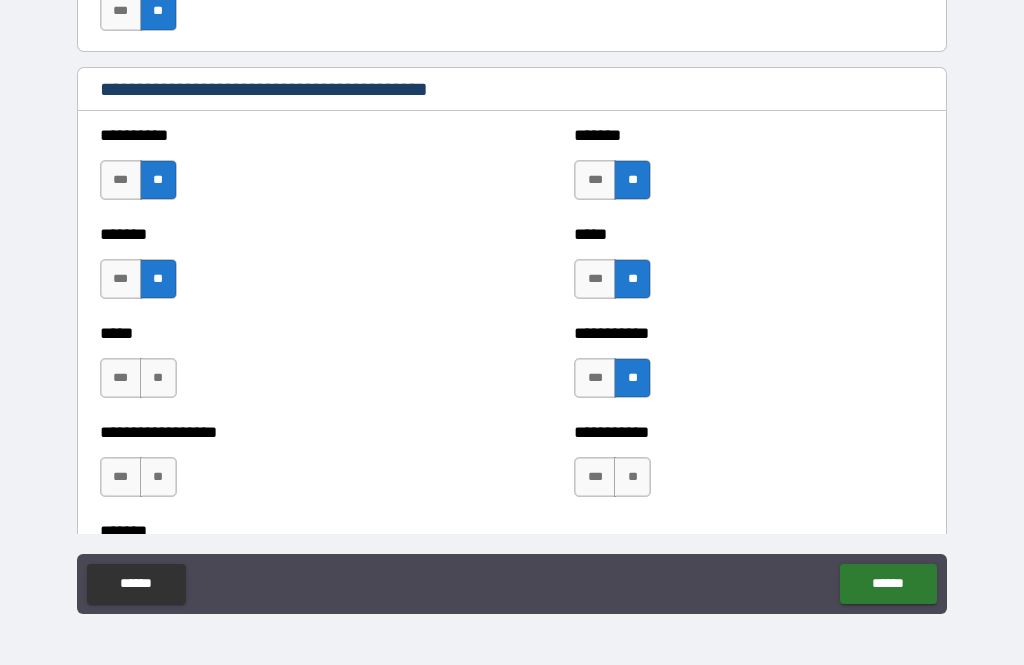 click on "**" at bounding box center [158, 378] 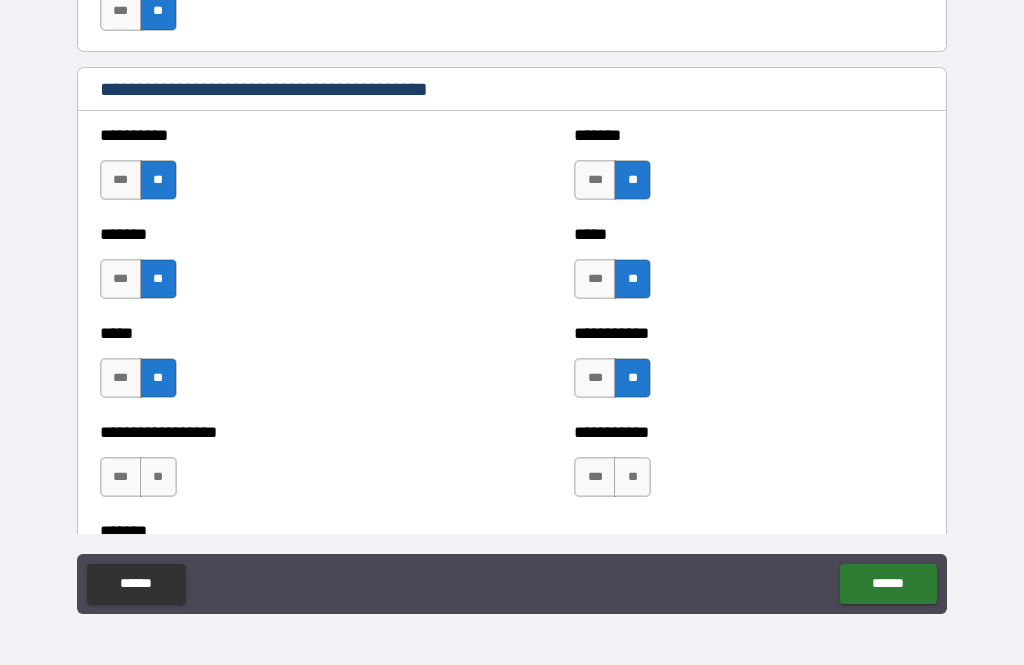 click on "**" at bounding box center [158, 477] 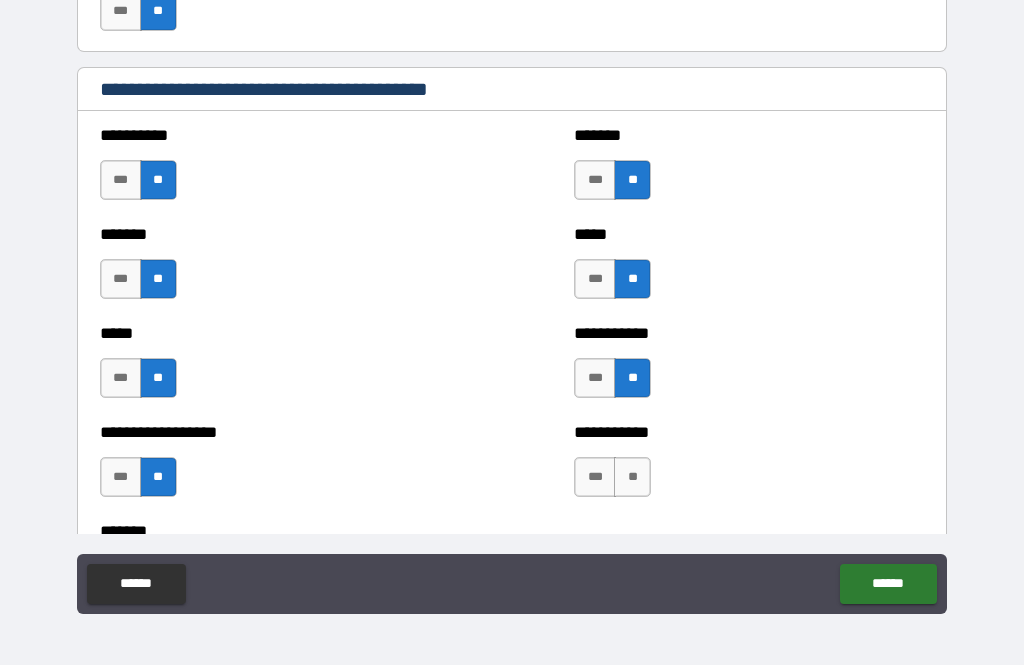 click on "**" at bounding box center [632, 477] 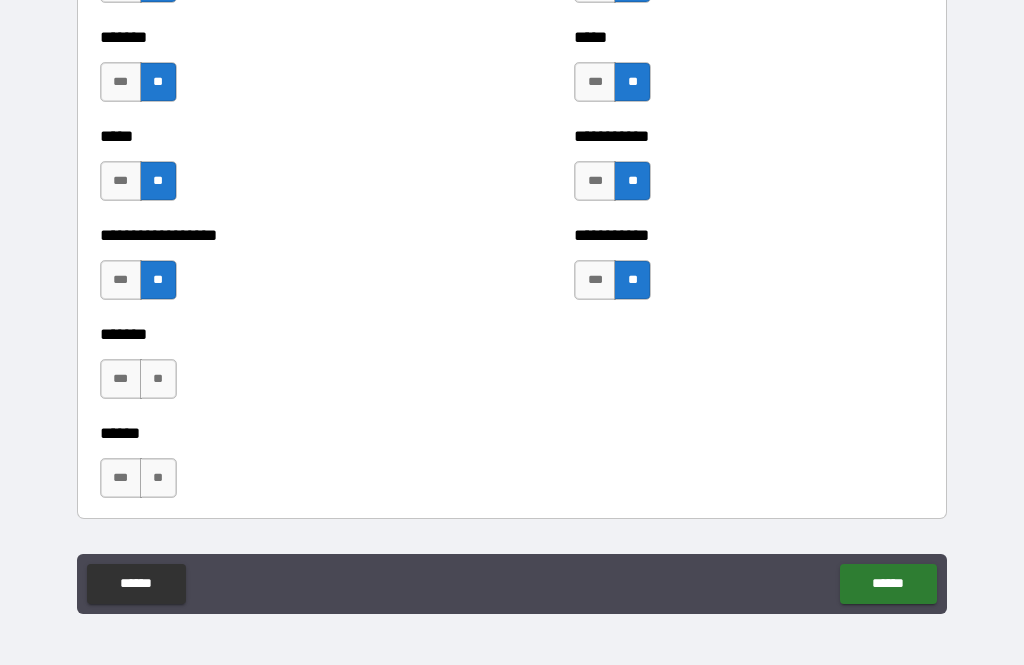 scroll, scrollTop: 2137, scrollLeft: 0, axis: vertical 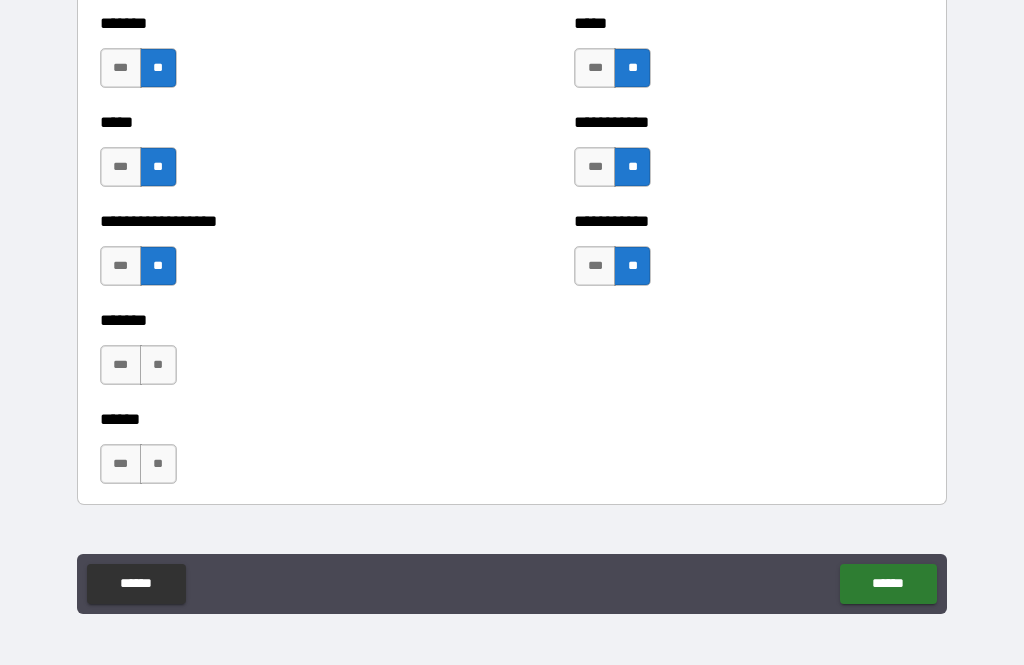 click on "**" at bounding box center (158, 365) 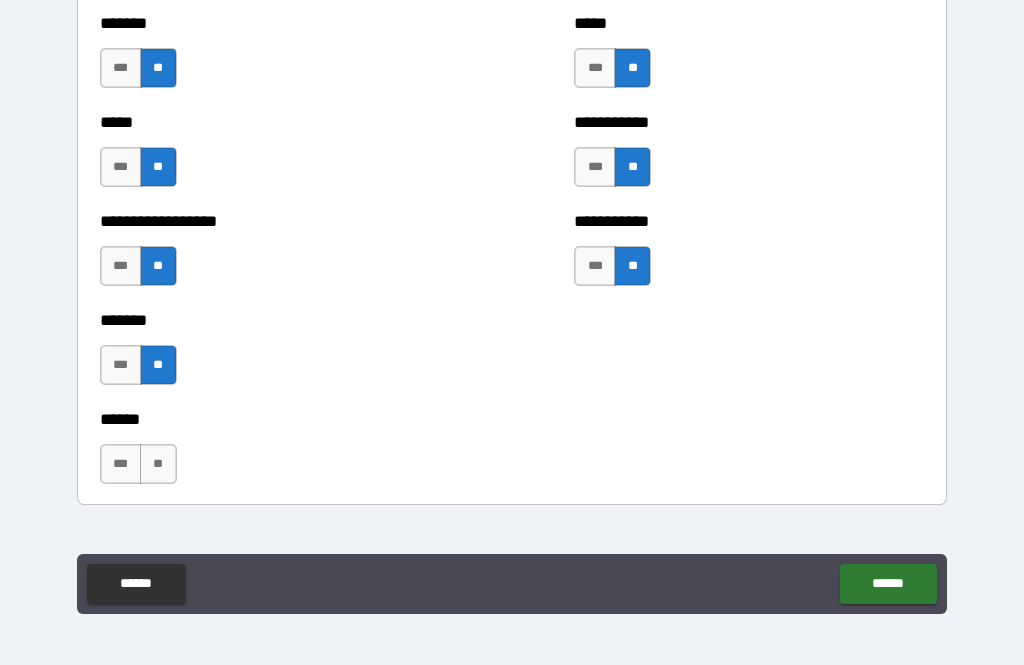 click on "**" at bounding box center (158, 464) 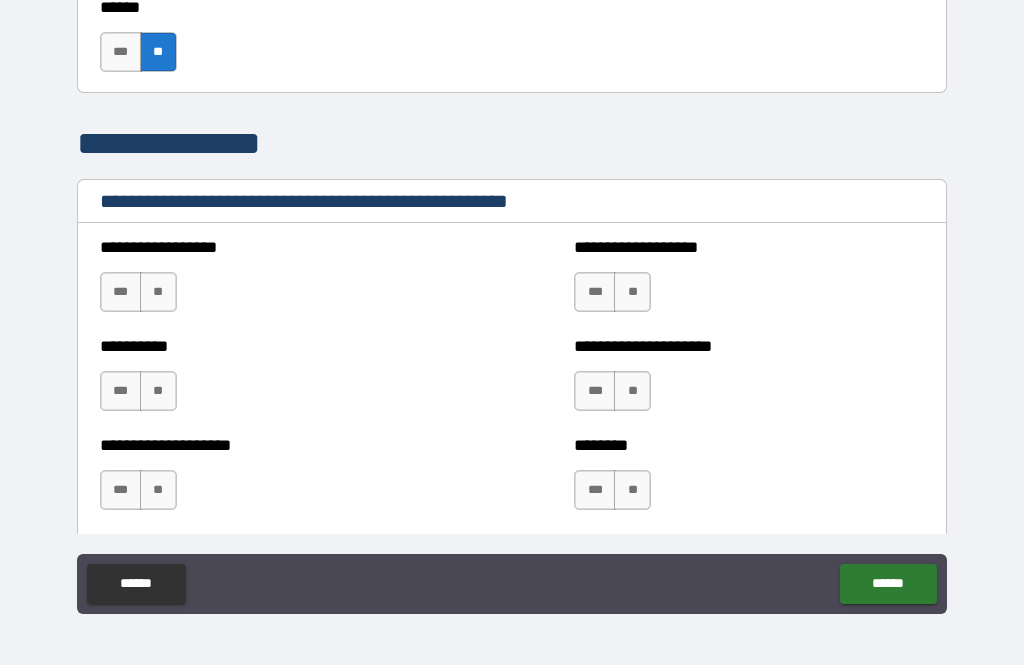 scroll, scrollTop: 2575, scrollLeft: 0, axis: vertical 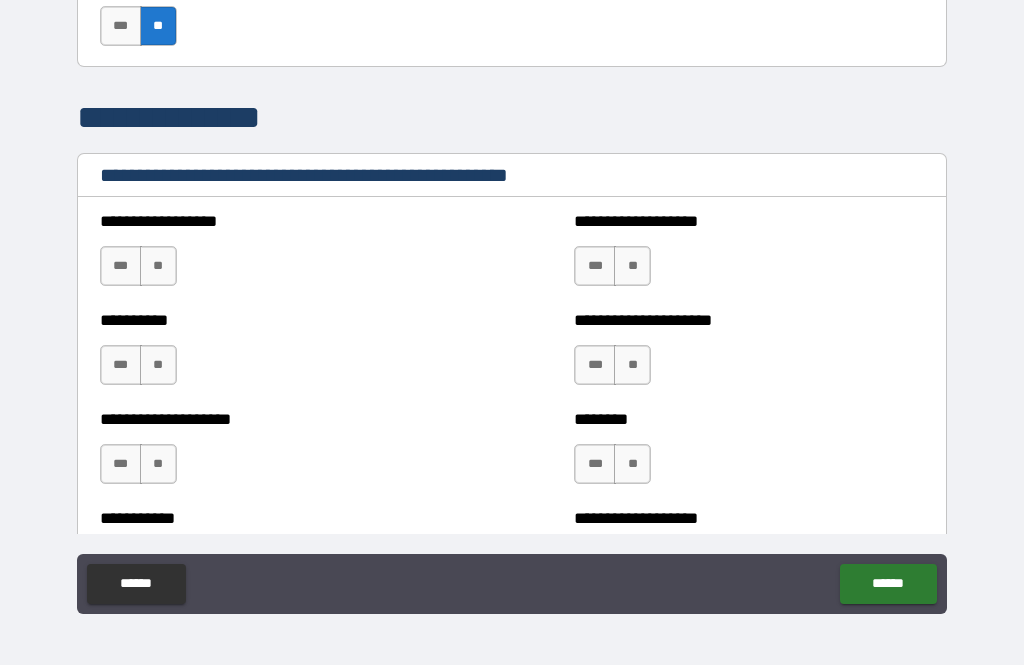click on "**" at bounding box center [158, 266] 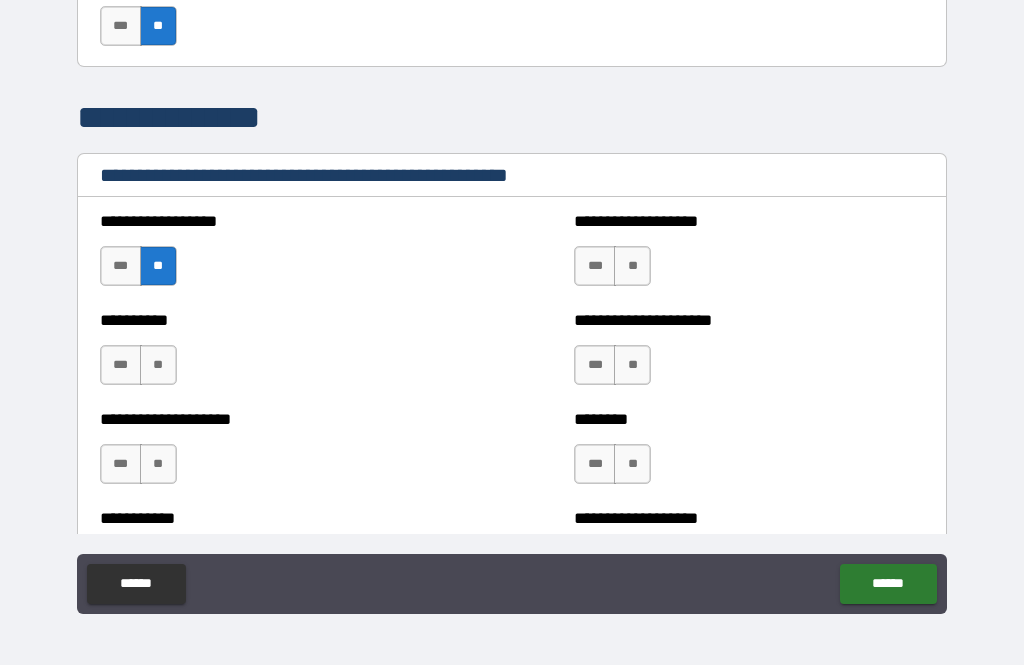click on "**" at bounding box center [158, 365] 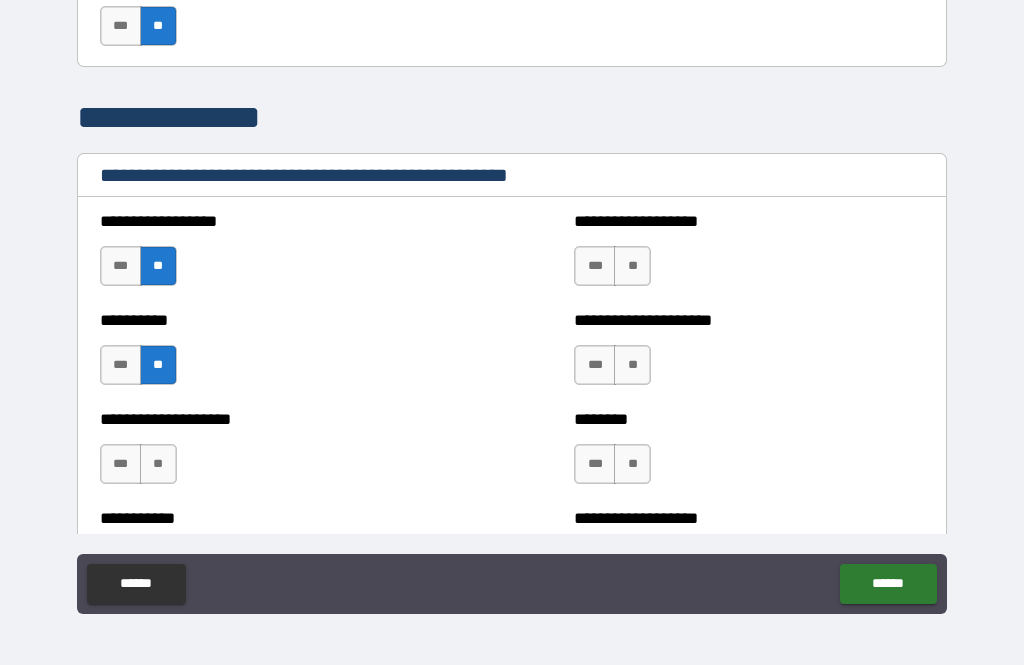 click on "**" at bounding box center [632, 266] 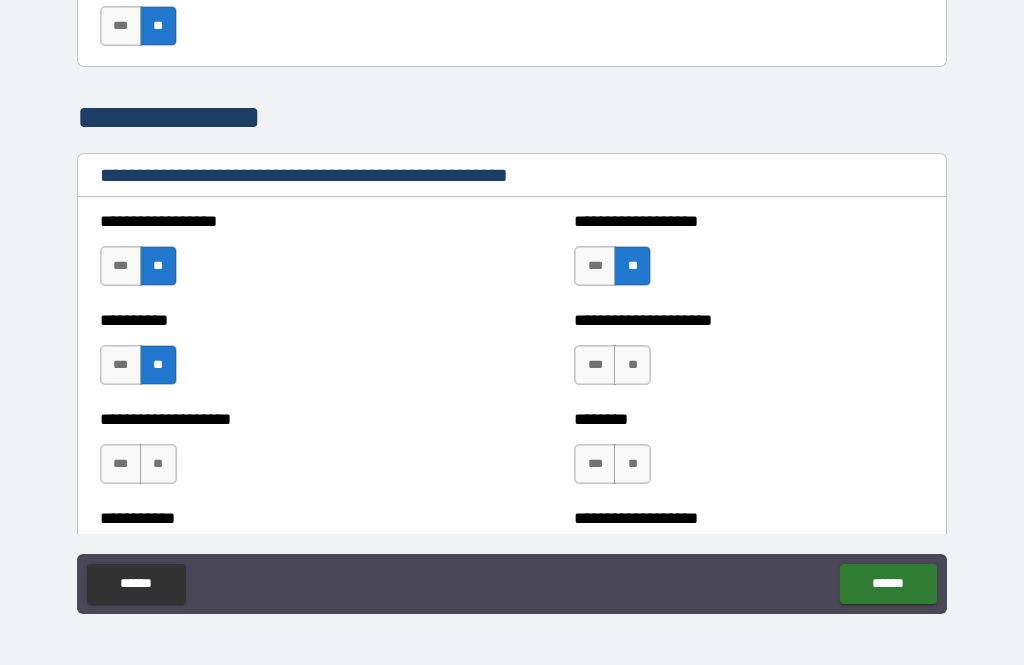 click on "**" at bounding box center (632, 365) 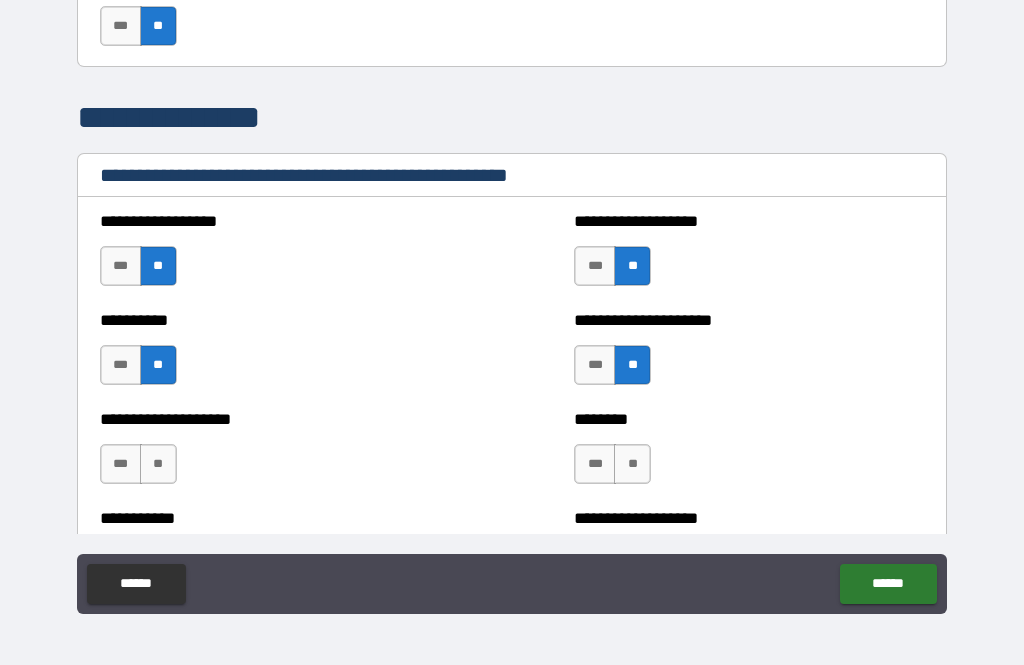 click on "**" at bounding box center [632, 464] 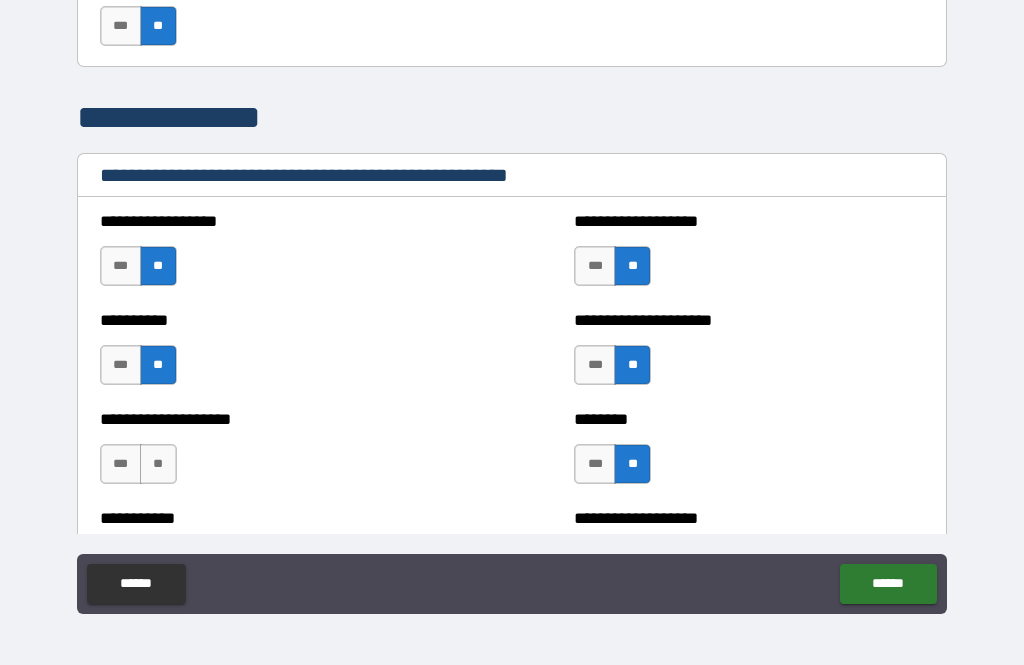 click on "**" at bounding box center (158, 464) 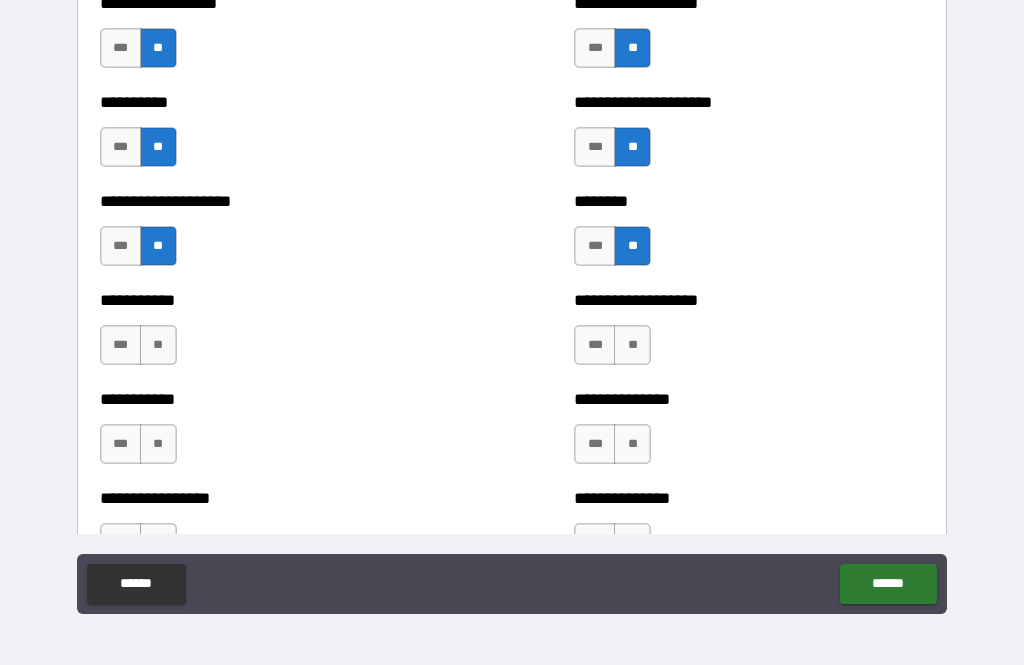 scroll, scrollTop: 2794, scrollLeft: 0, axis: vertical 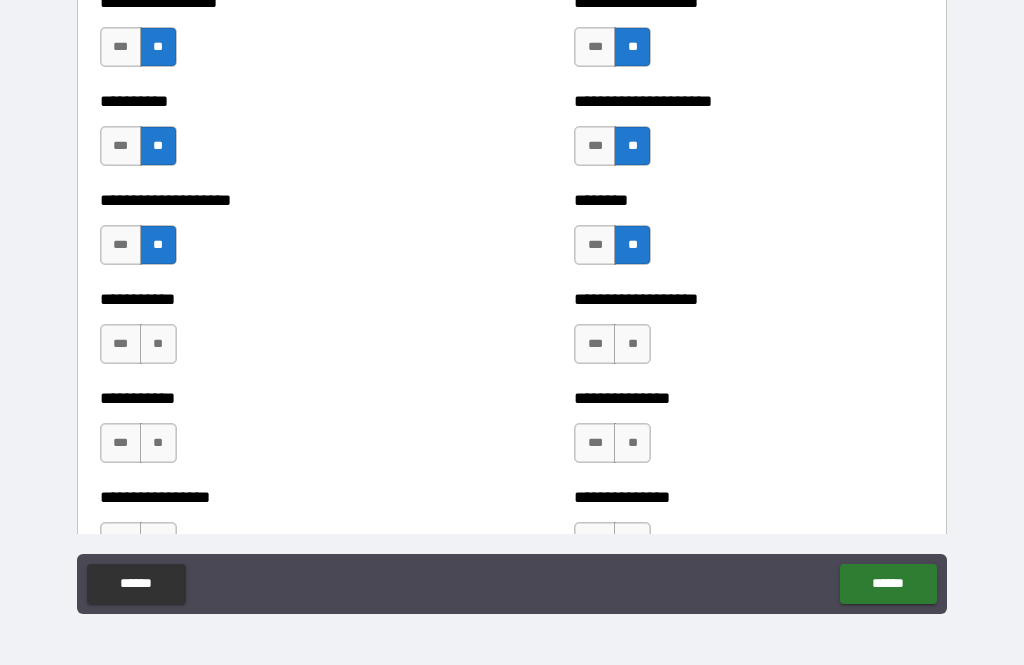 click on "**" at bounding box center (632, 344) 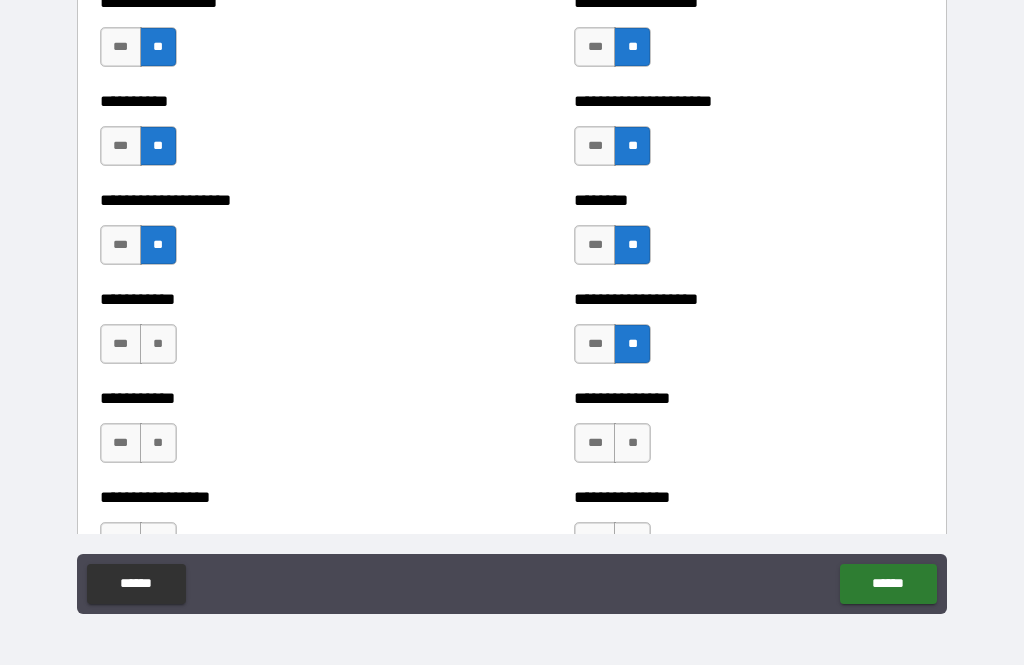 click on "**" at bounding box center [632, 443] 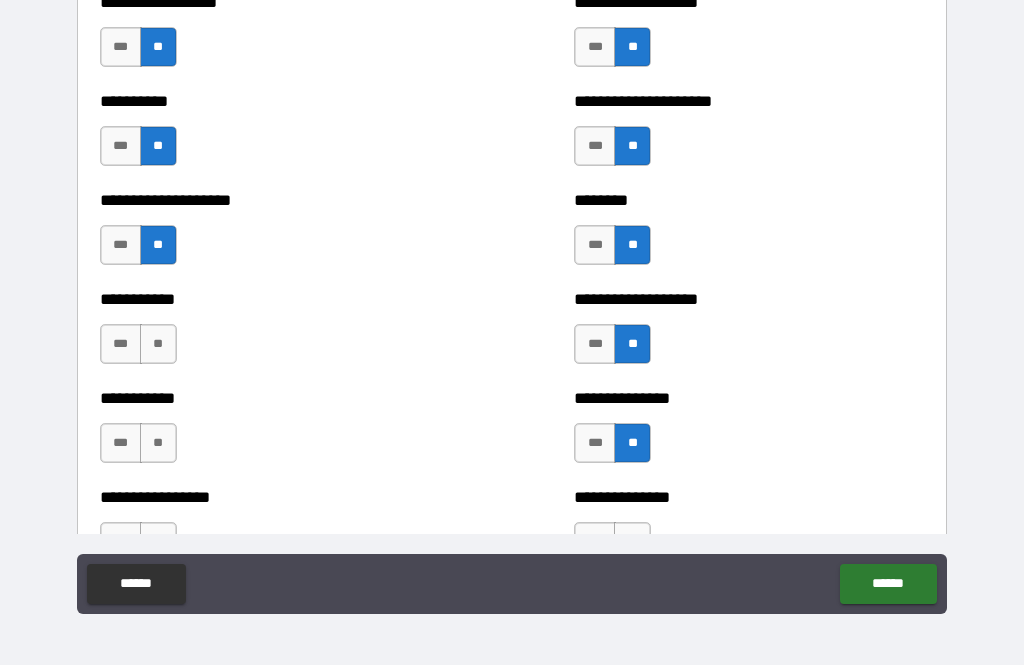 click on "**" at bounding box center [158, 344] 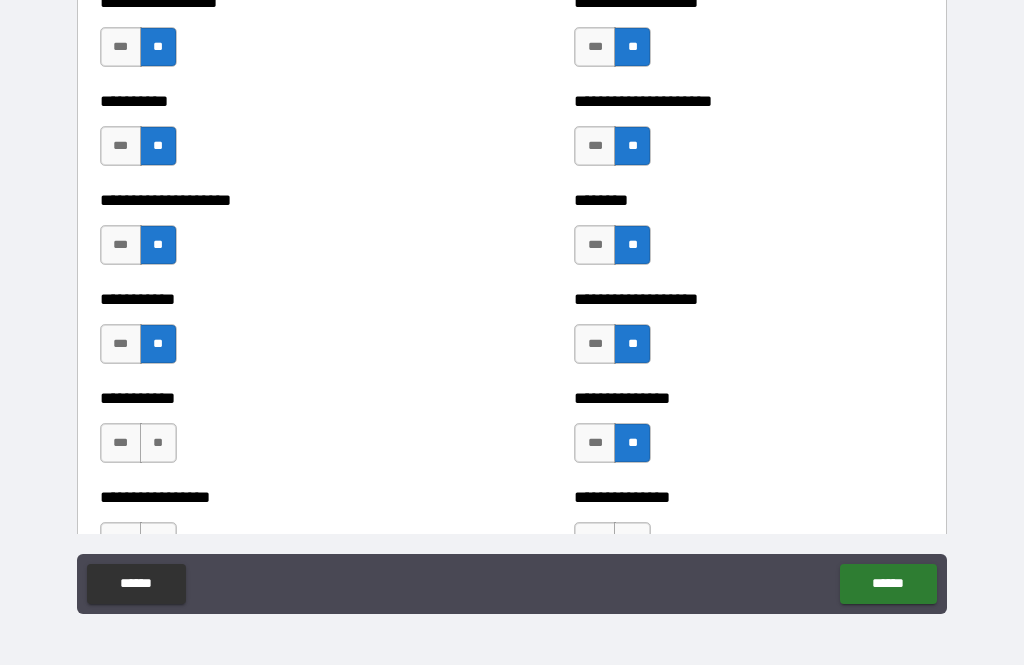 click on "**" at bounding box center [158, 443] 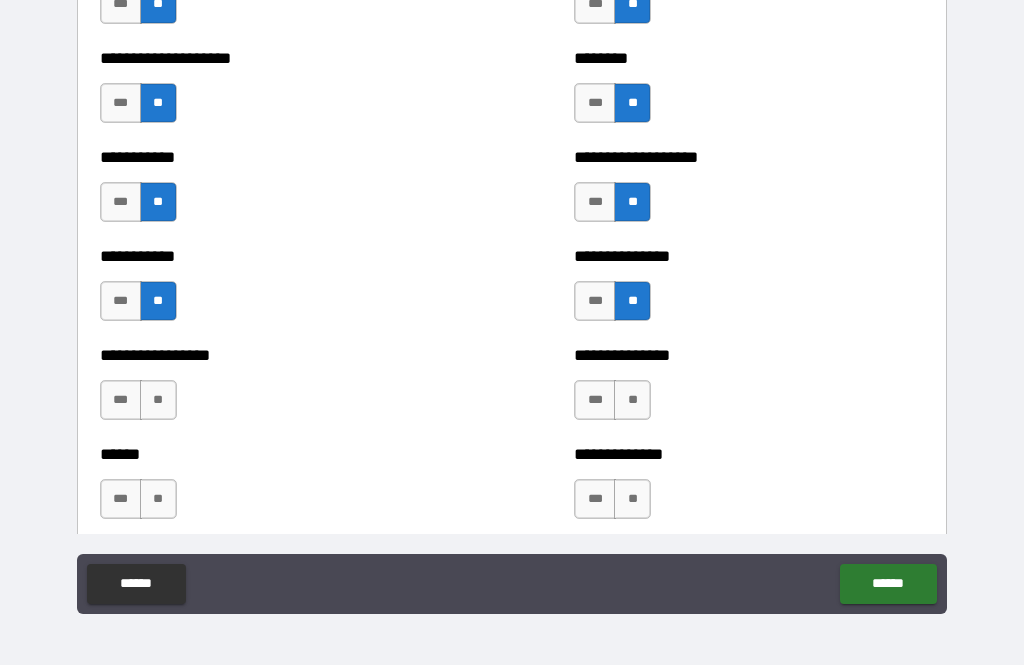 scroll, scrollTop: 2937, scrollLeft: 0, axis: vertical 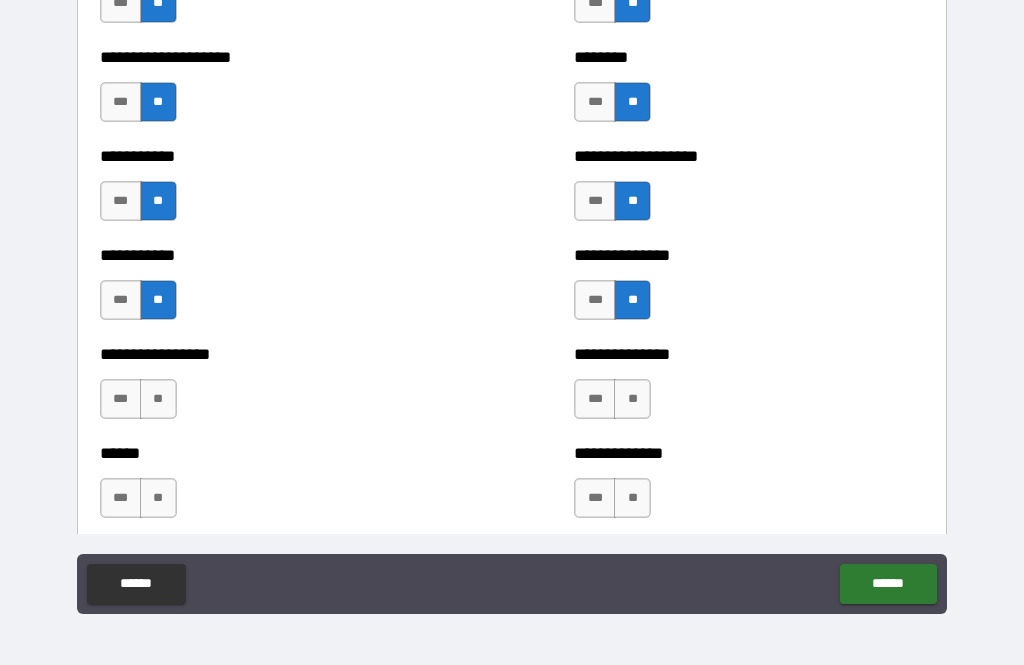 click on "**" at bounding box center (158, 399) 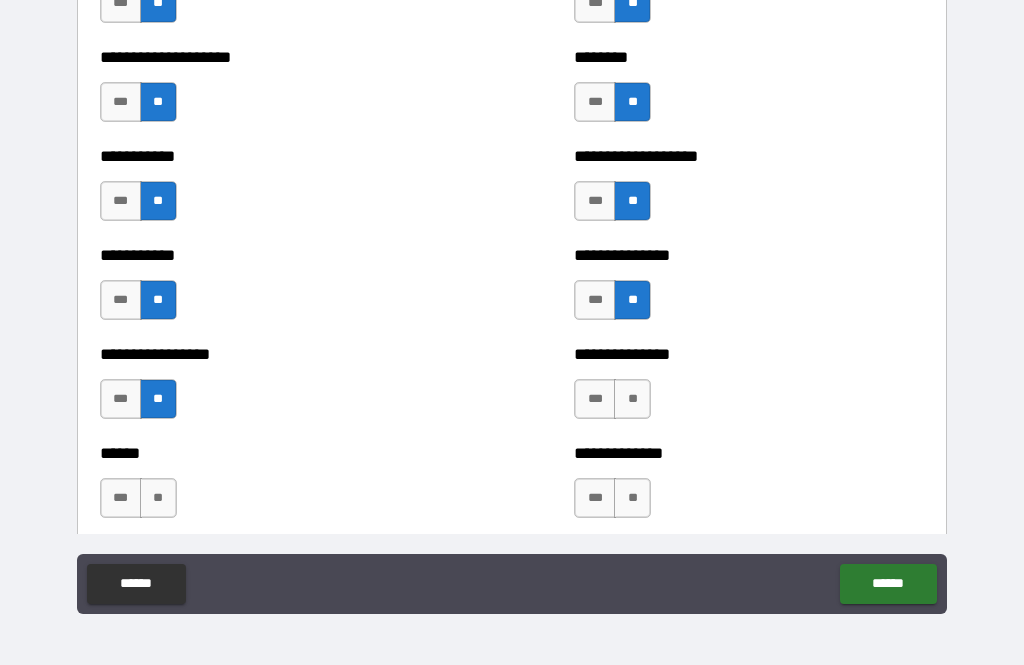 click on "**" at bounding box center (632, 399) 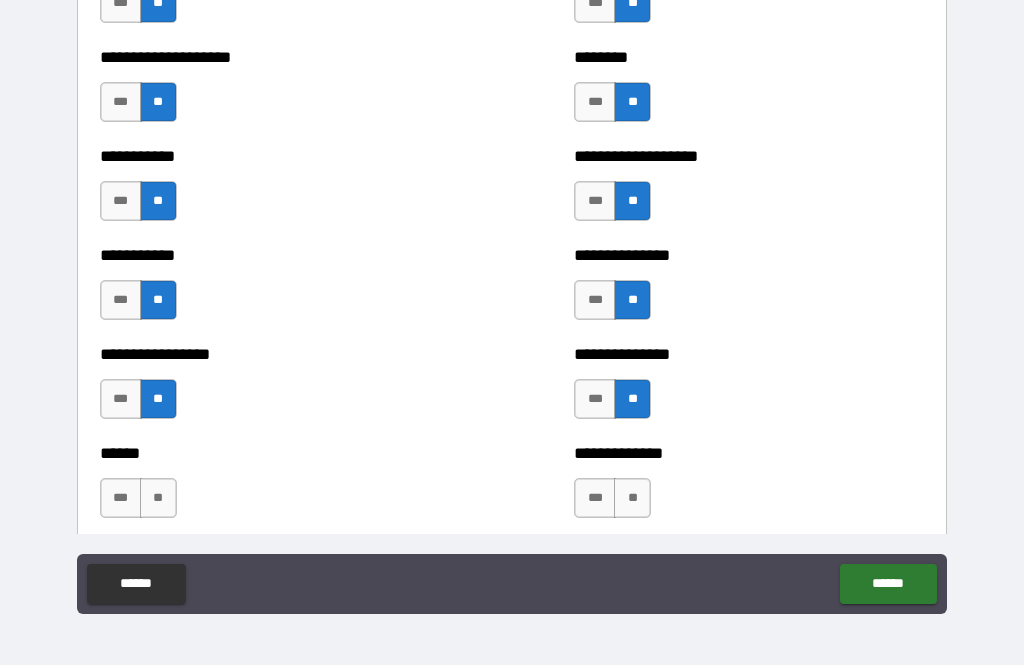 click on "**" at bounding box center (632, 498) 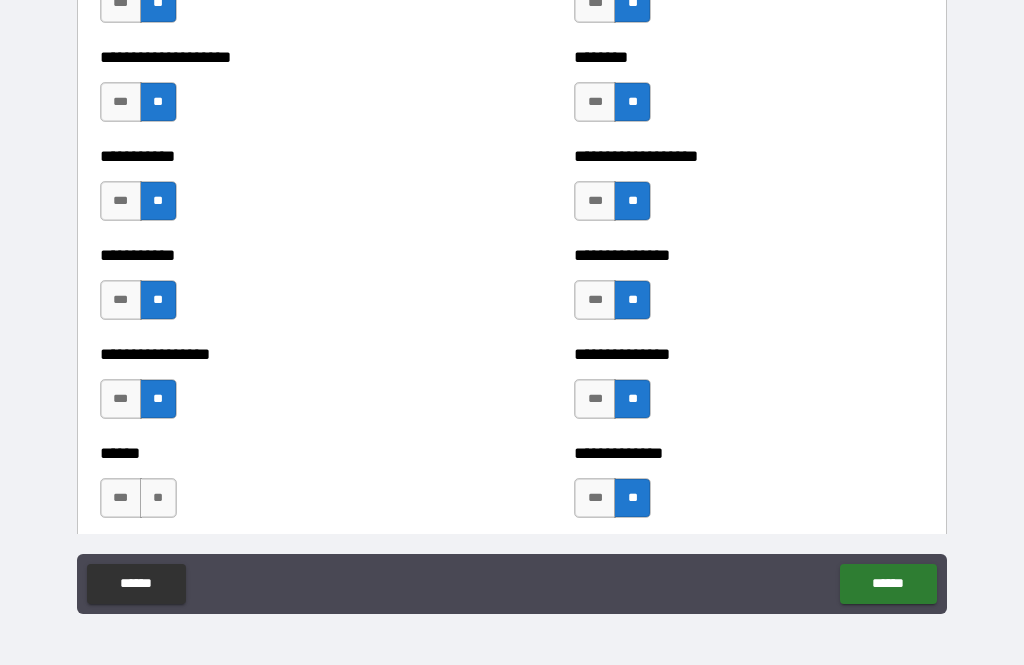 click on "**" at bounding box center (158, 498) 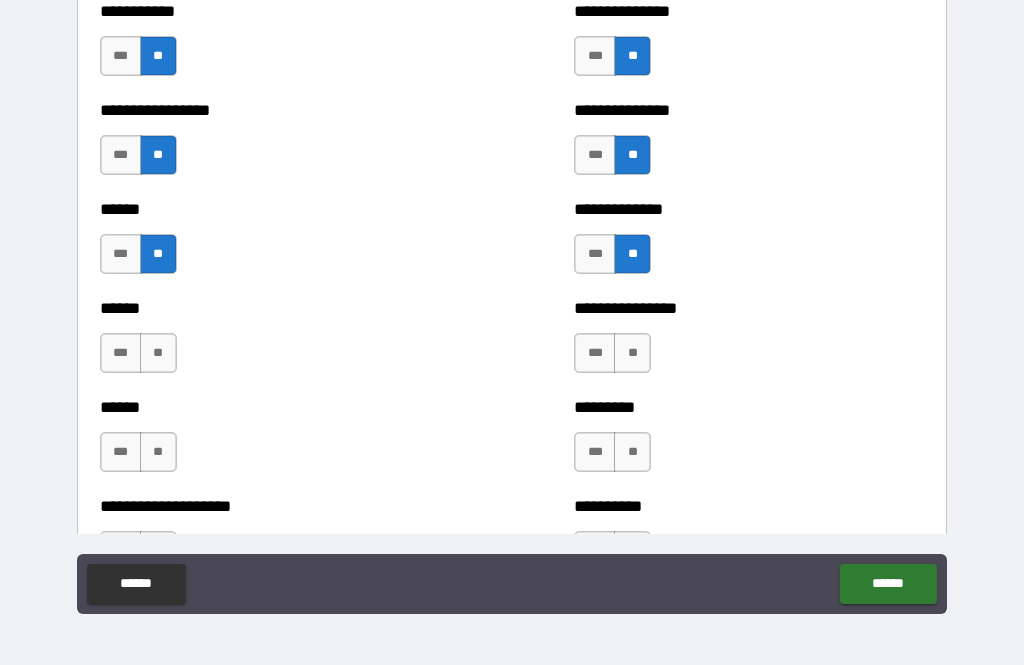 scroll, scrollTop: 3182, scrollLeft: 0, axis: vertical 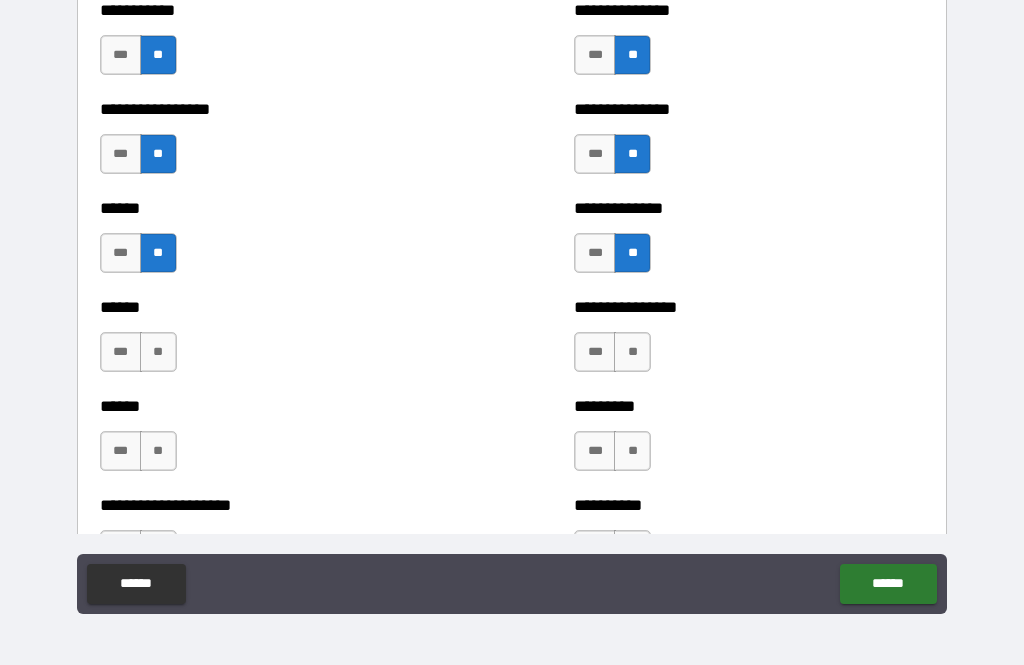 click on "**" at bounding box center [158, 352] 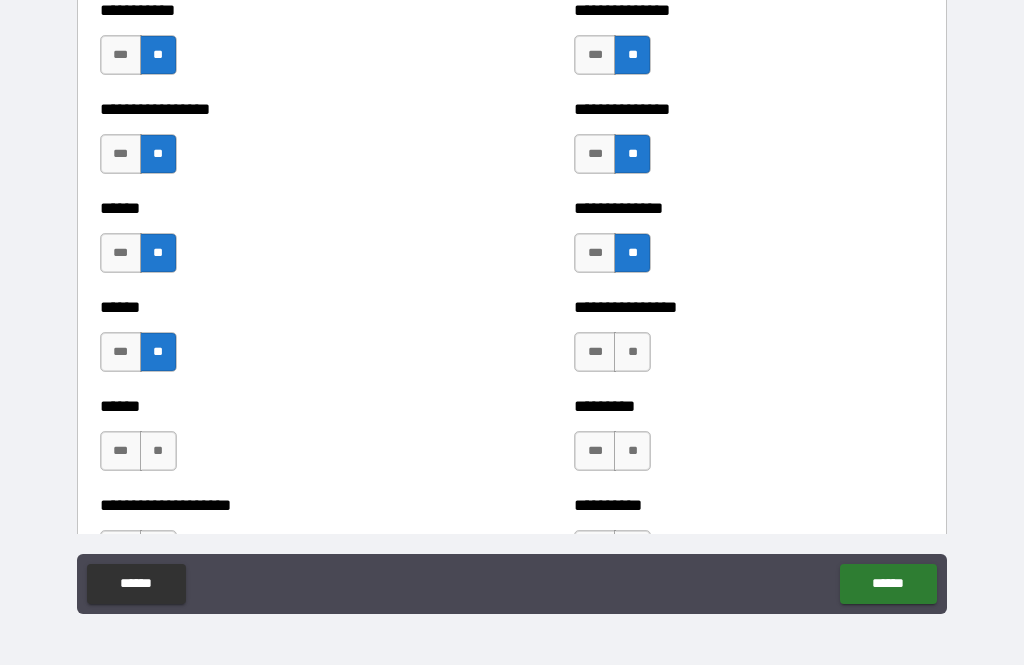 click on "**" at bounding box center [632, 352] 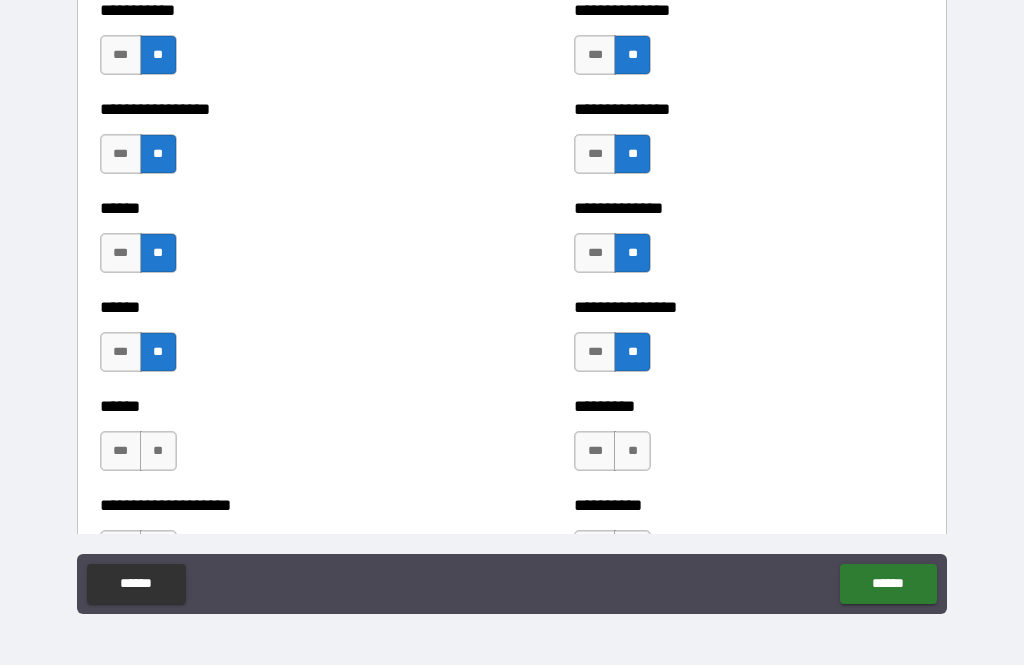 click on "**" at bounding box center [632, 451] 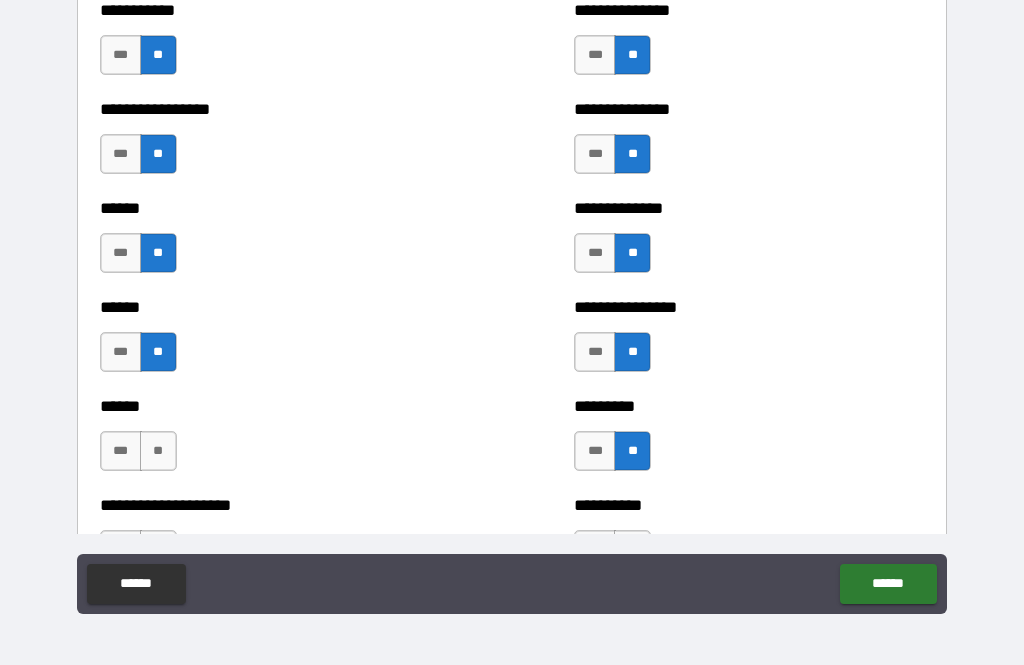 click on "**" at bounding box center [158, 451] 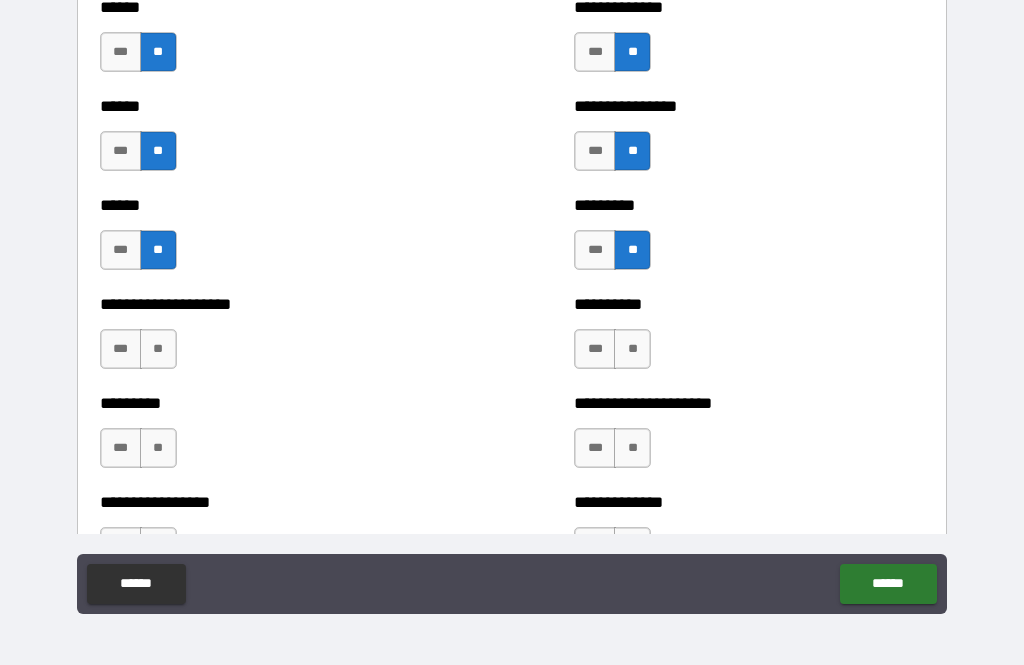 scroll, scrollTop: 3403, scrollLeft: 0, axis: vertical 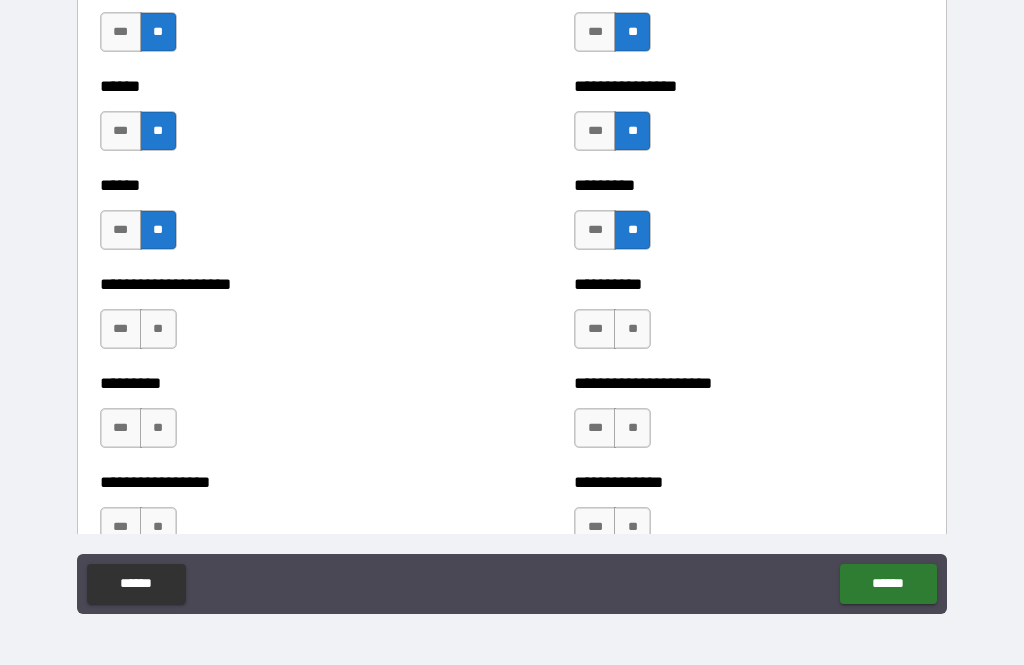 click on "**" at bounding box center [158, 329] 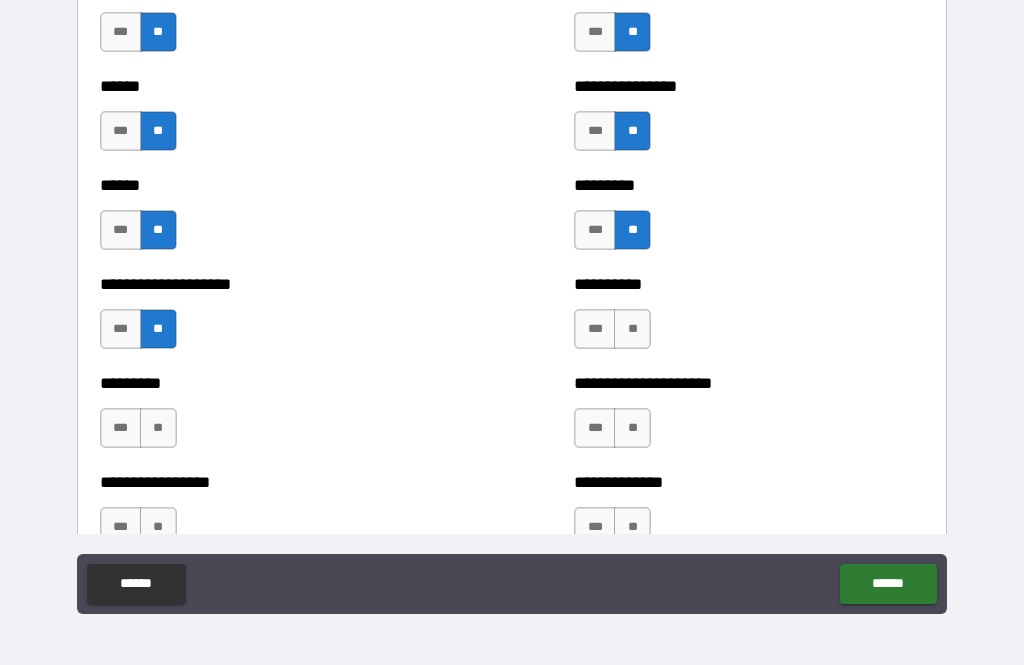 click on "**" at bounding box center (632, 329) 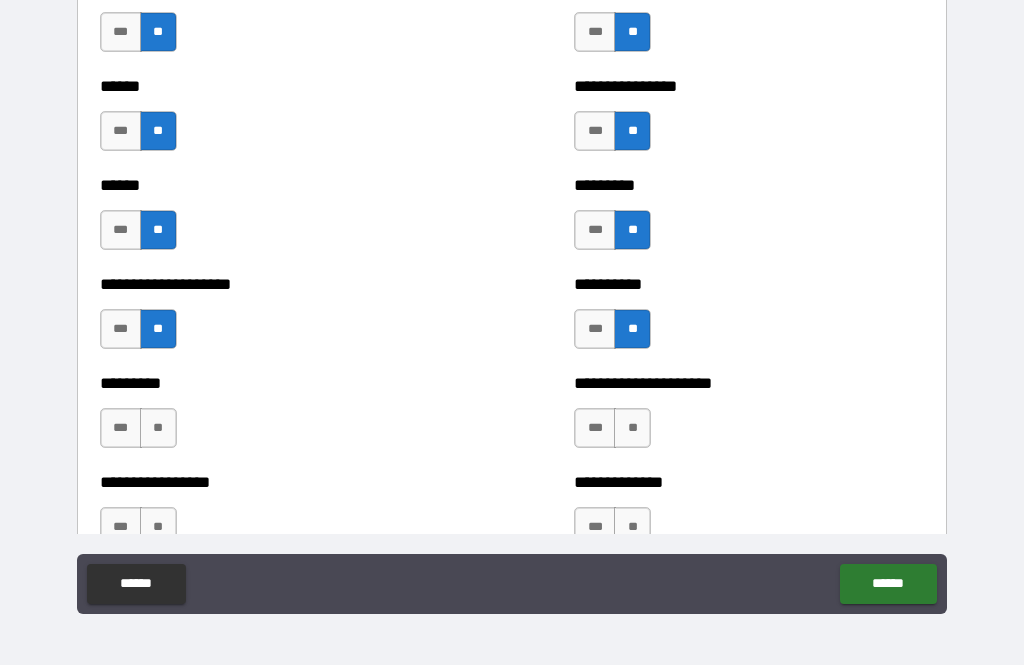 click on "**" at bounding box center (632, 428) 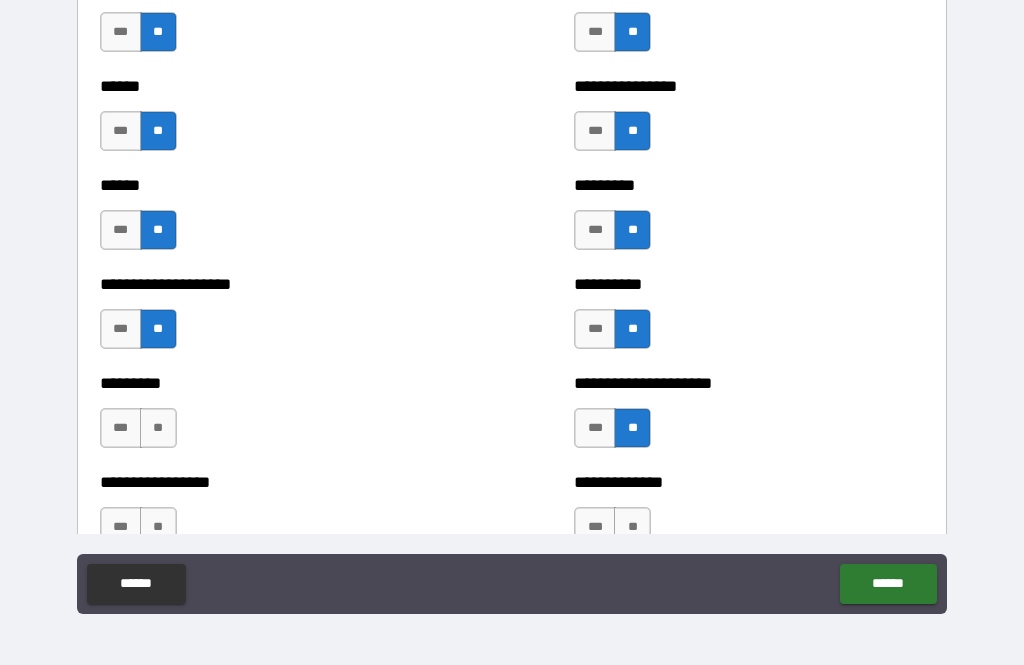 click on "**" at bounding box center [158, 428] 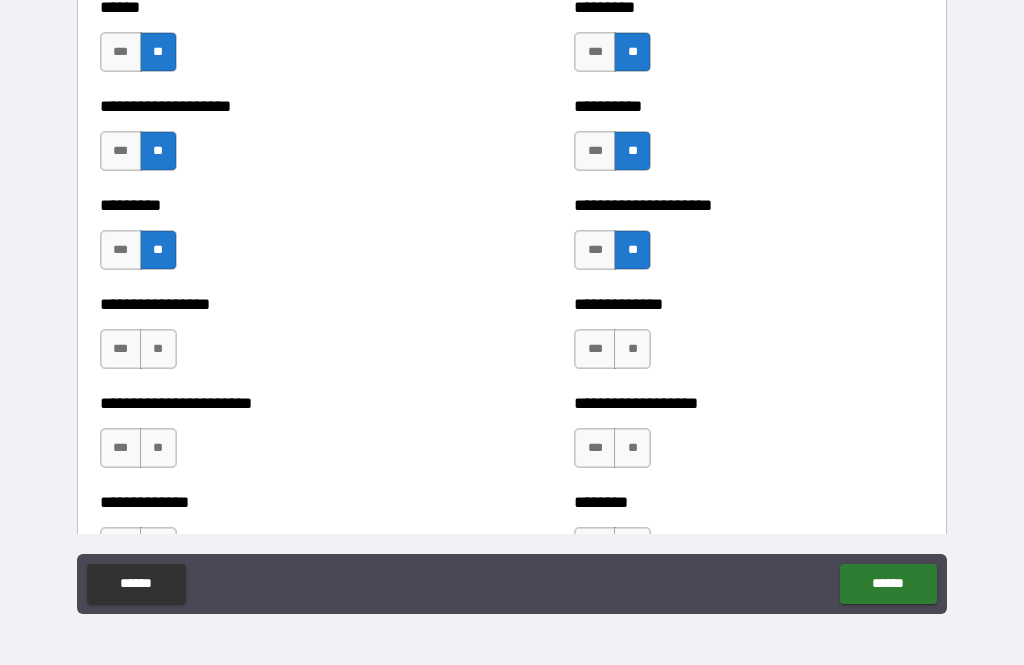 scroll, scrollTop: 3614, scrollLeft: 0, axis: vertical 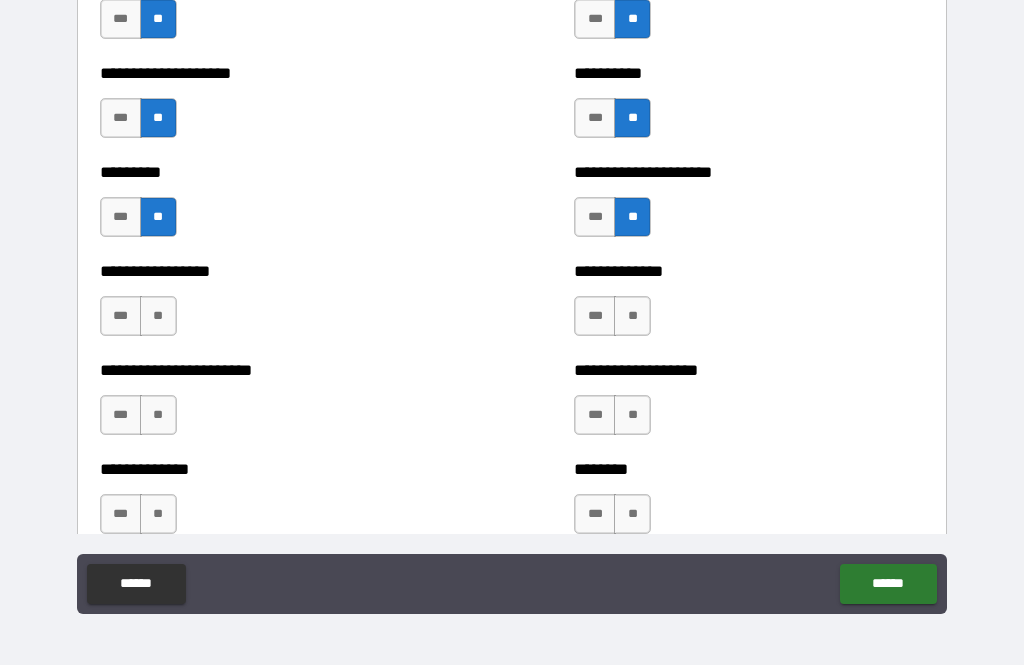 click on "**" at bounding box center (632, 316) 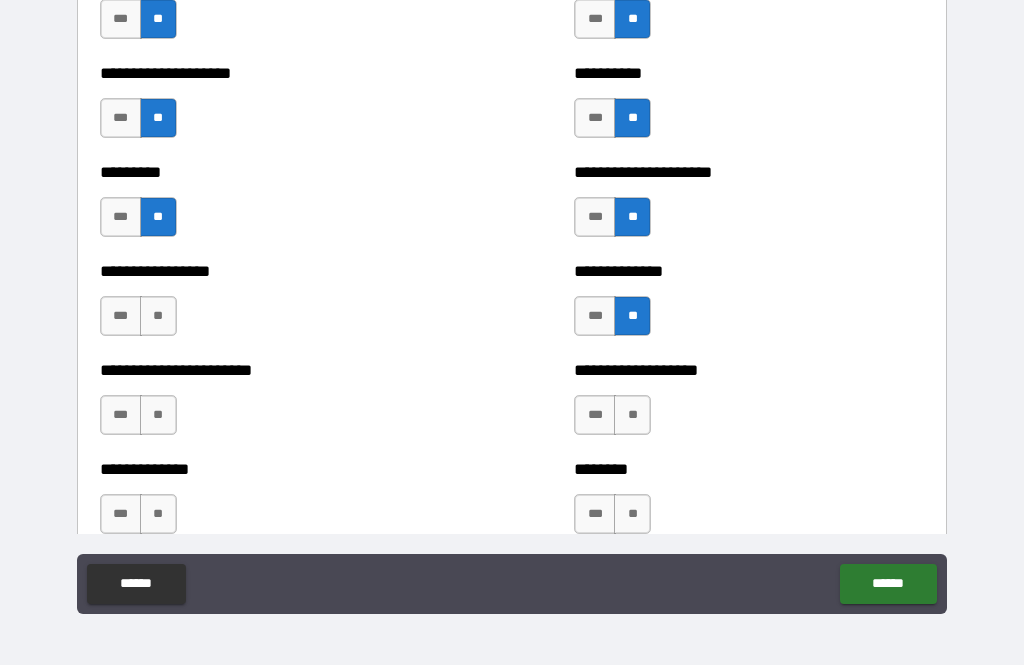 click on "**" at bounding box center [158, 316] 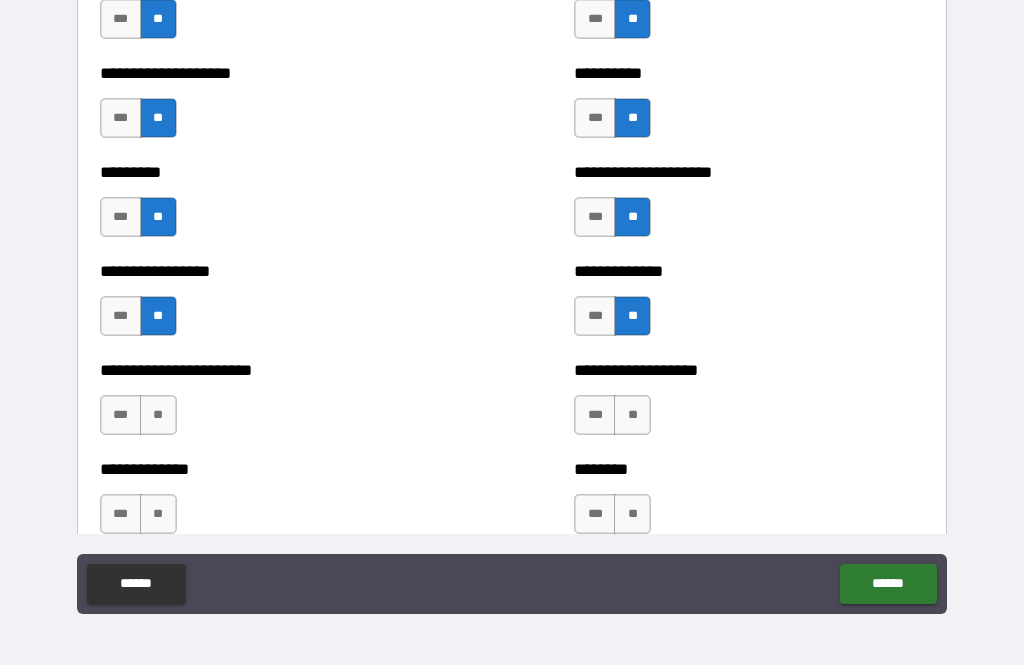 click on "**" at bounding box center [158, 415] 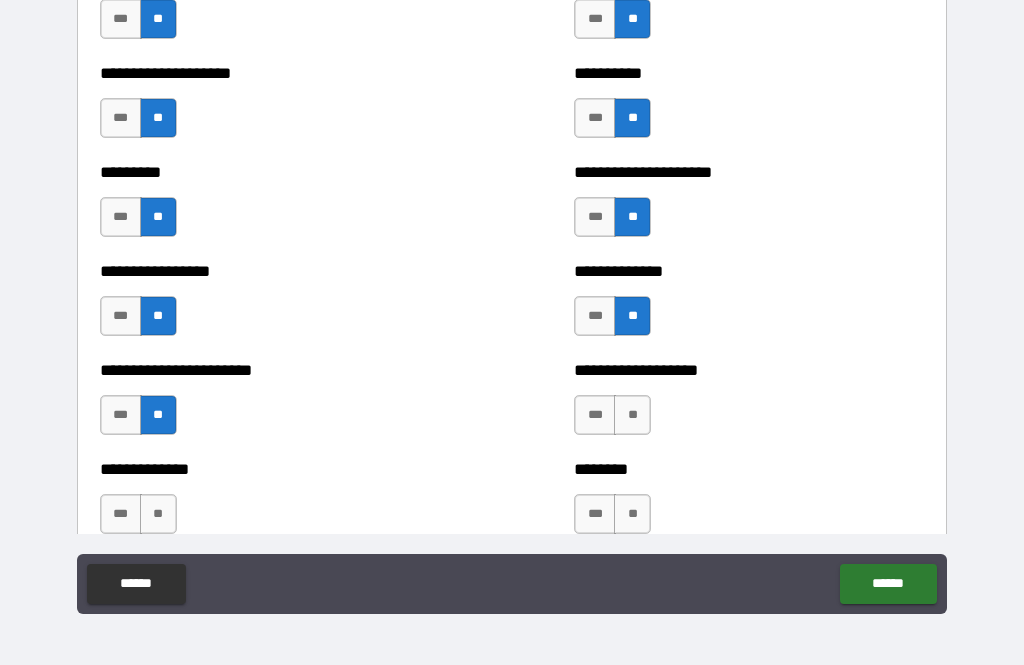 click on "**" at bounding box center (632, 415) 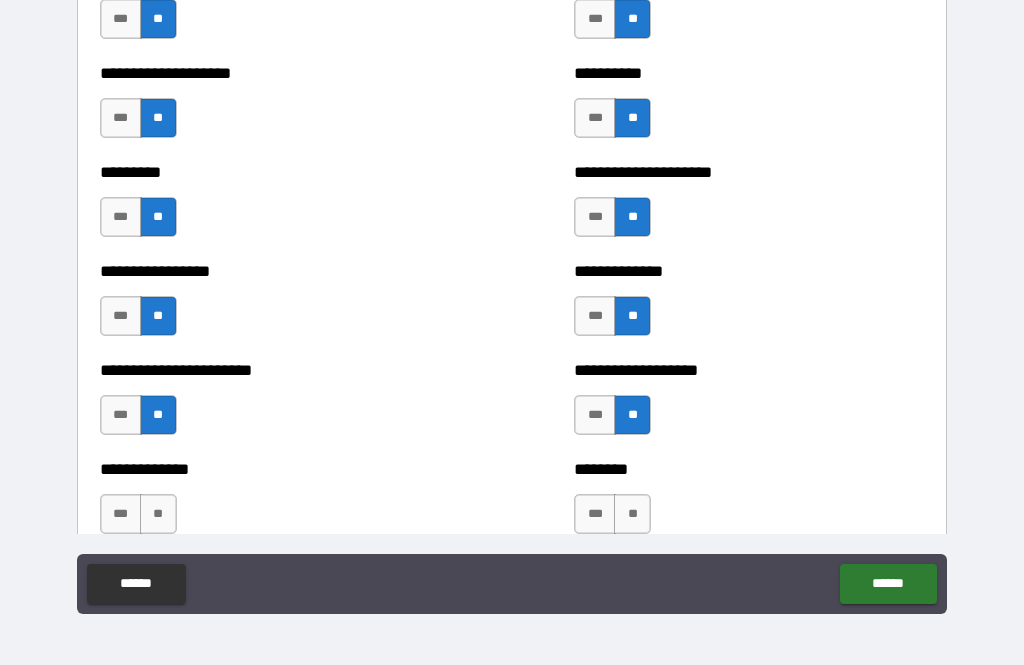 click on "**" at bounding box center [632, 514] 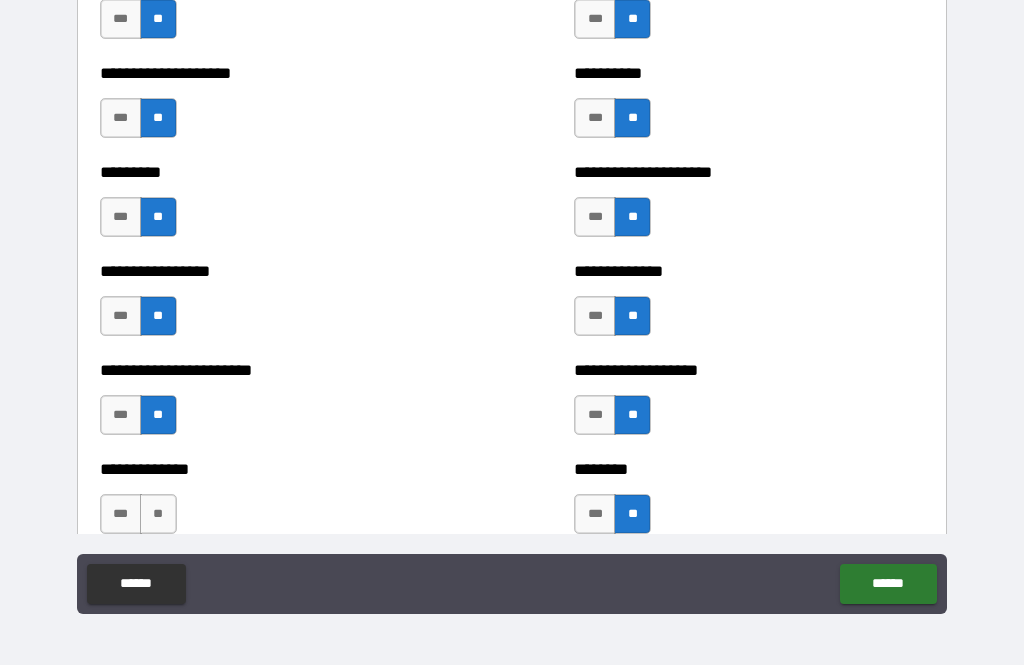 click on "**" at bounding box center [158, 514] 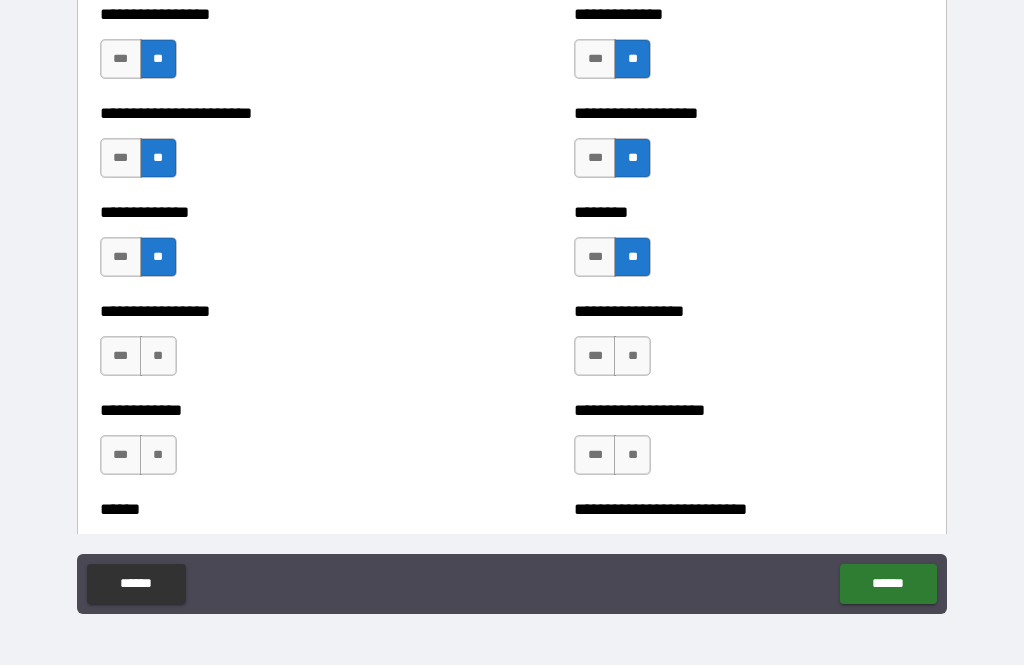 scroll, scrollTop: 3872, scrollLeft: 0, axis: vertical 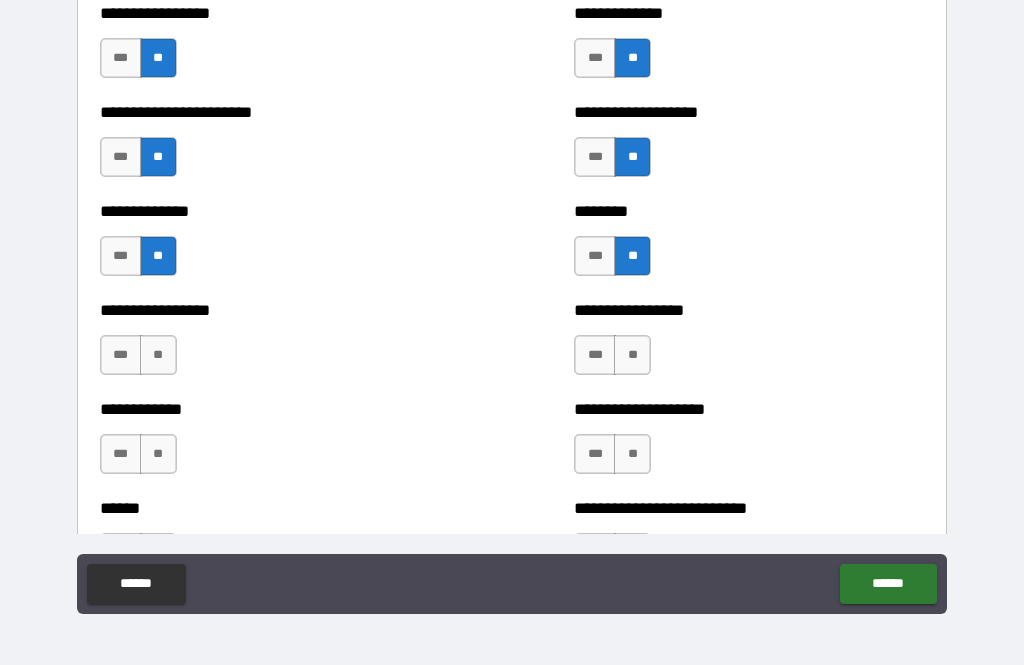 click on "**" at bounding box center (158, 355) 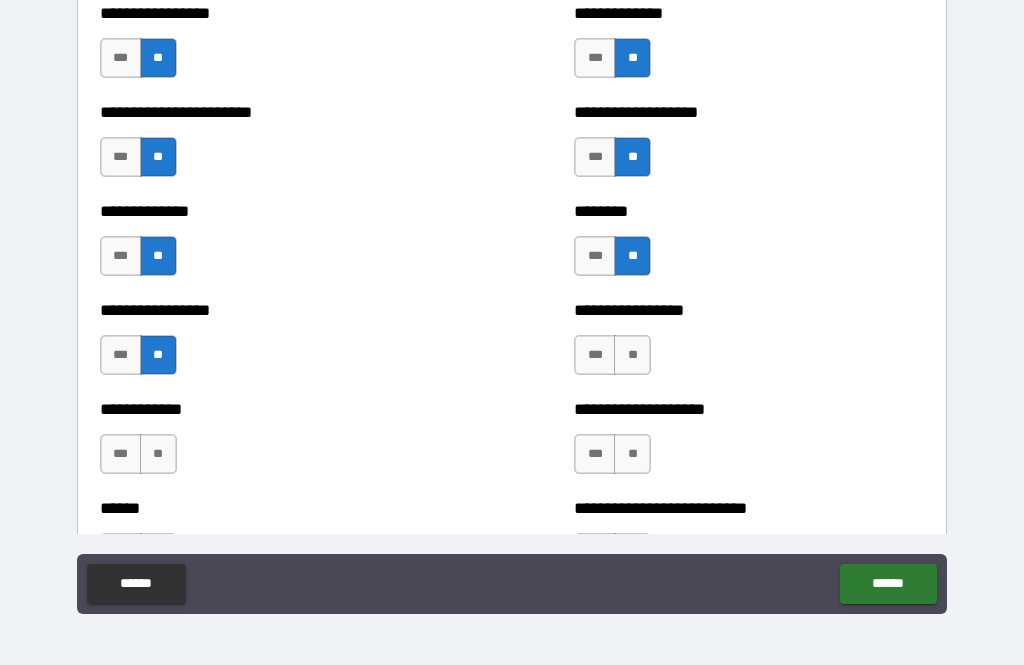 click on "**" at bounding box center [632, 355] 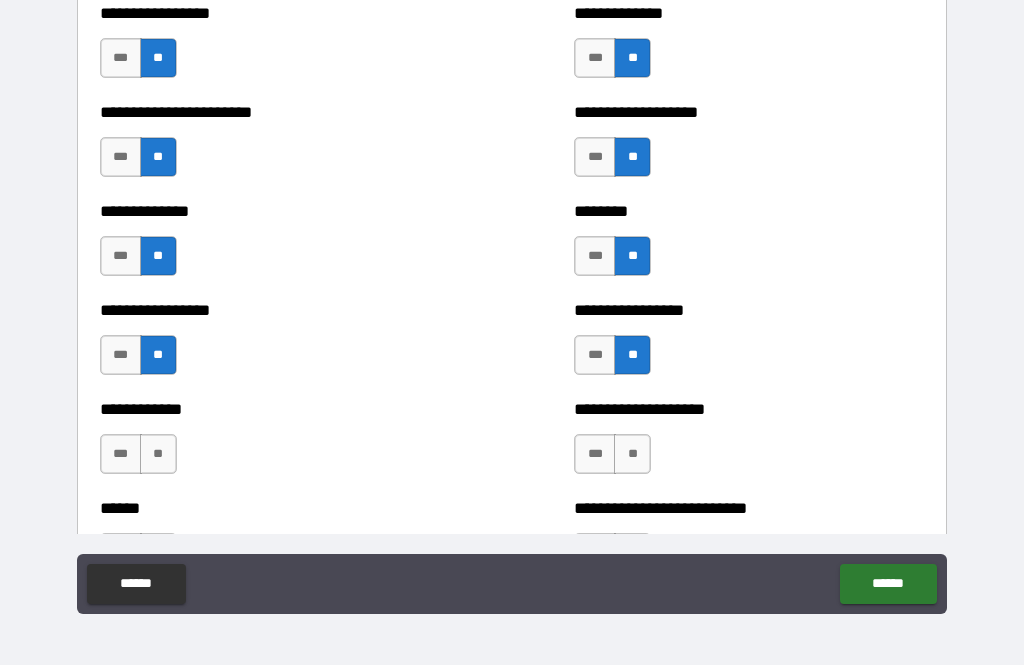 click on "**" at bounding box center (632, 454) 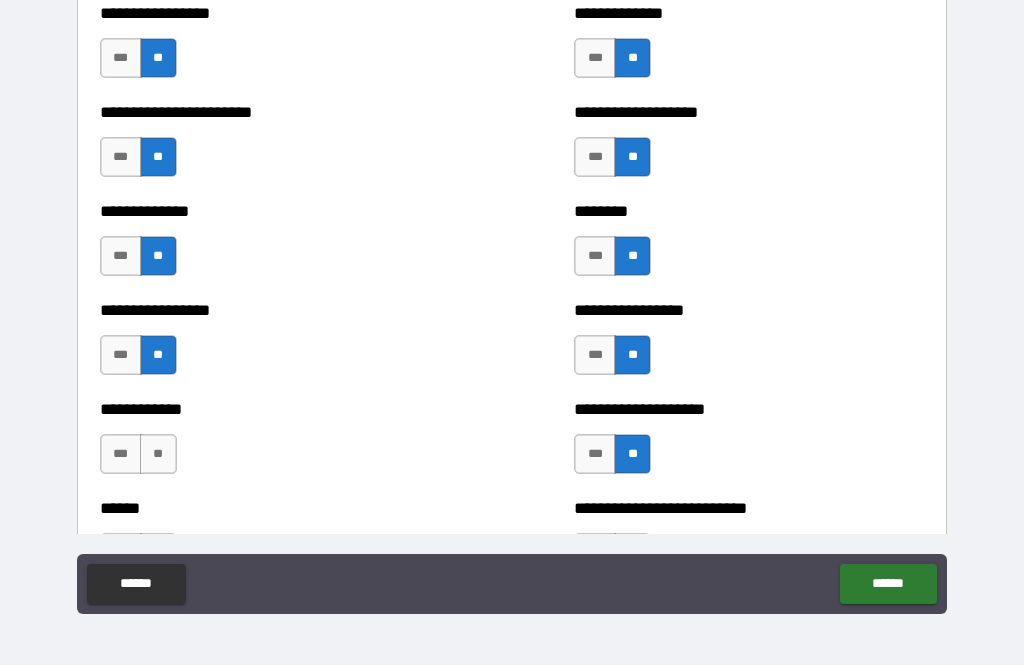 click on "**" at bounding box center (158, 454) 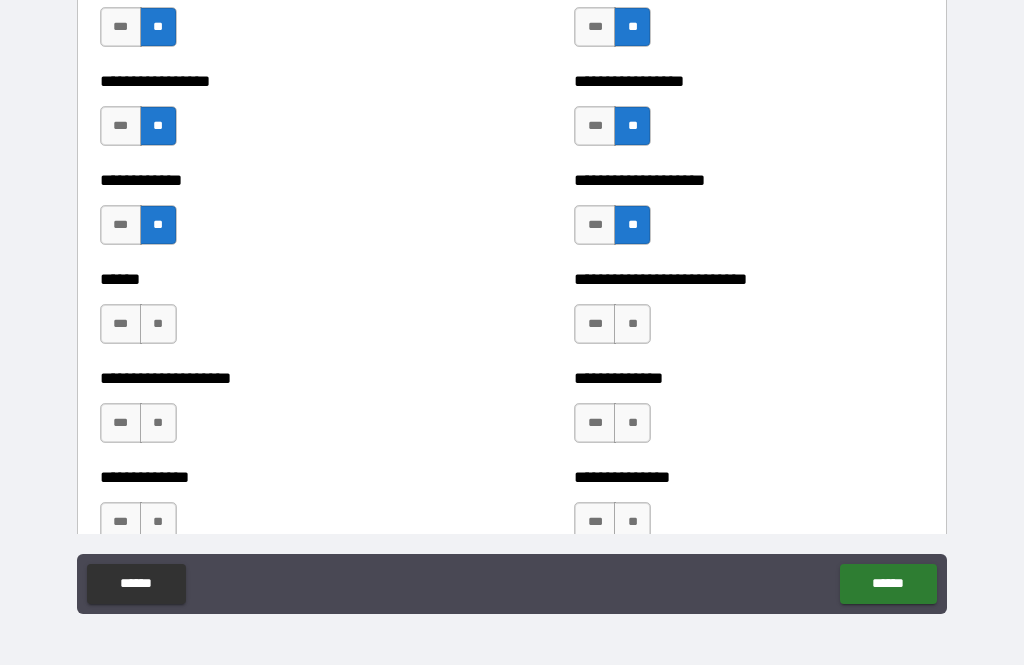 scroll, scrollTop: 4109, scrollLeft: 0, axis: vertical 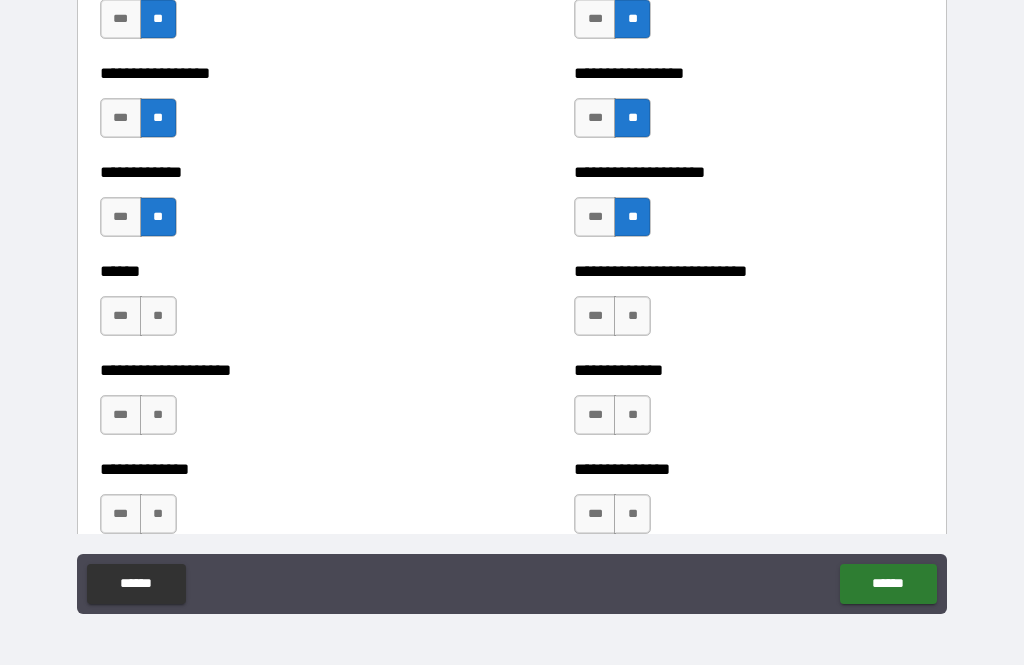 click on "**" at bounding box center (158, 316) 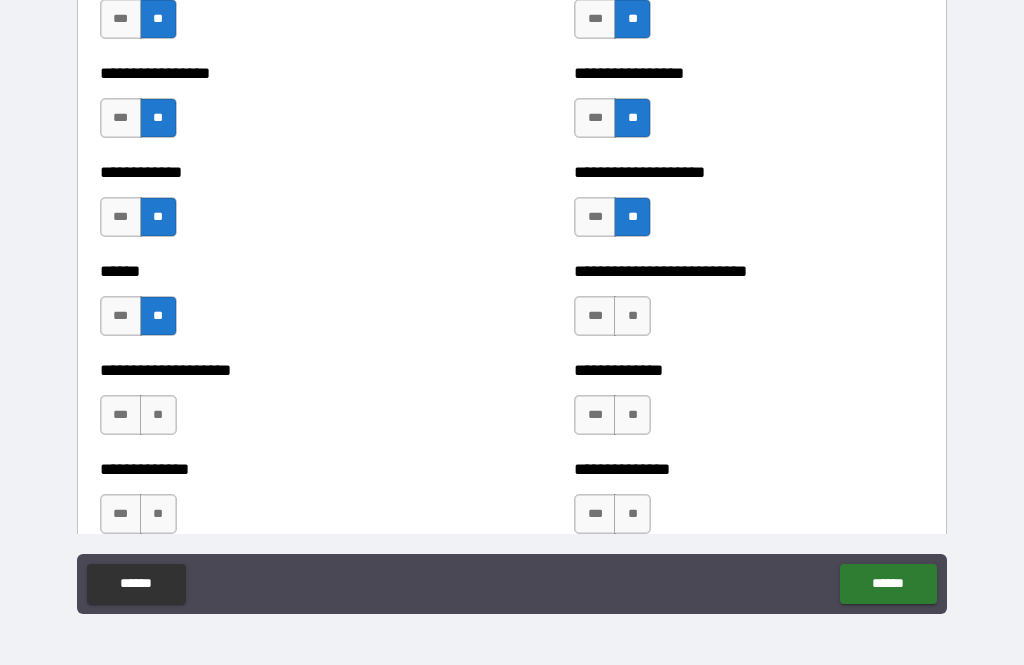 click on "**" at bounding box center (632, 316) 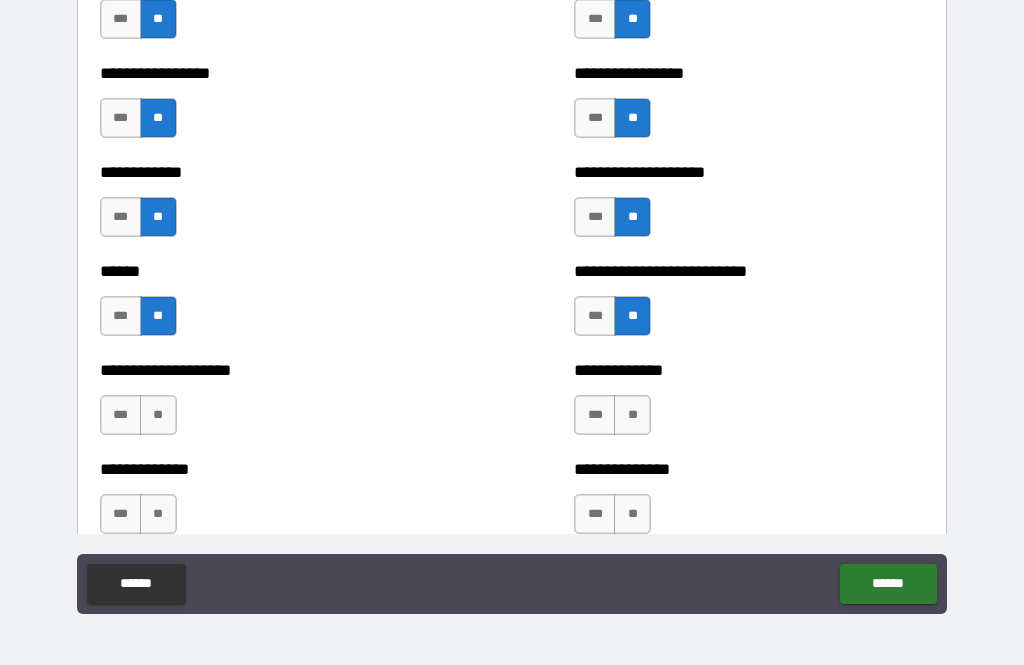 click on "**" at bounding box center (632, 415) 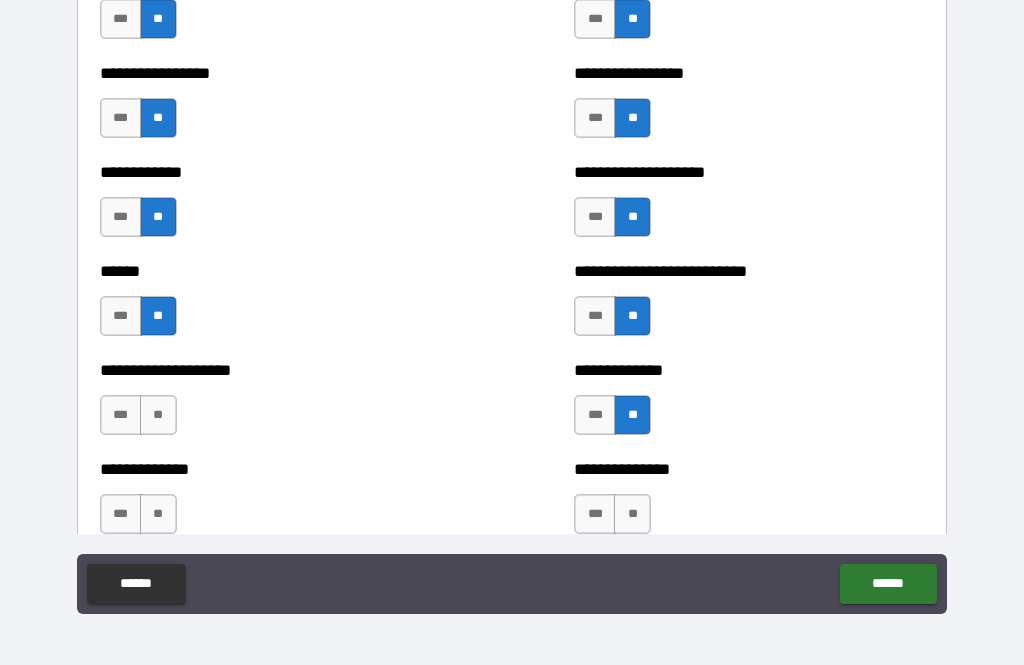 click on "**" at bounding box center (158, 415) 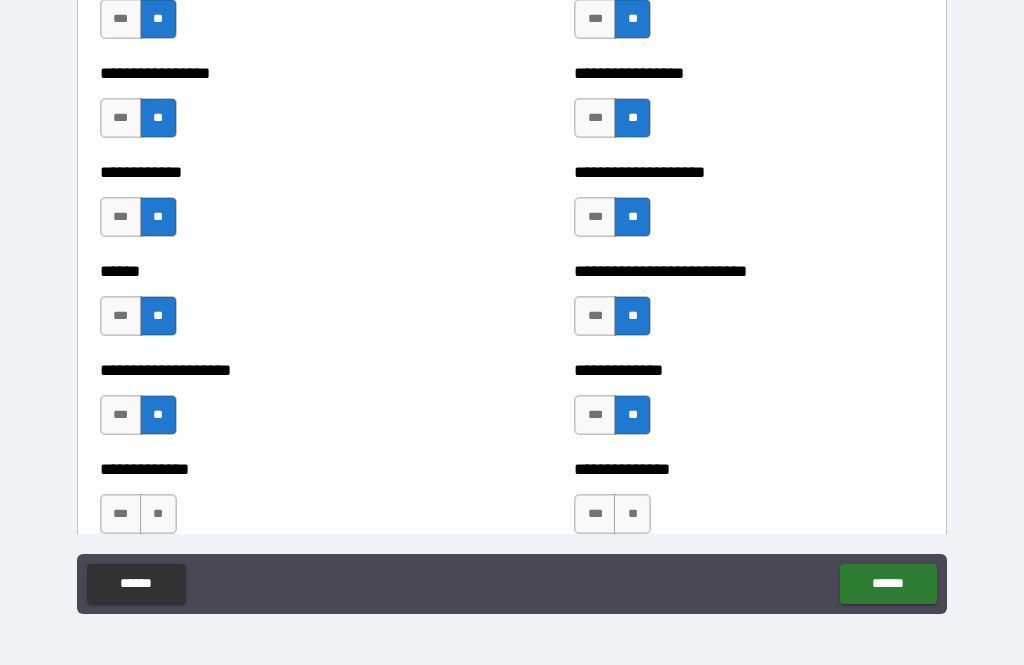 click on "**" at bounding box center [158, 514] 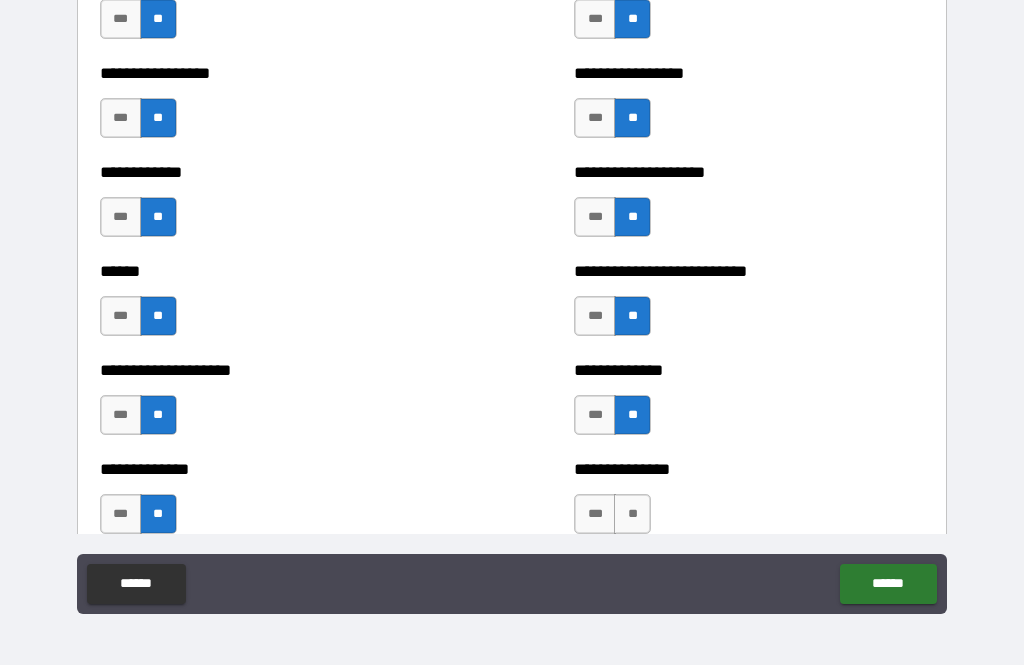 click on "**" at bounding box center [632, 514] 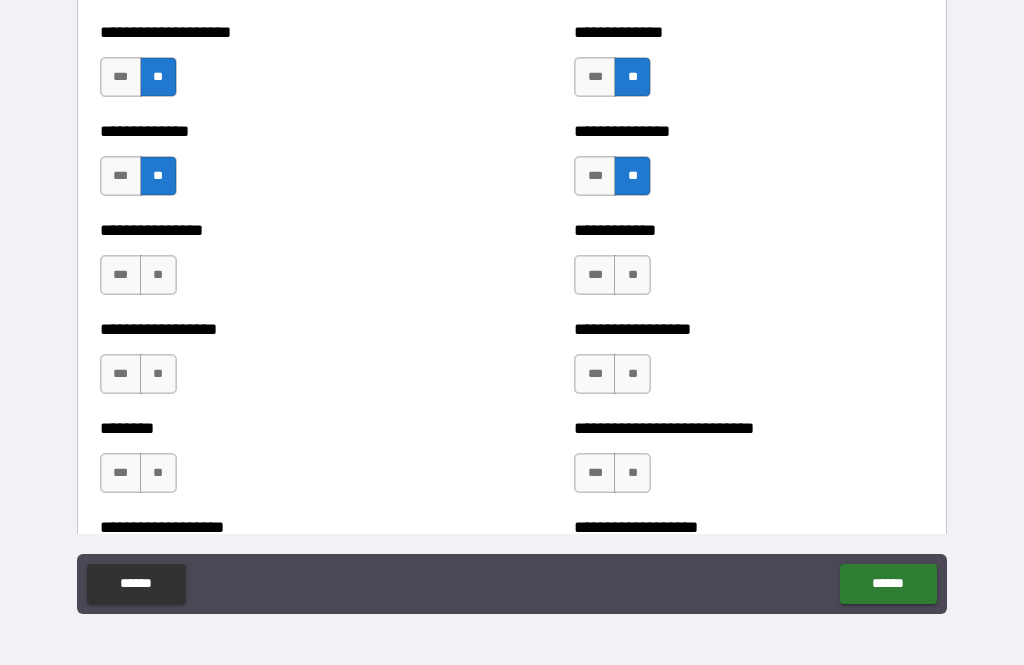 scroll, scrollTop: 4449, scrollLeft: 0, axis: vertical 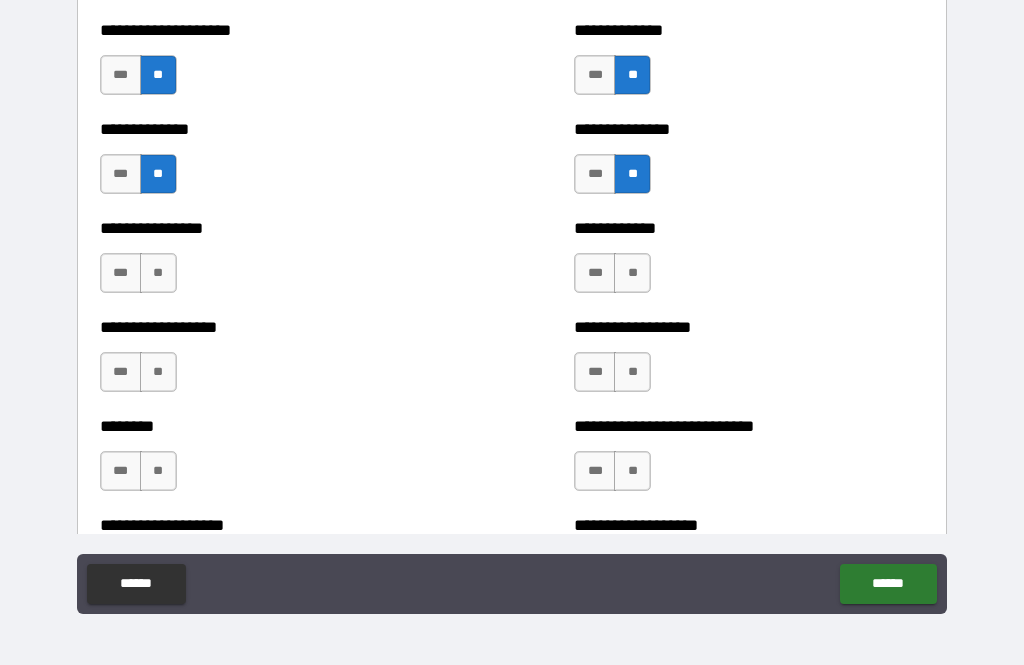 click on "**" at bounding box center (632, 273) 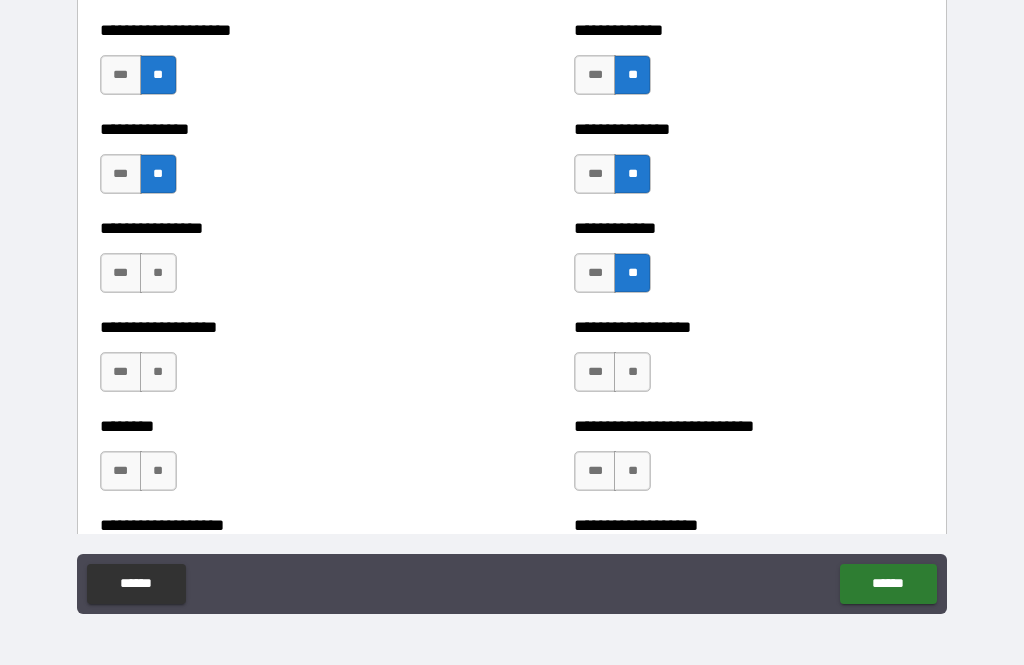 click on "**" at bounding box center [632, 372] 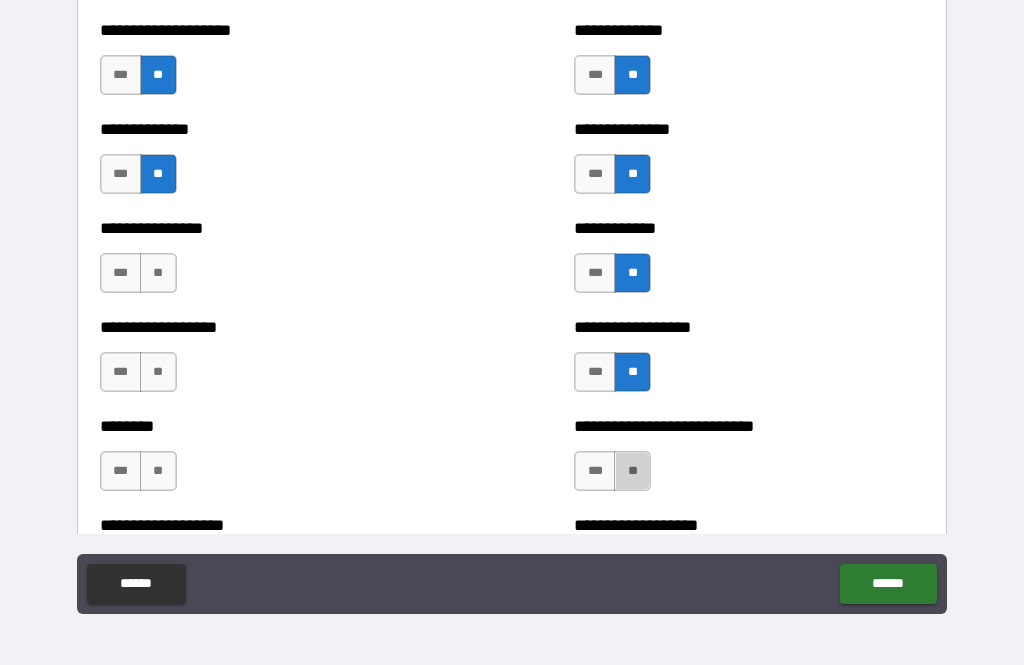click on "**" at bounding box center (632, 471) 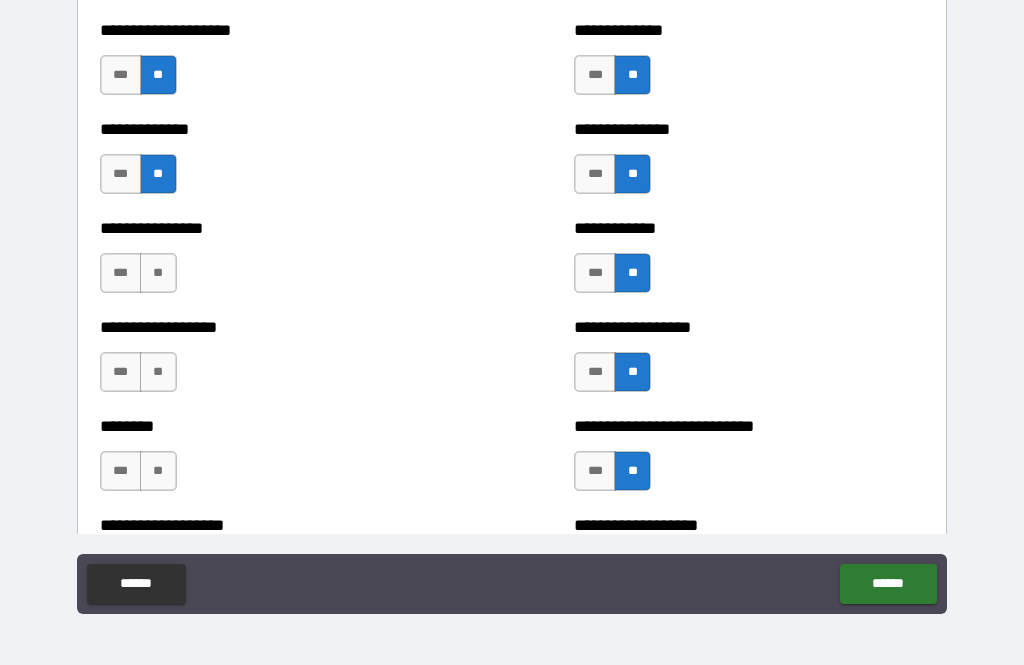 click on "**" at bounding box center [158, 273] 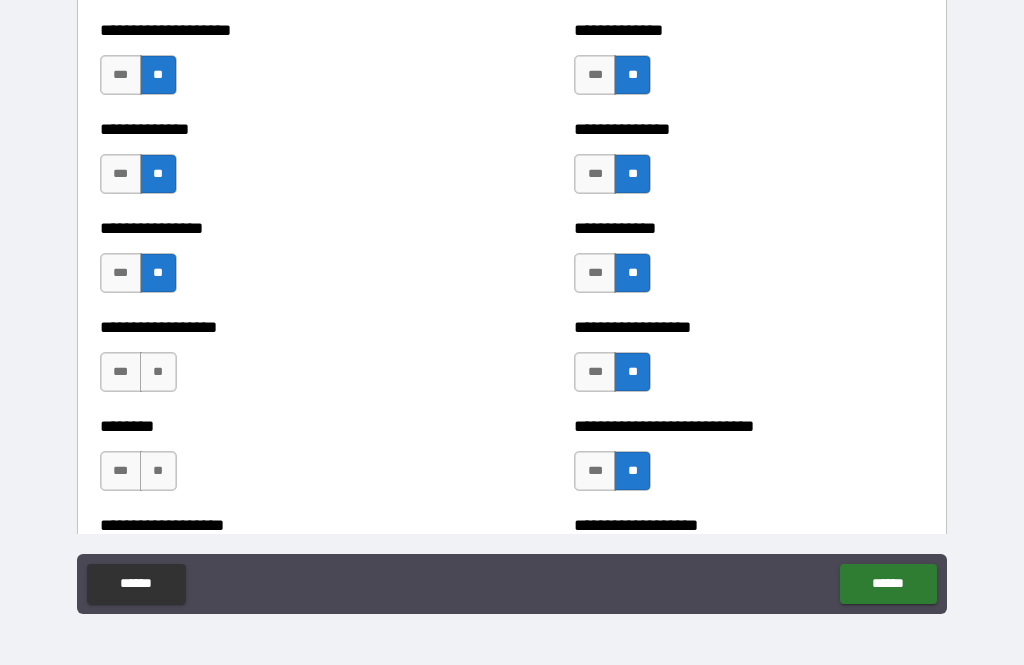 click on "**" at bounding box center [158, 372] 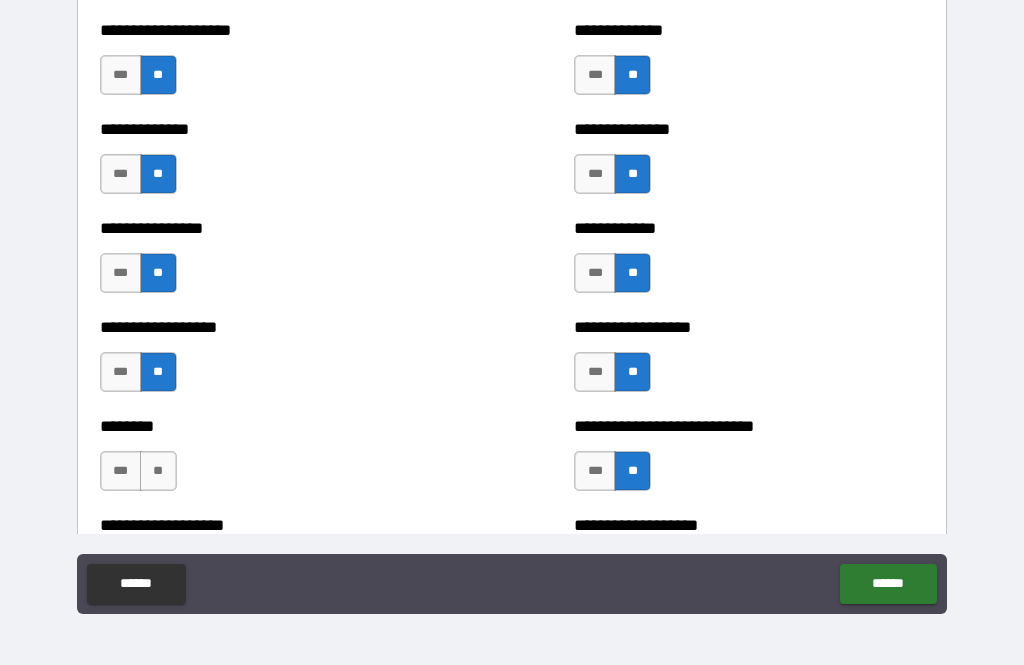 click on "**" at bounding box center (158, 471) 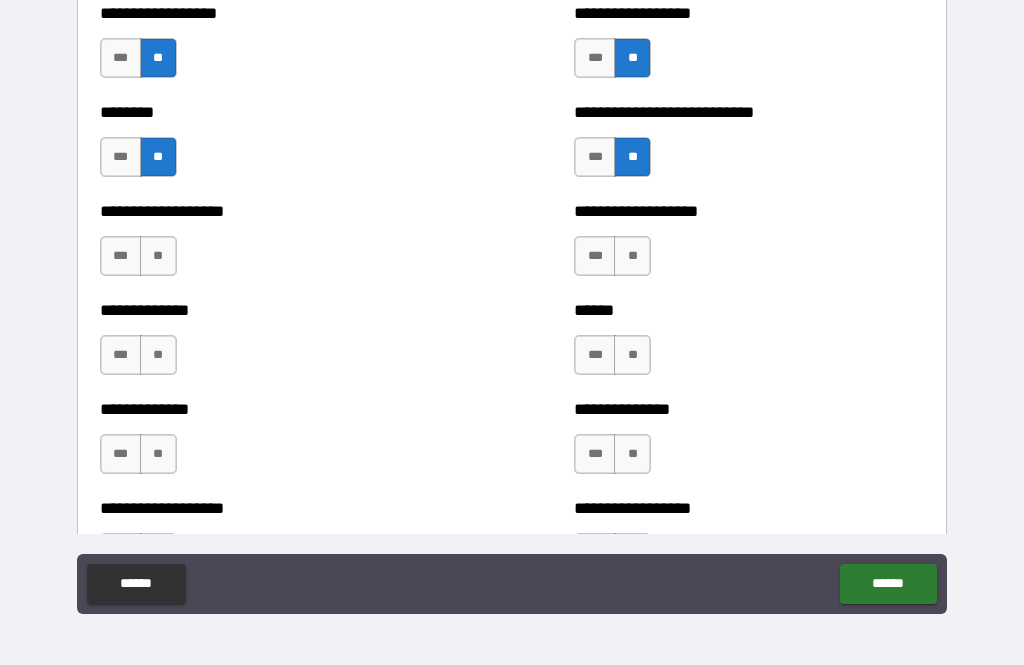 scroll, scrollTop: 4764, scrollLeft: 0, axis: vertical 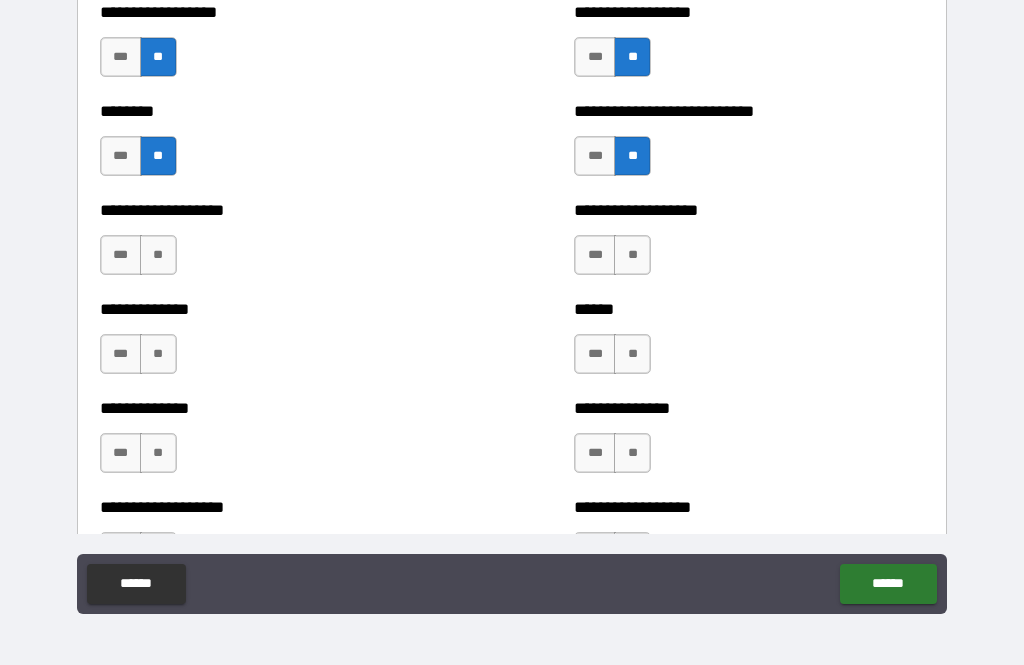 click on "***" at bounding box center [595, 255] 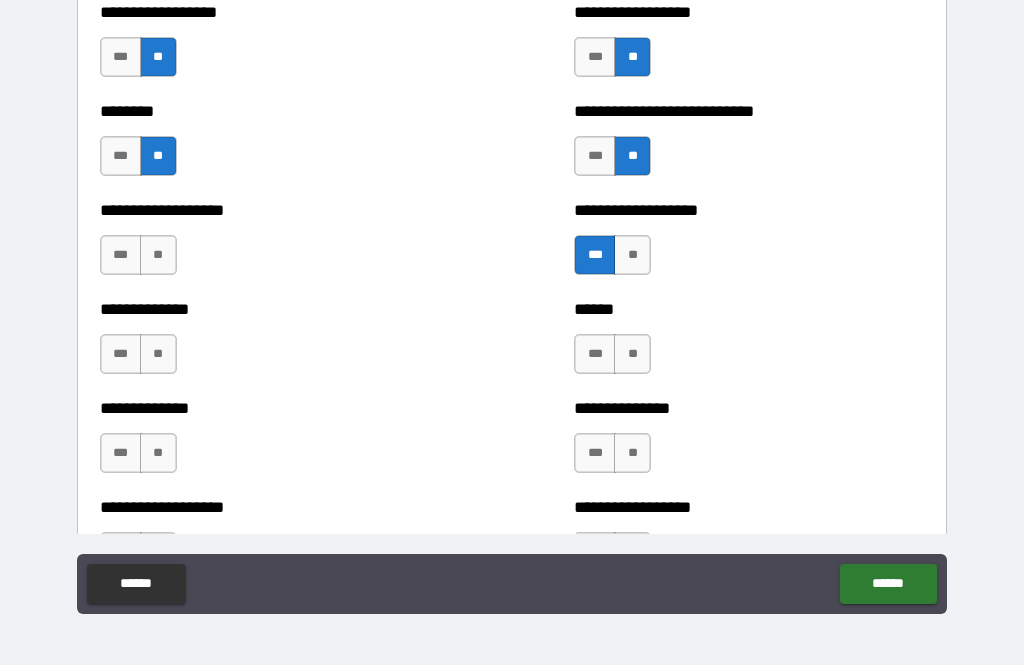 click on "**" at bounding box center [632, 354] 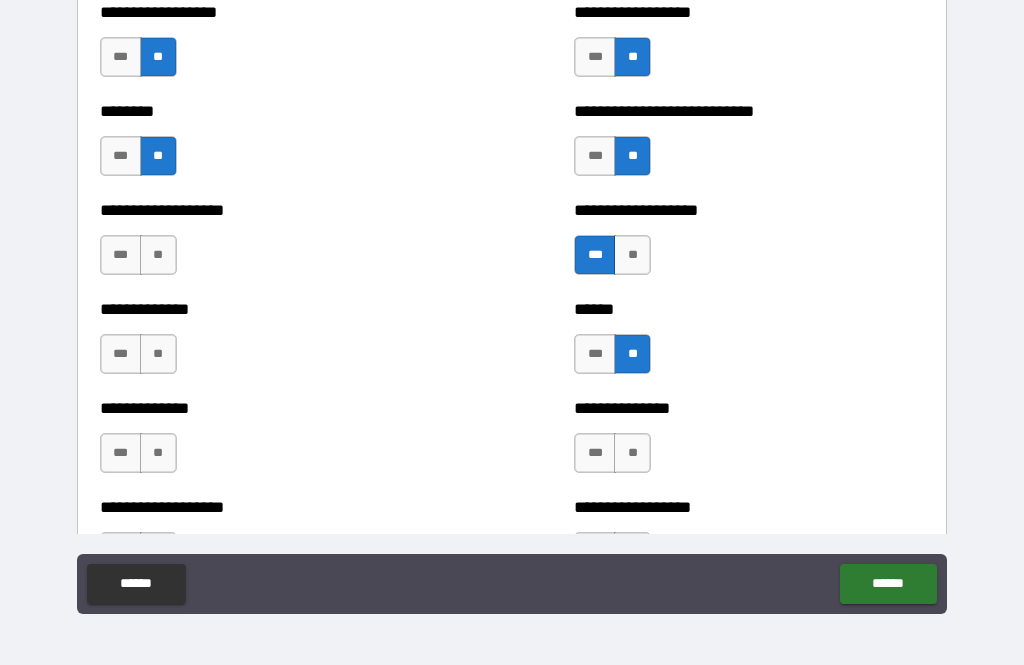 click on "**" at bounding box center (632, 453) 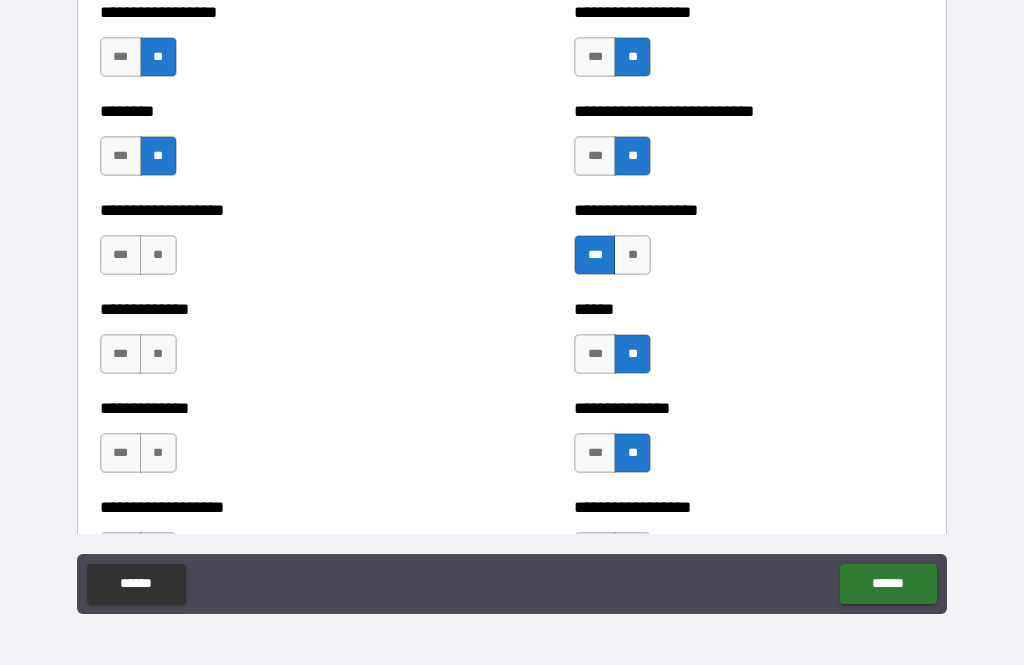 click on "**" at bounding box center [158, 255] 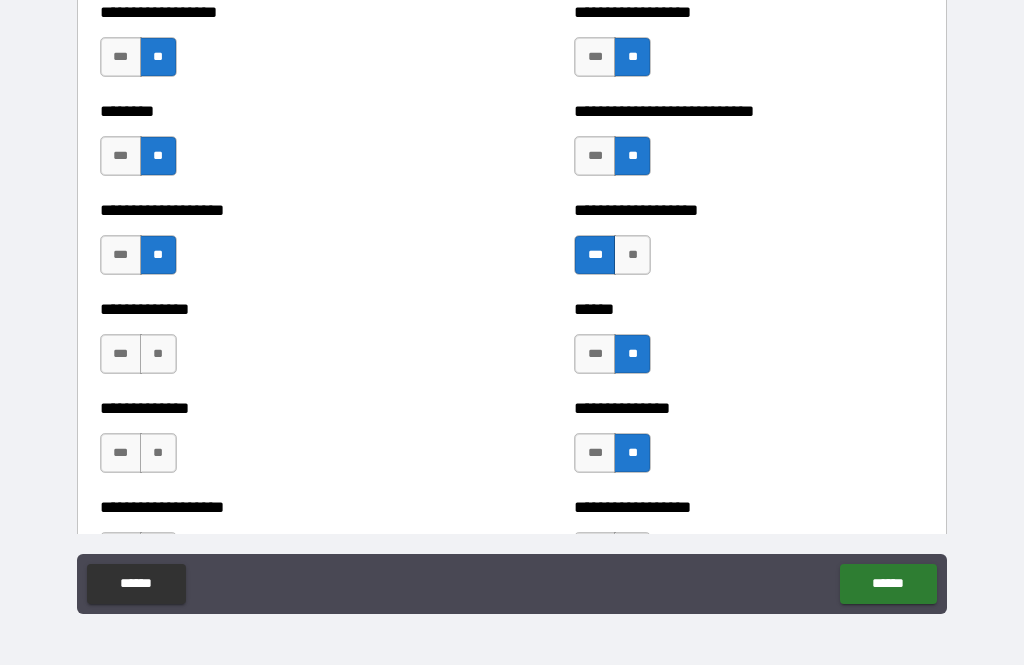 click on "**" at bounding box center [158, 354] 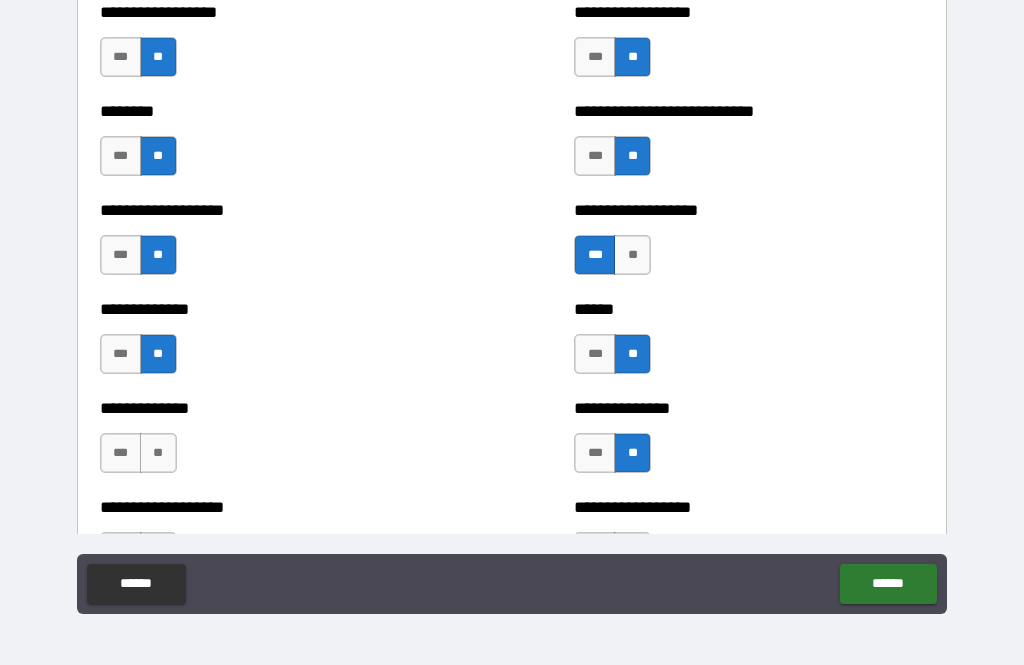 click on "**" at bounding box center [158, 453] 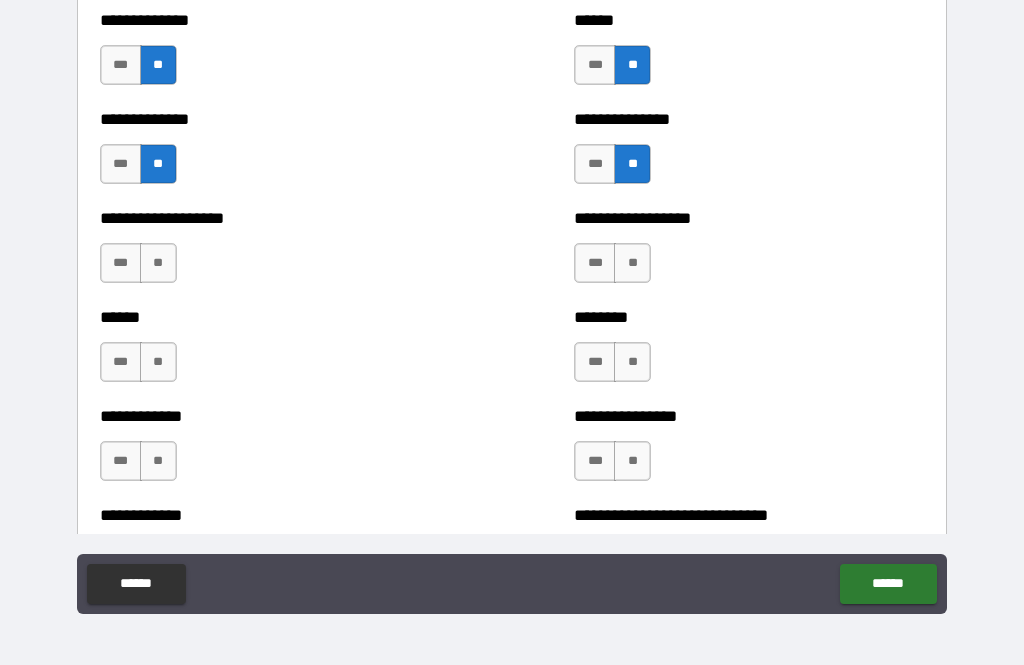 scroll, scrollTop: 5067, scrollLeft: 0, axis: vertical 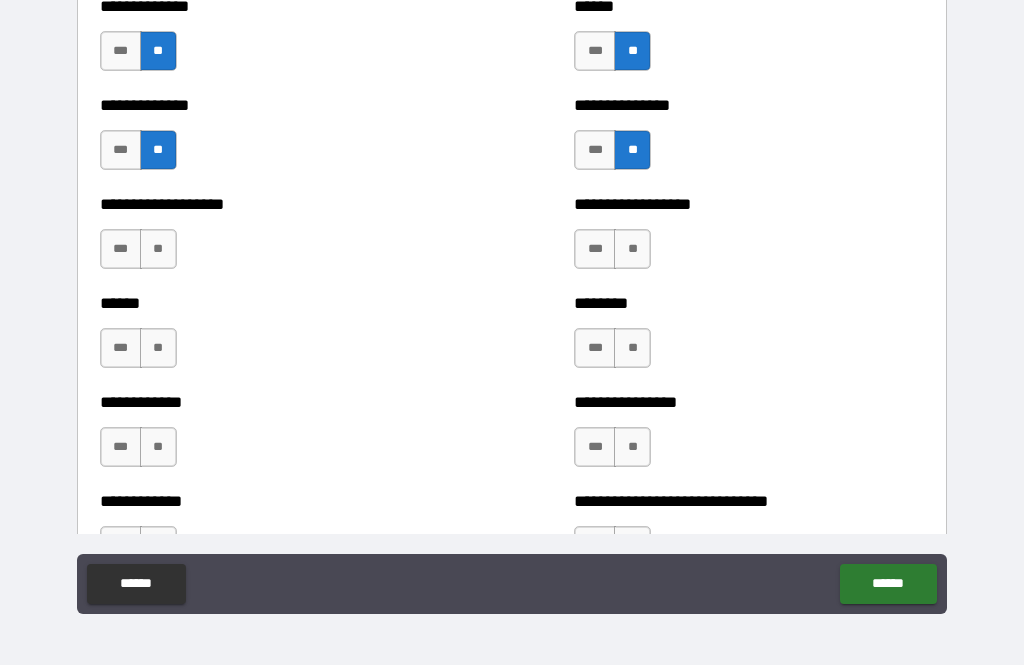 click on "**" at bounding box center (158, 249) 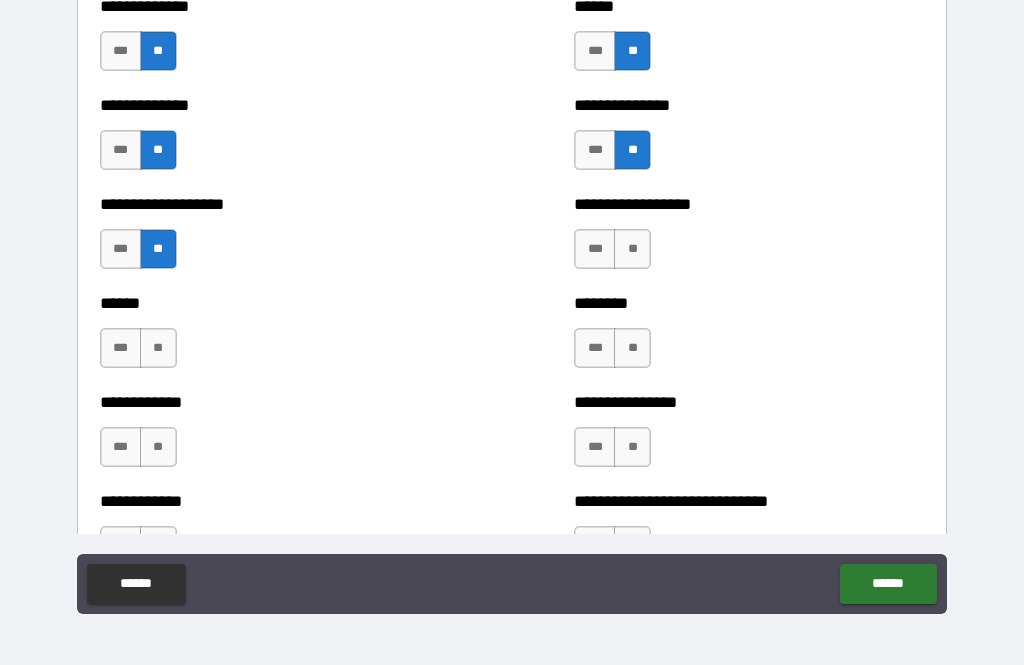 click on "**" at bounding box center (158, 348) 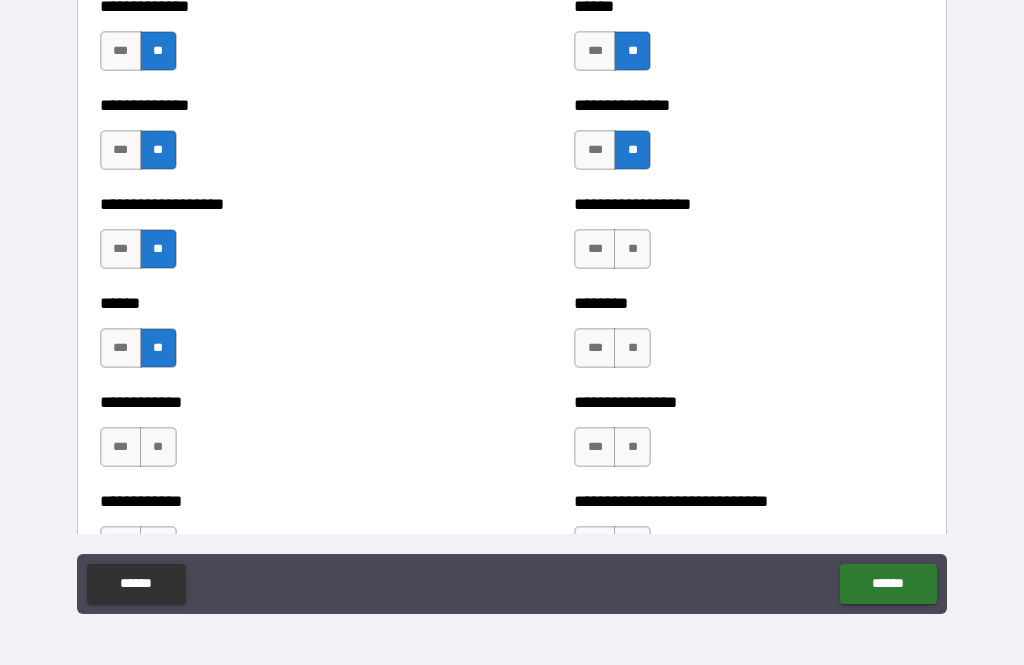 click on "**" at bounding box center [158, 447] 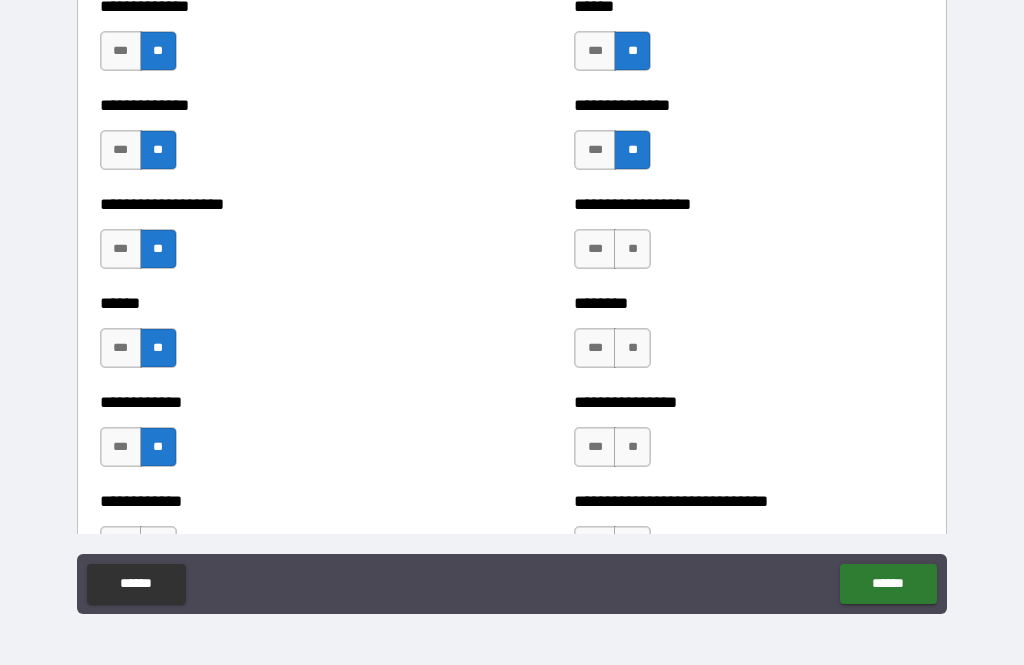 click on "**" at bounding box center (632, 249) 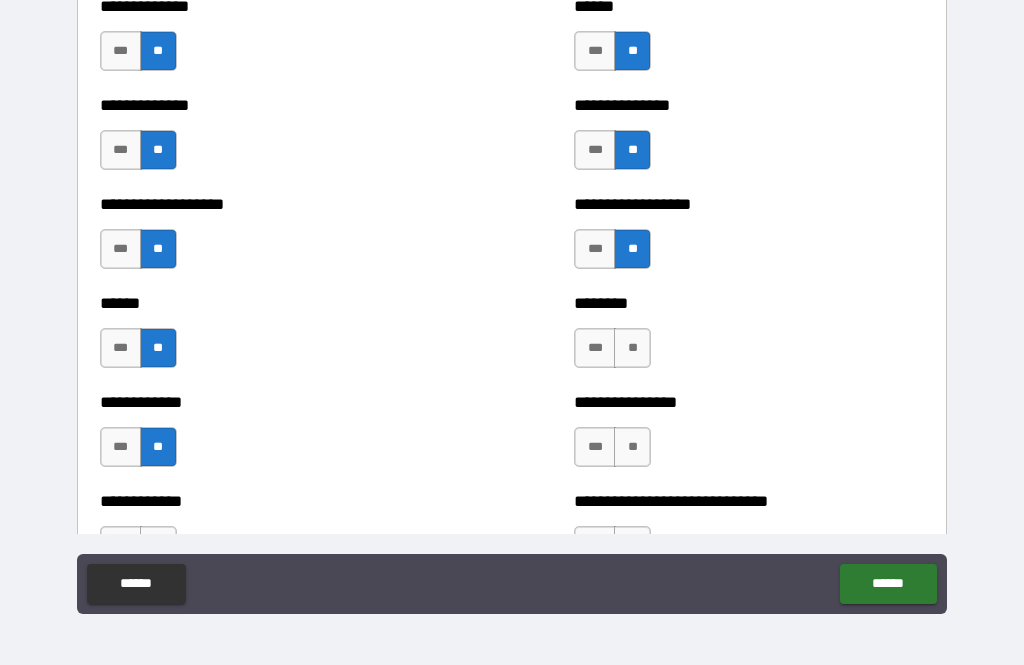 click on "**" at bounding box center (632, 348) 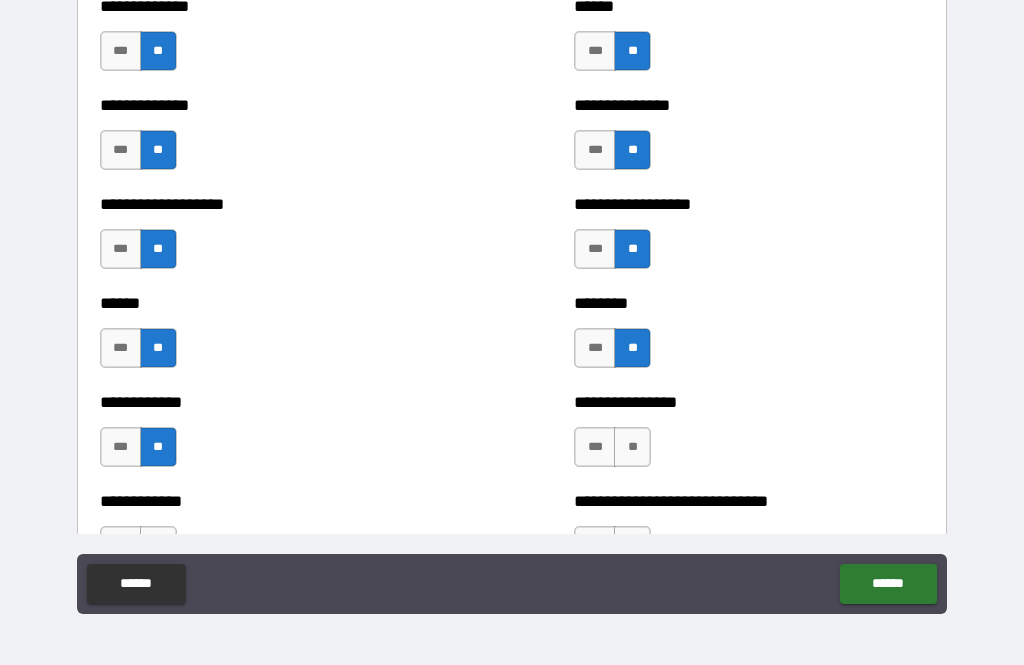 click on "**" at bounding box center [632, 447] 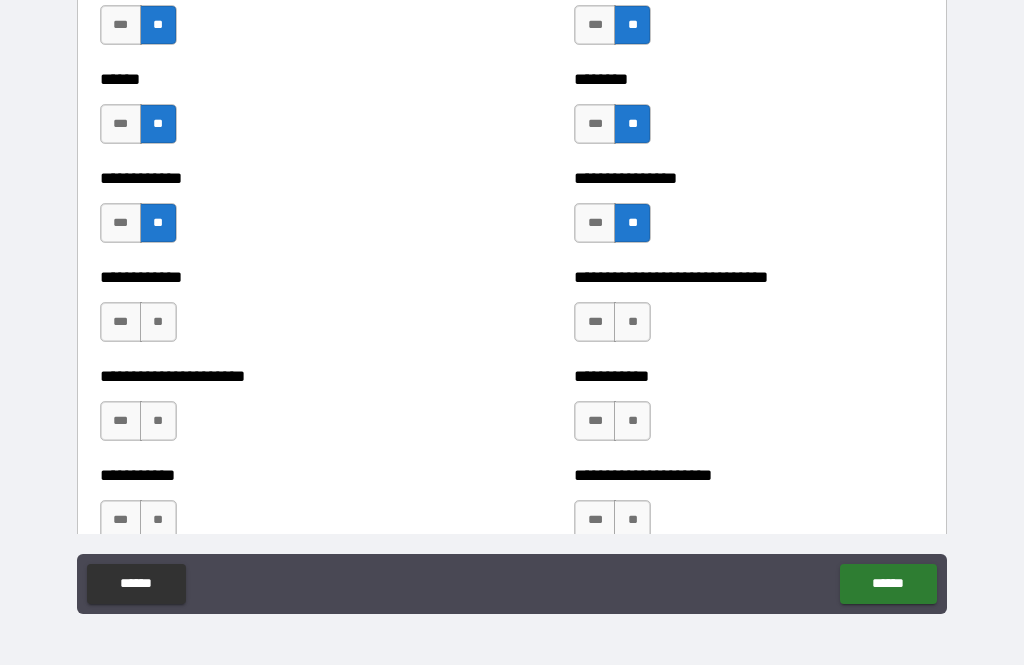 scroll, scrollTop: 5291, scrollLeft: 0, axis: vertical 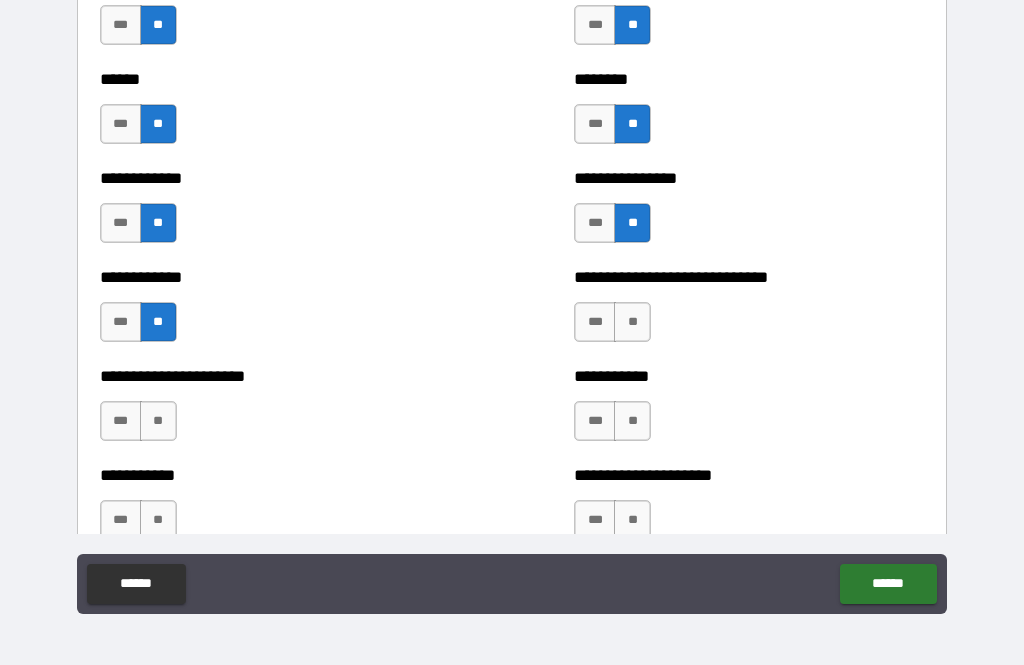 click on "**" at bounding box center [632, 322] 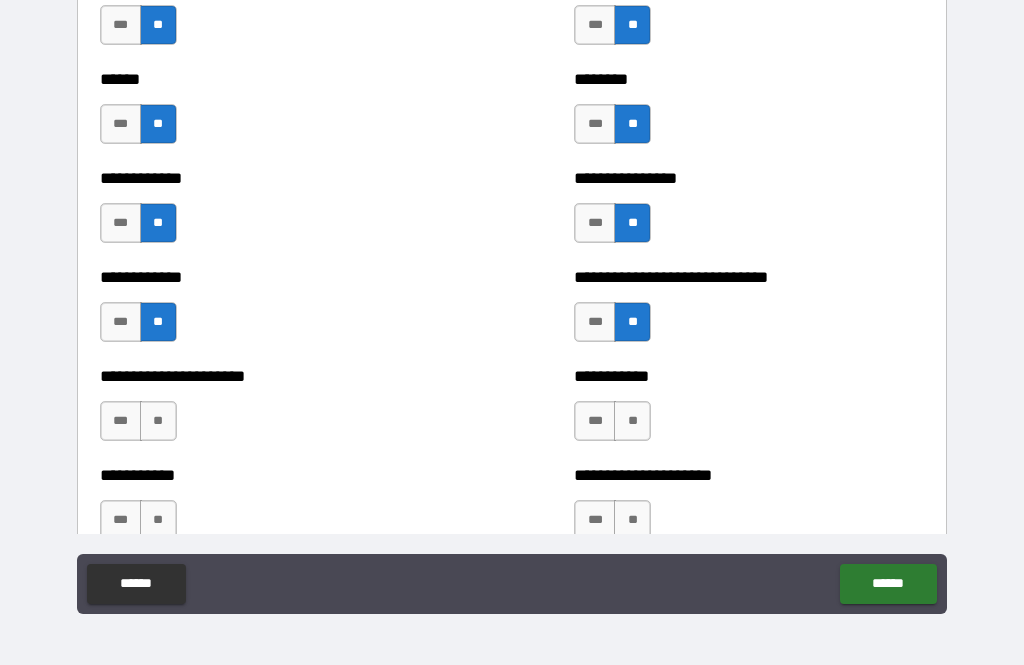 click on "**" at bounding box center (632, 421) 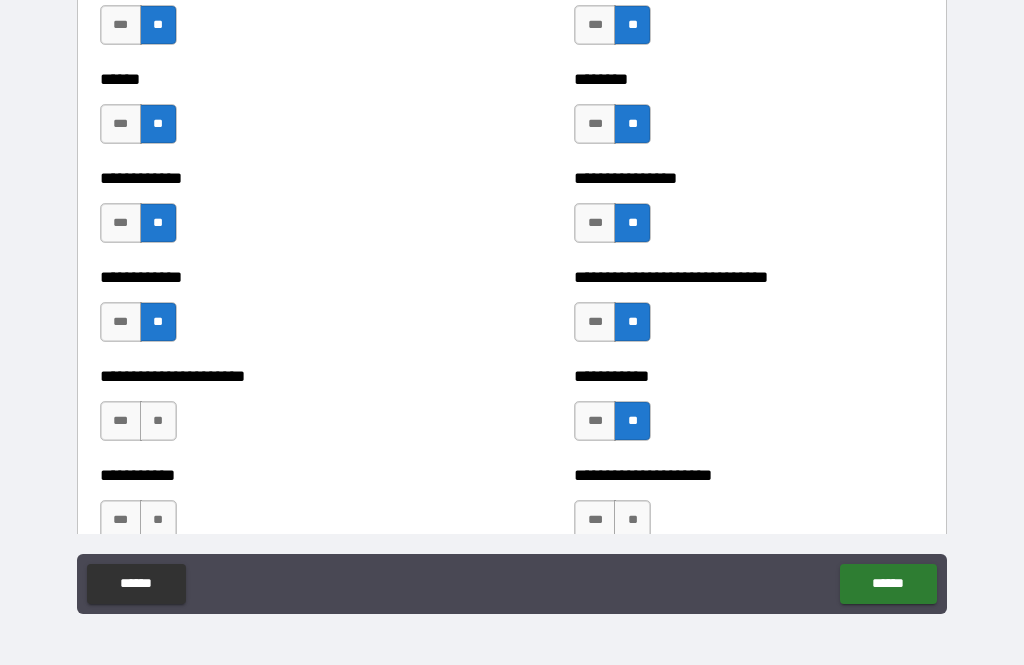 click on "**" at bounding box center (158, 421) 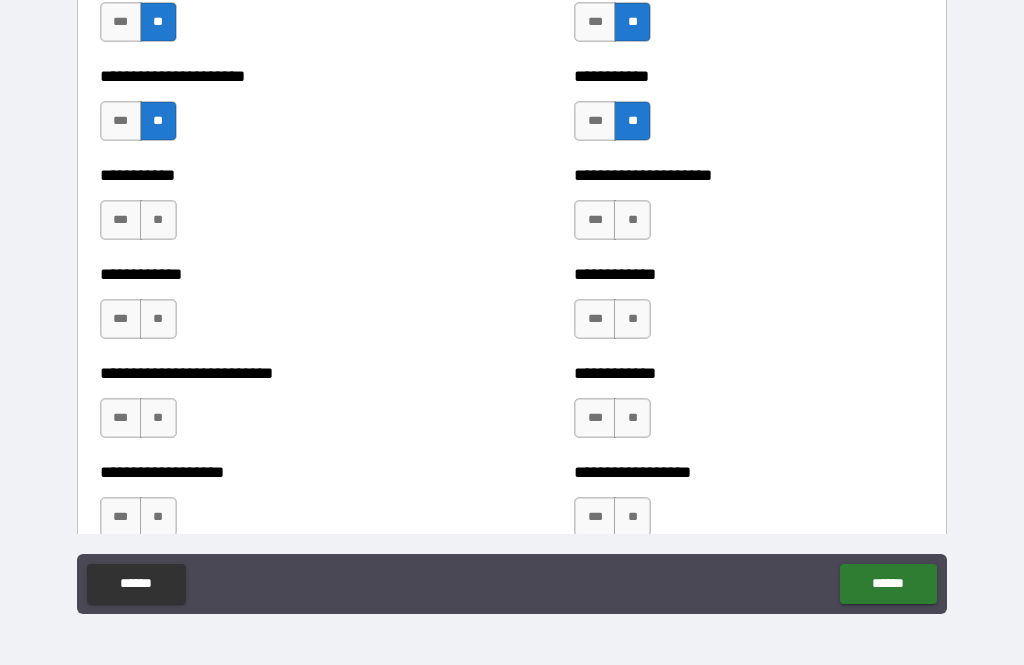 scroll, scrollTop: 5593, scrollLeft: 0, axis: vertical 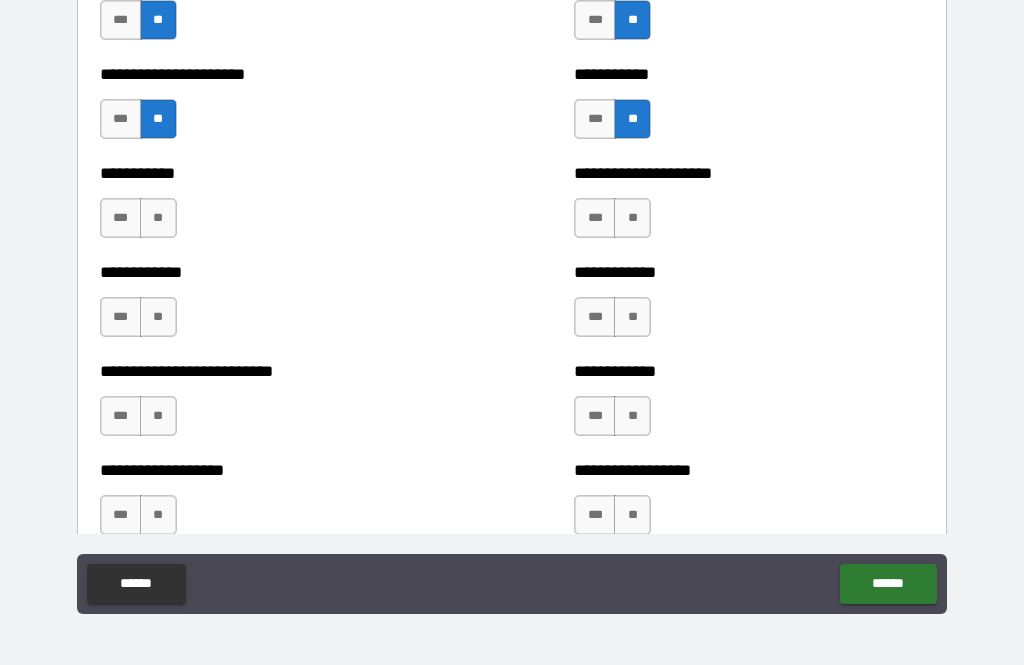 click on "**" at bounding box center [158, 218] 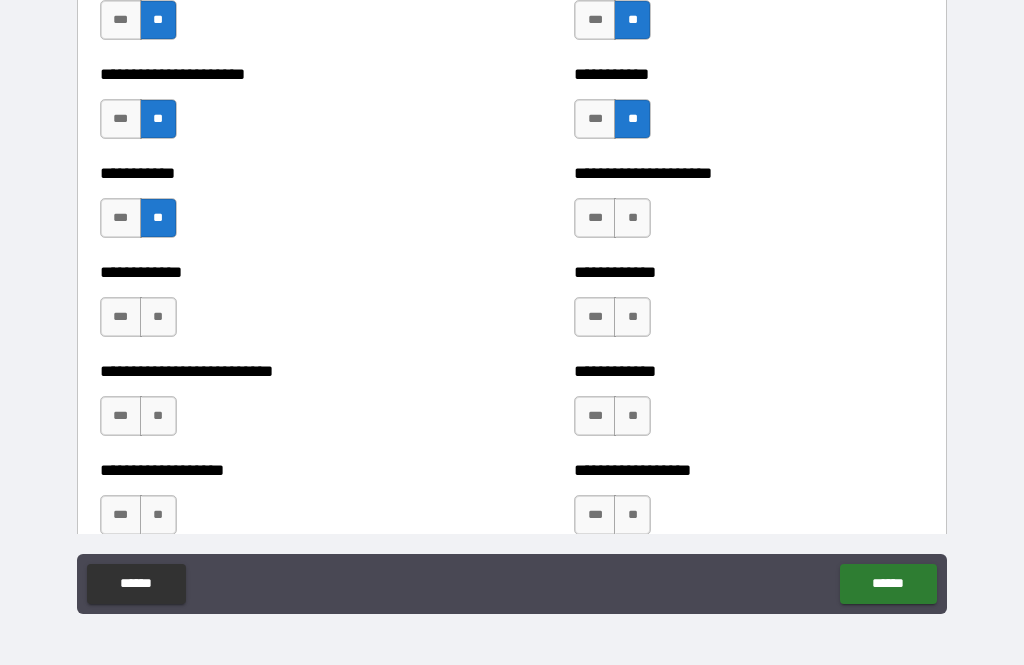 click on "**" at bounding box center [158, 317] 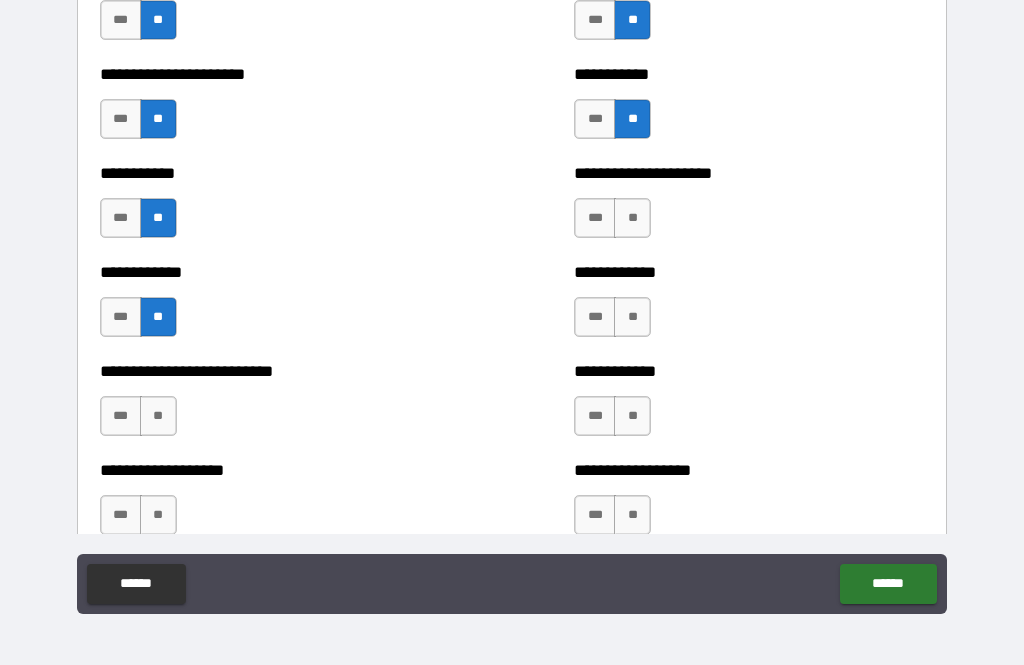click on "**" at bounding box center (158, 416) 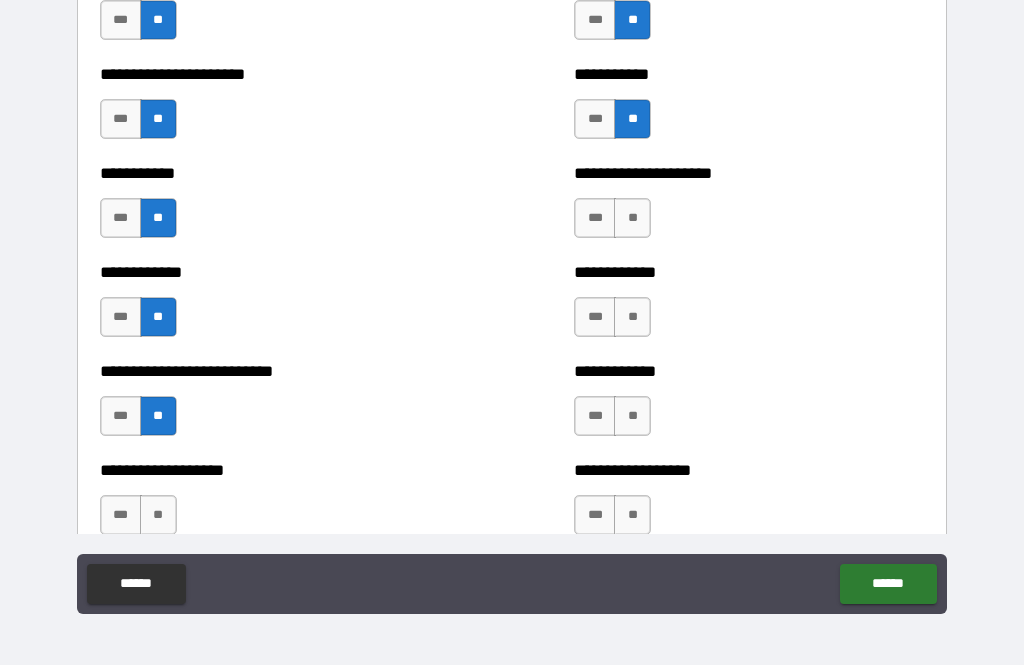 click on "**" at bounding box center (632, 317) 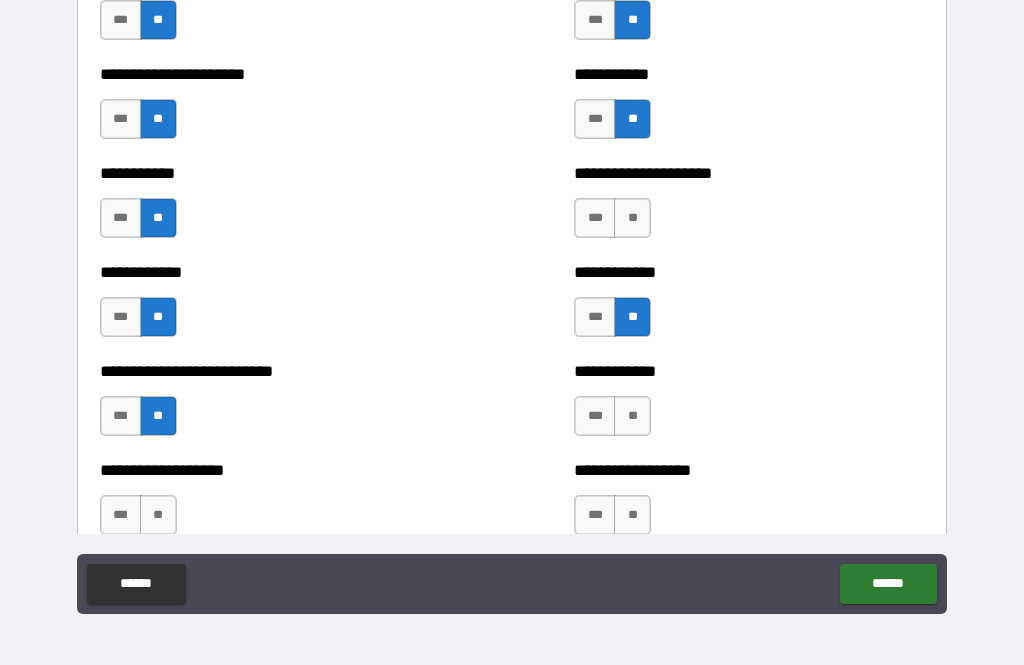 click on "**" at bounding box center [632, 416] 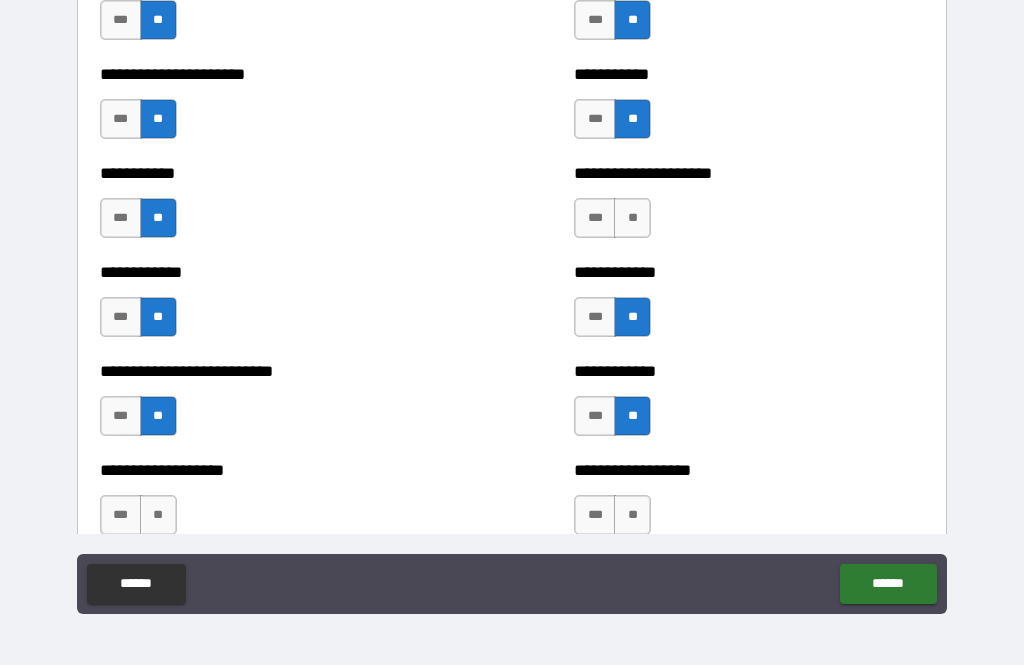 click on "**" at bounding box center [632, 218] 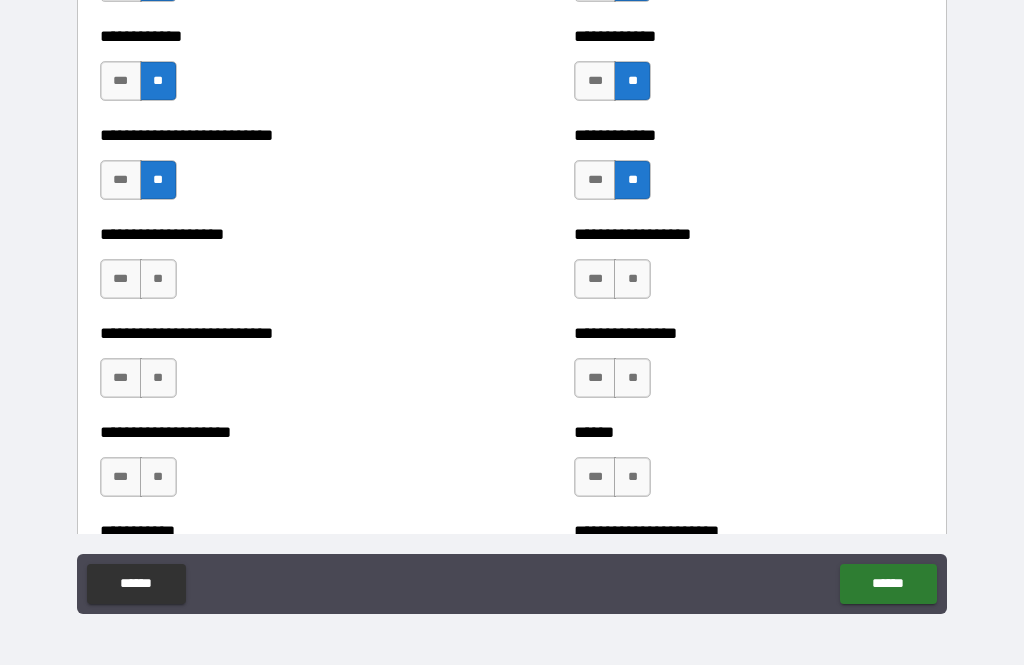 scroll, scrollTop: 5839, scrollLeft: 0, axis: vertical 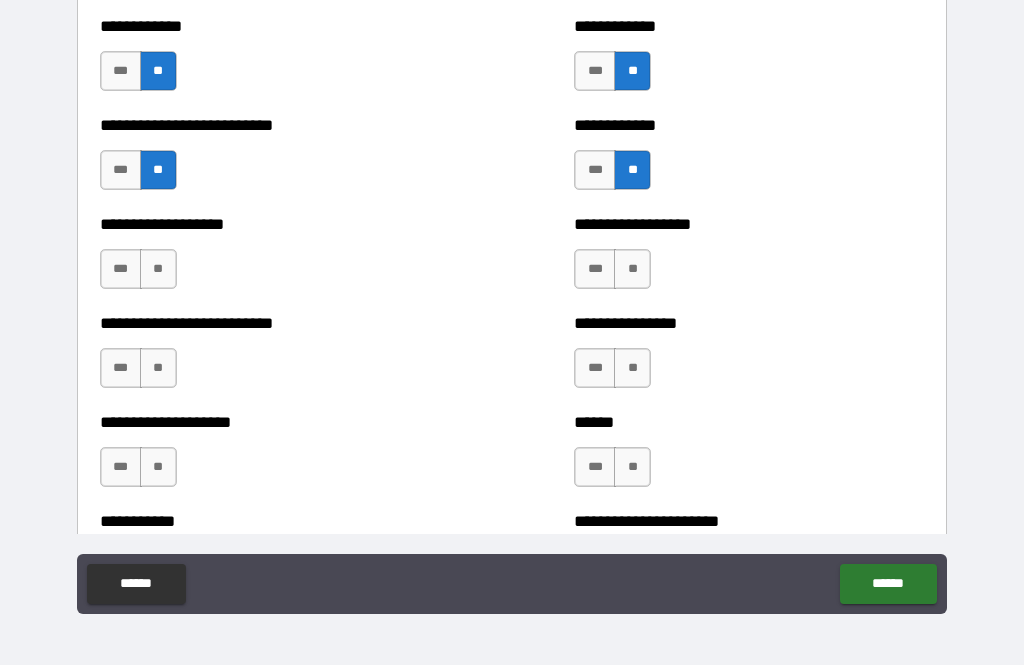 click on "**" at bounding box center [632, 269] 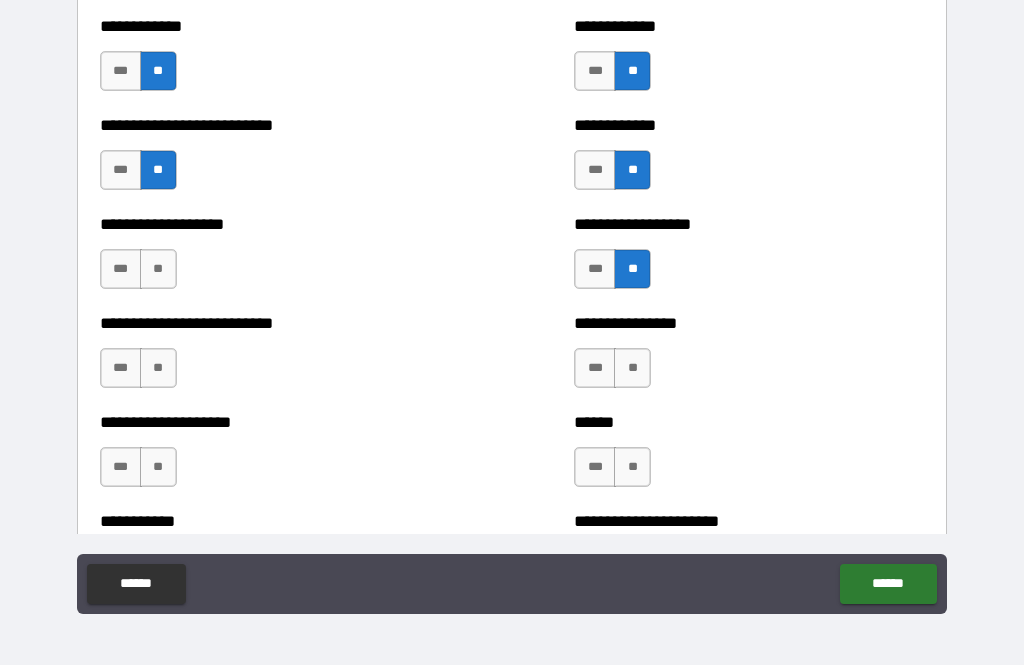 click on "**" at bounding box center [632, 368] 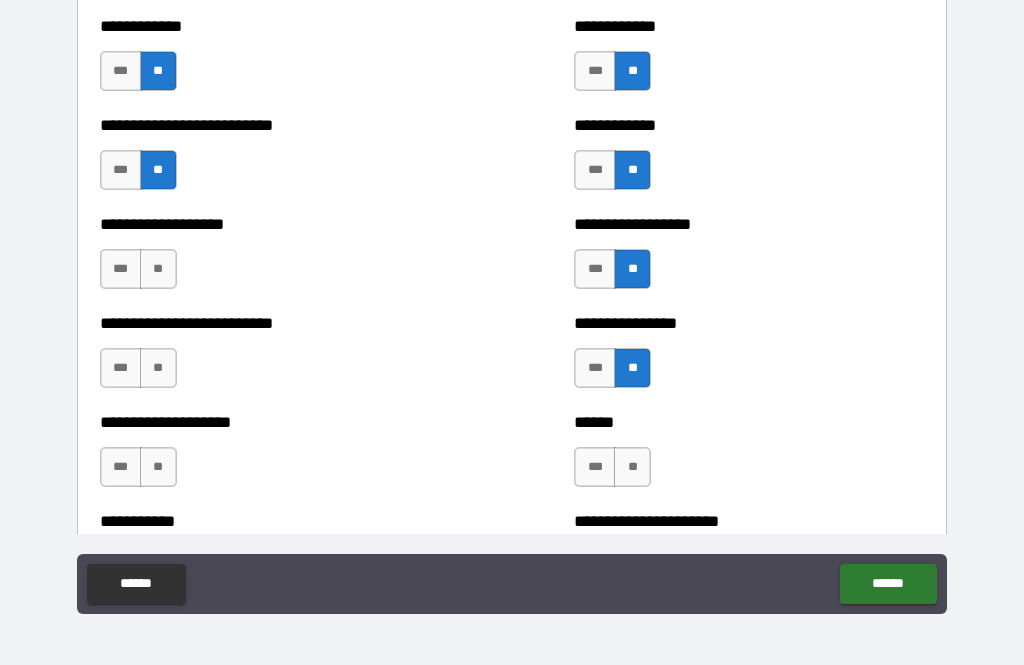 click on "**" at bounding box center (632, 467) 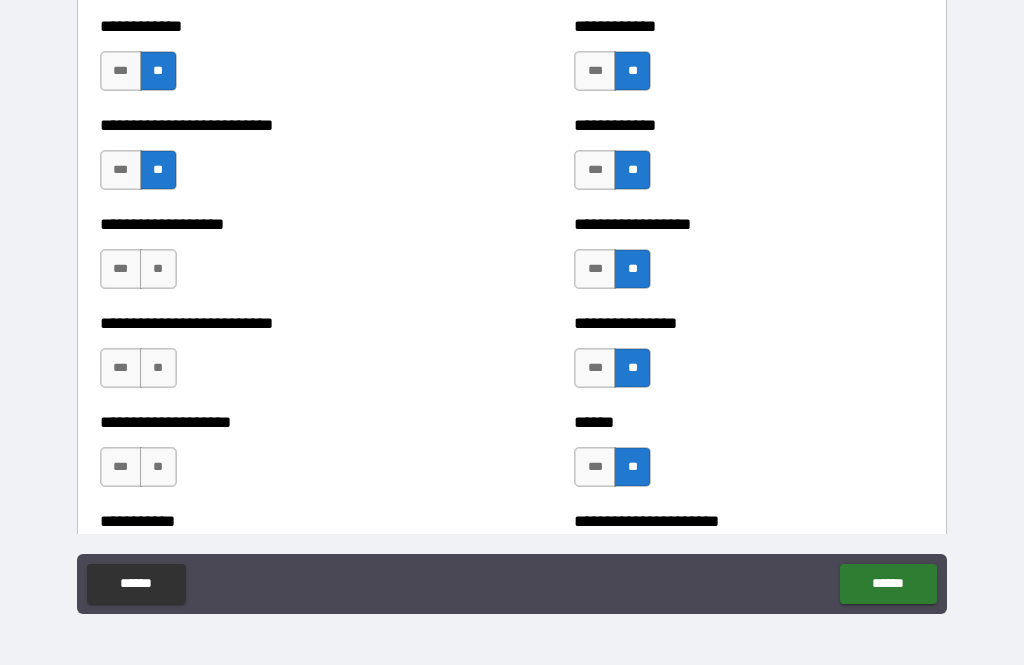 click on "**" at bounding box center (158, 269) 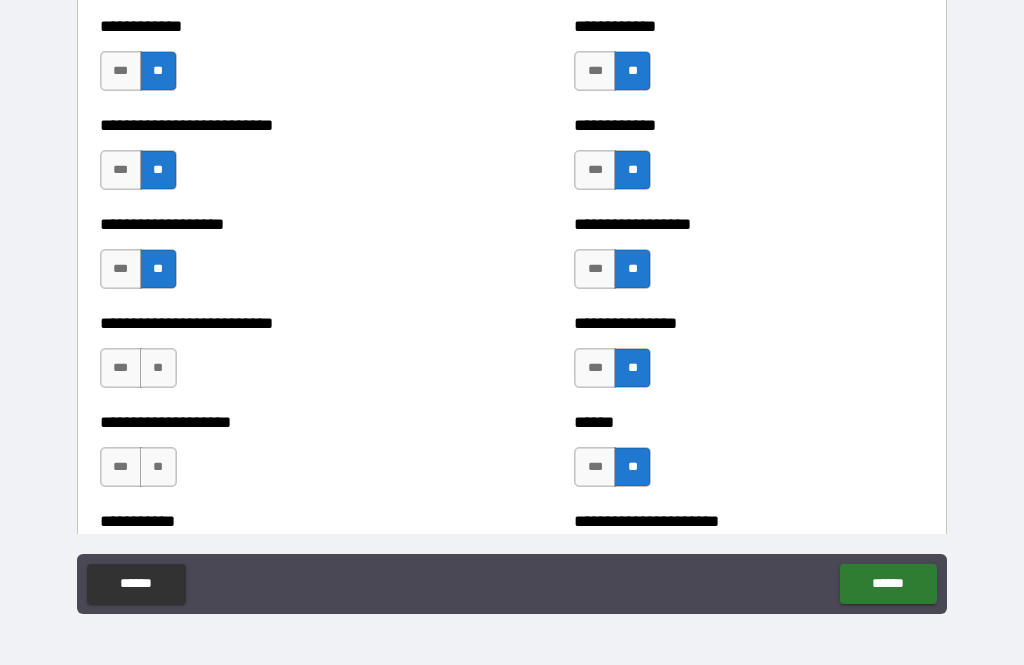 click on "**" at bounding box center [158, 368] 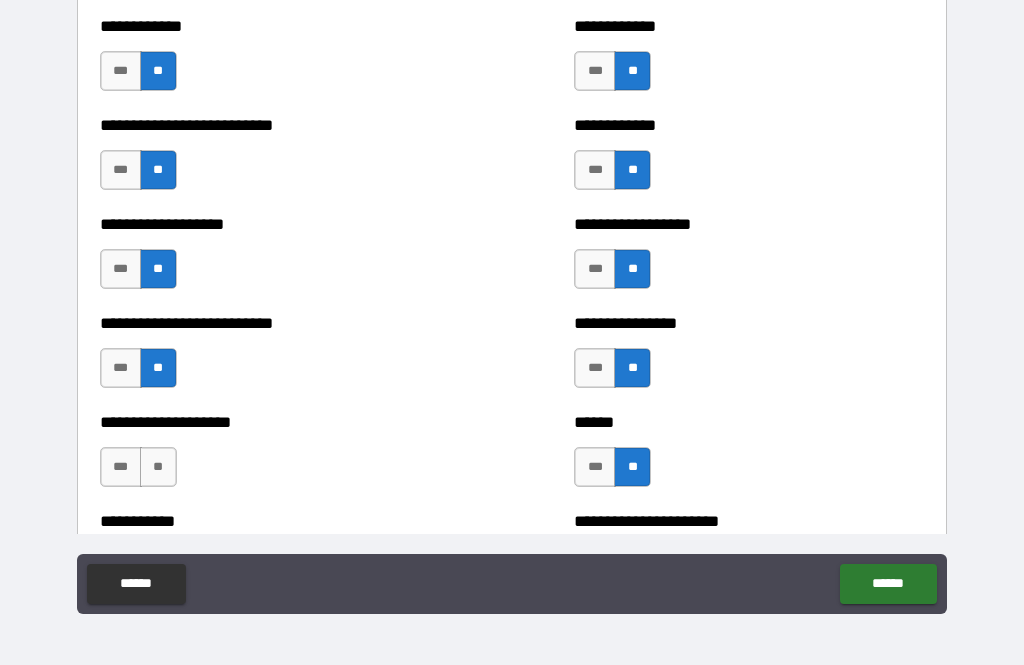 click on "**" at bounding box center (158, 467) 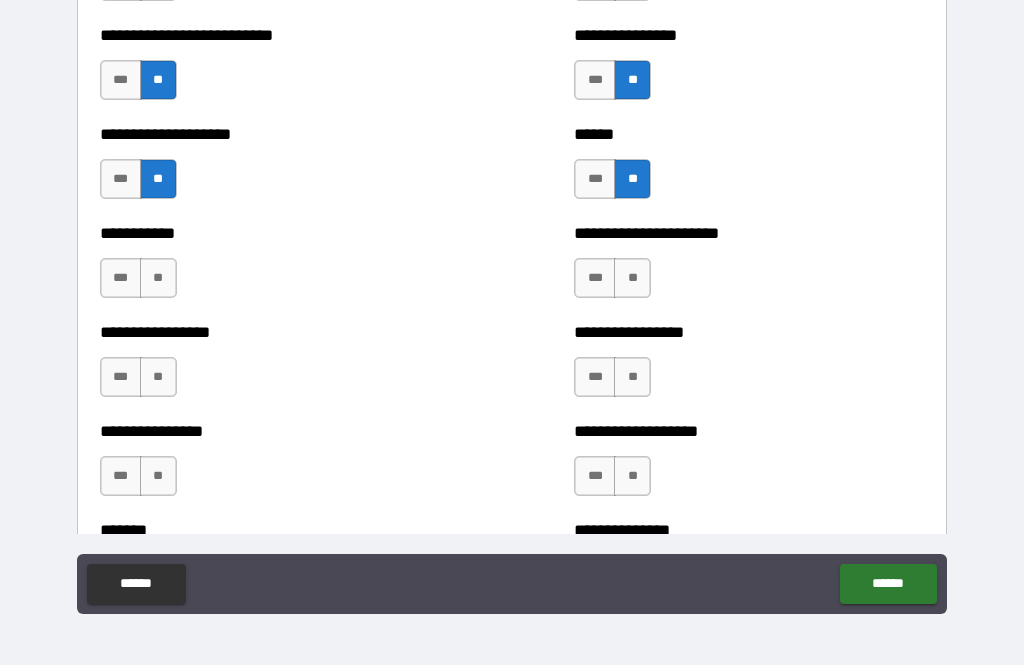 scroll, scrollTop: 6128, scrollLeft: 0, axis: vertical 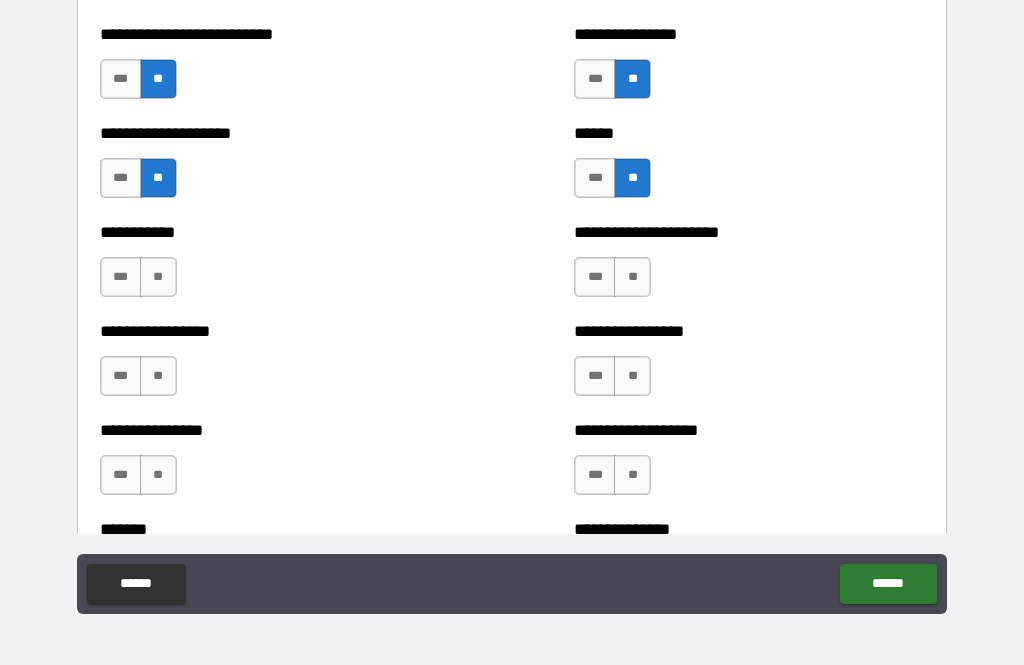 click on "**" at bounding box center (632, 277) 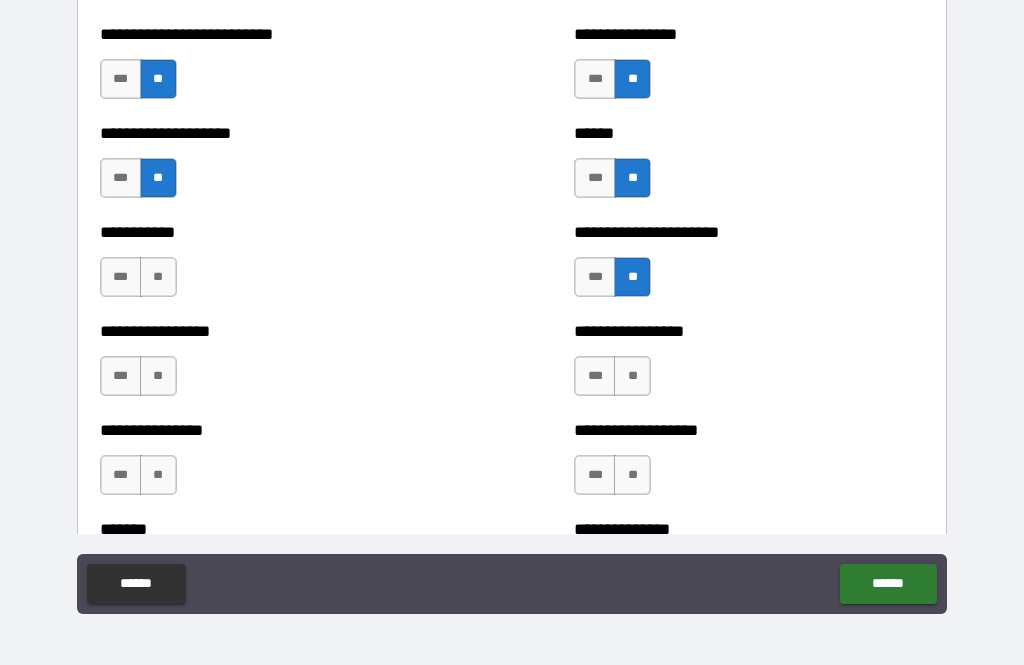 click on "**" at bounding box center [632, 376] 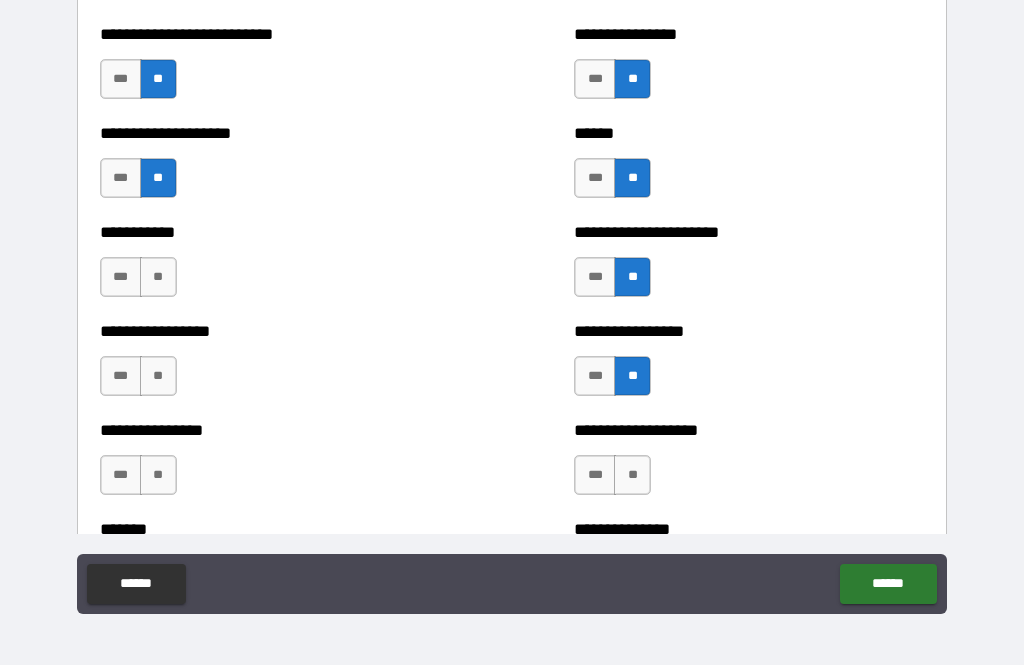click on "**" at bounding box center [158, 277] 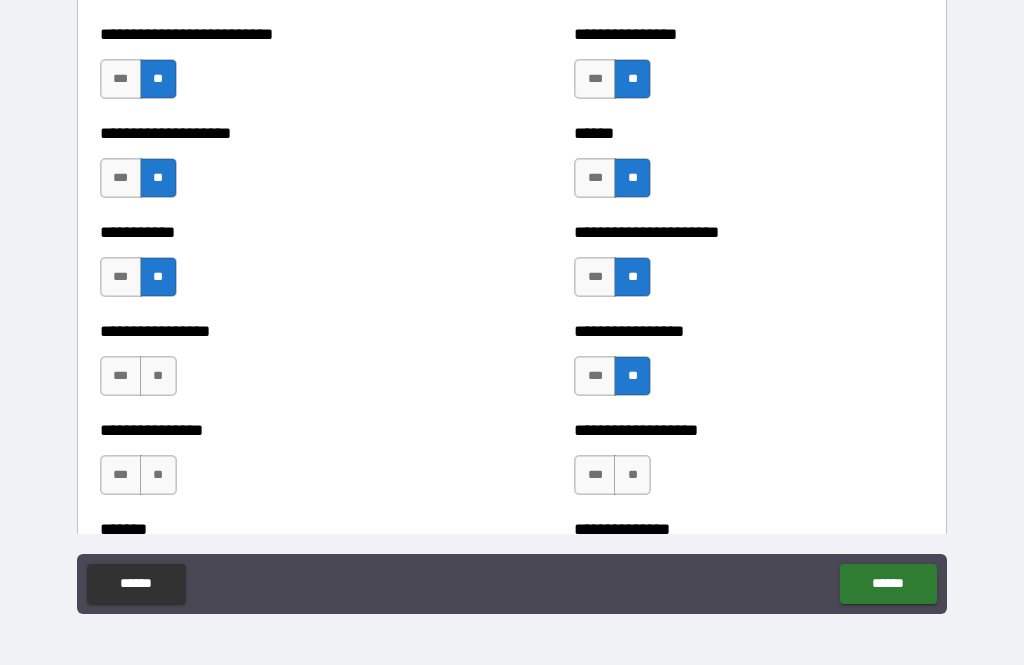 click on "**" at bounding box center [158, 376] 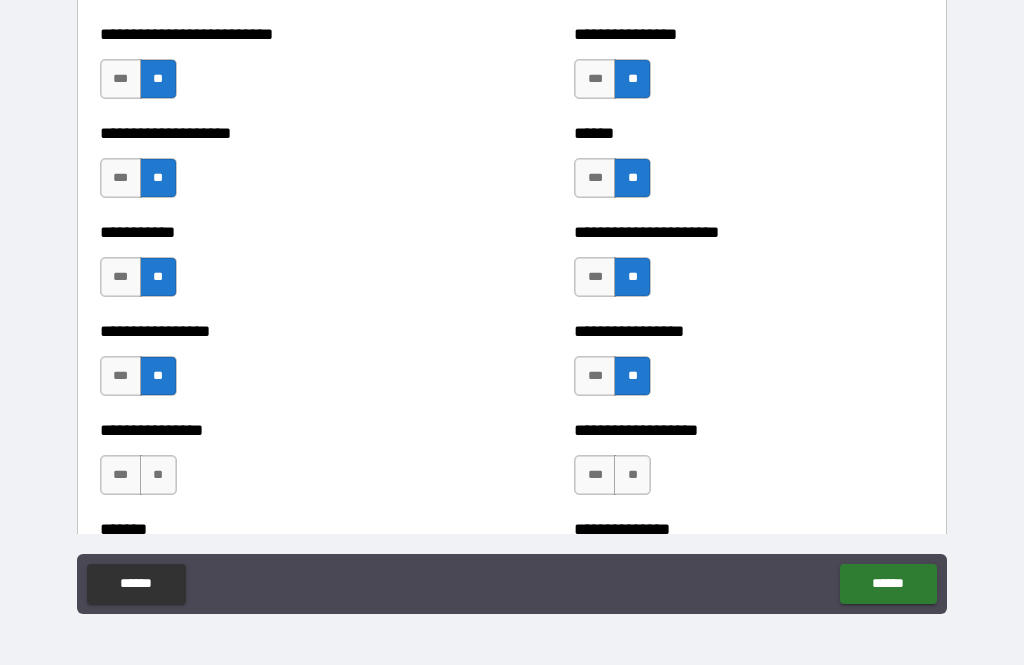 click on "**" at bounding box center [158, 475] 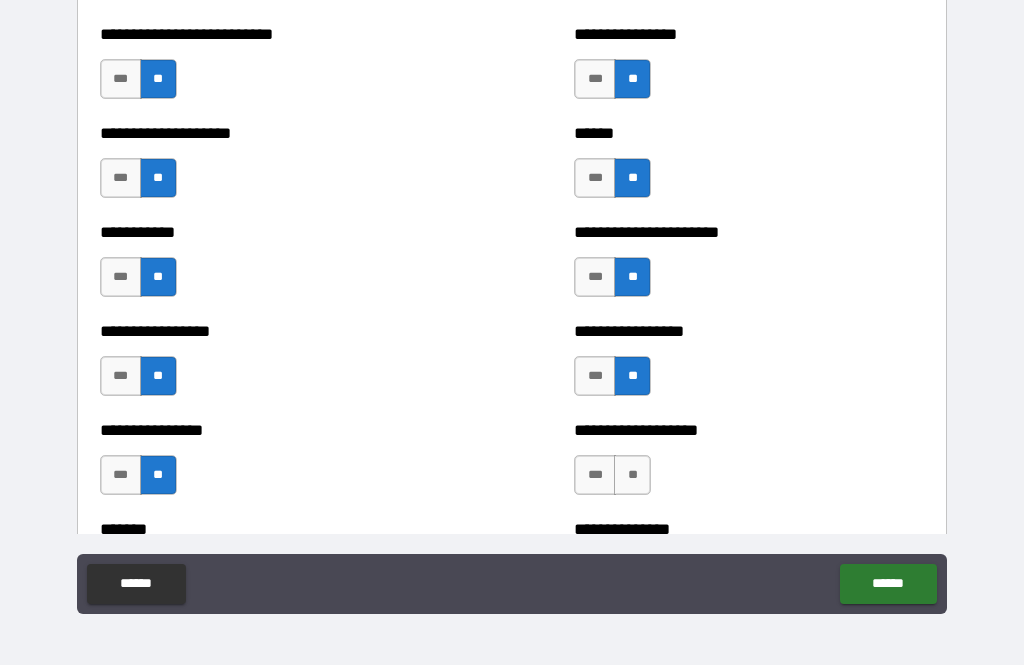 click on "**" at bounding box center (632, 475) 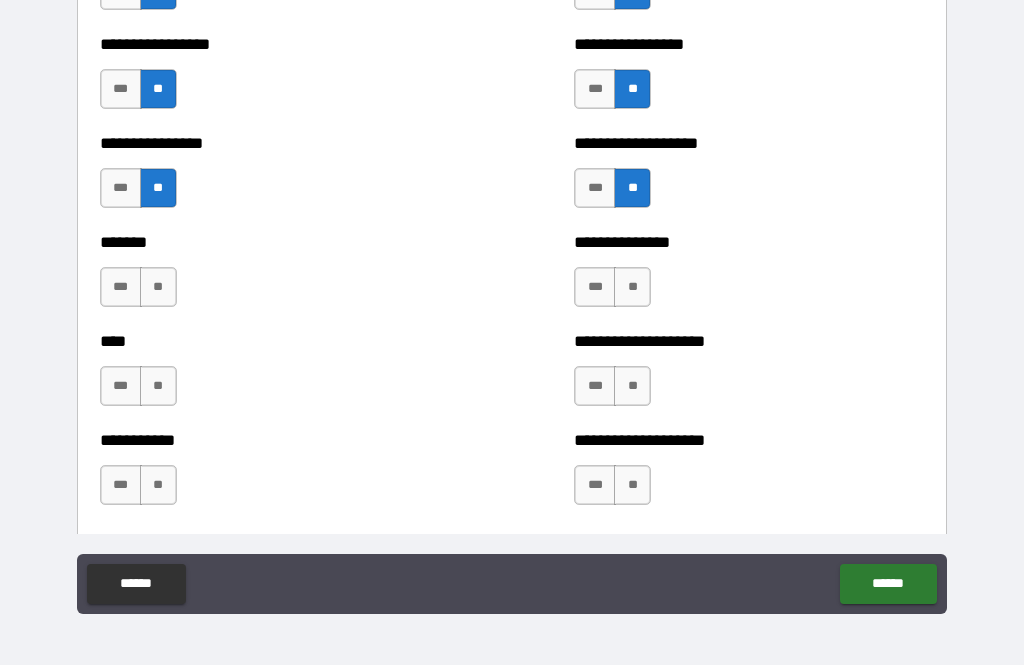 scroll, scrollTop: 6417, scrollLeft: 0, axis: vertical 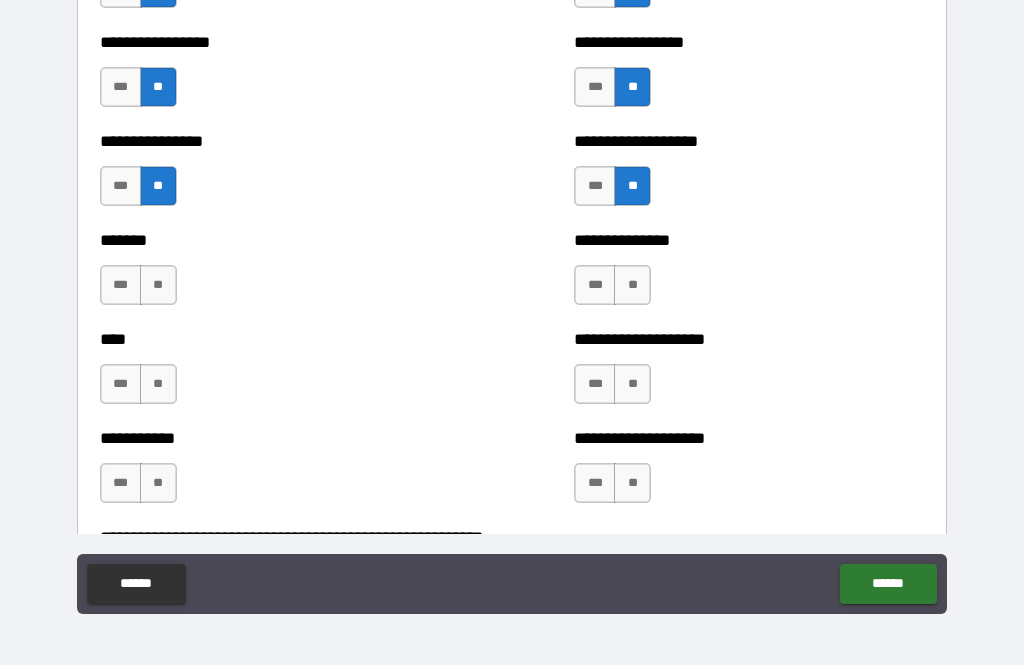 click on "**" at bounding box center [158, 285] 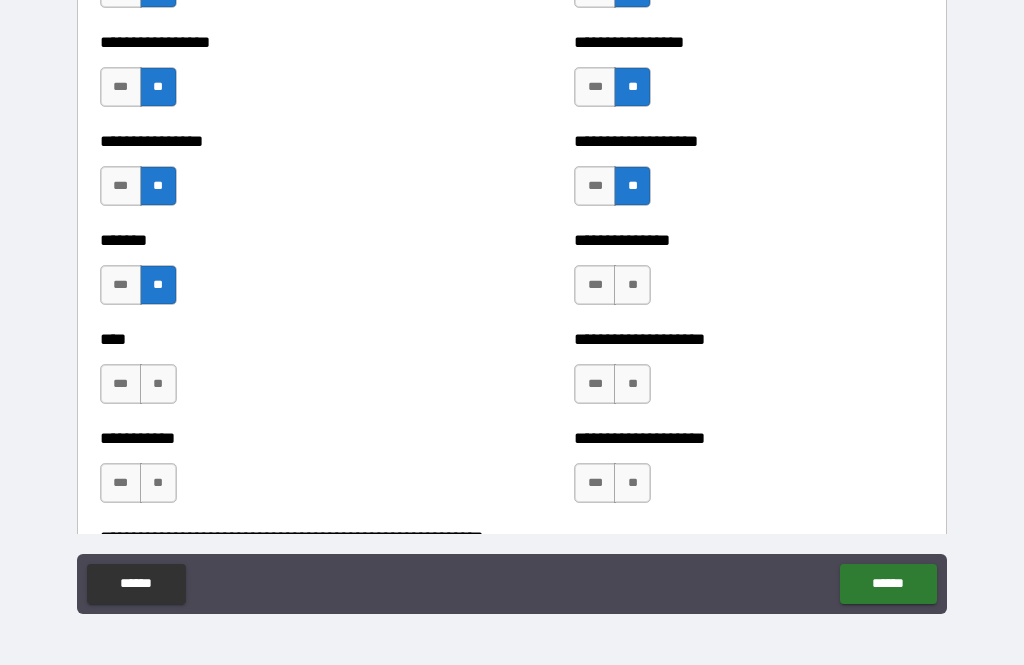 click on "**" at bounding box center [632, 285] 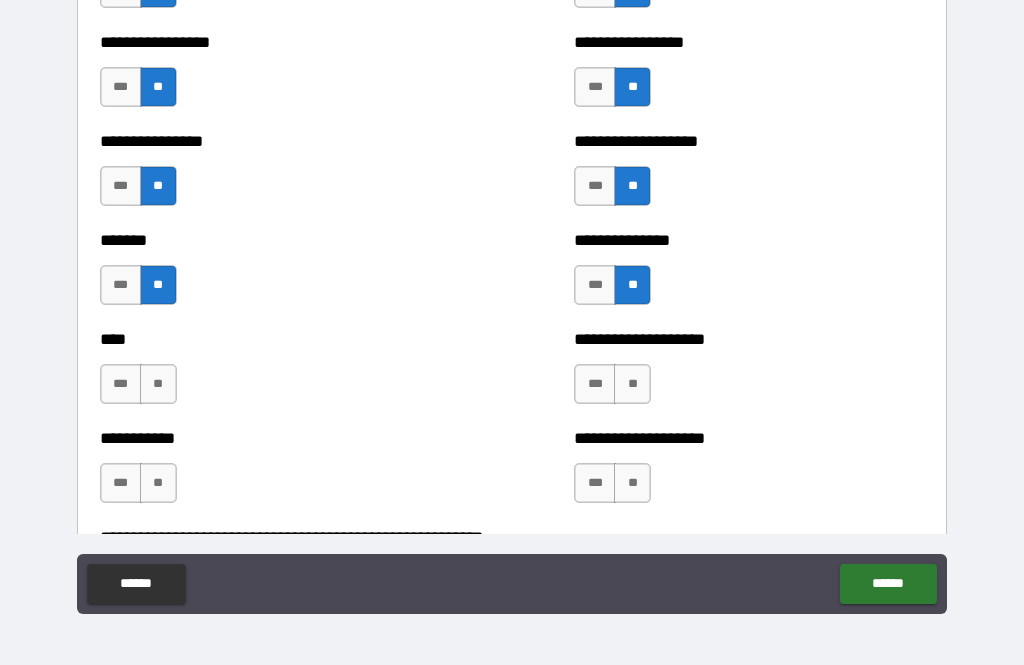 click on "***" at bounding box center [595, 285] 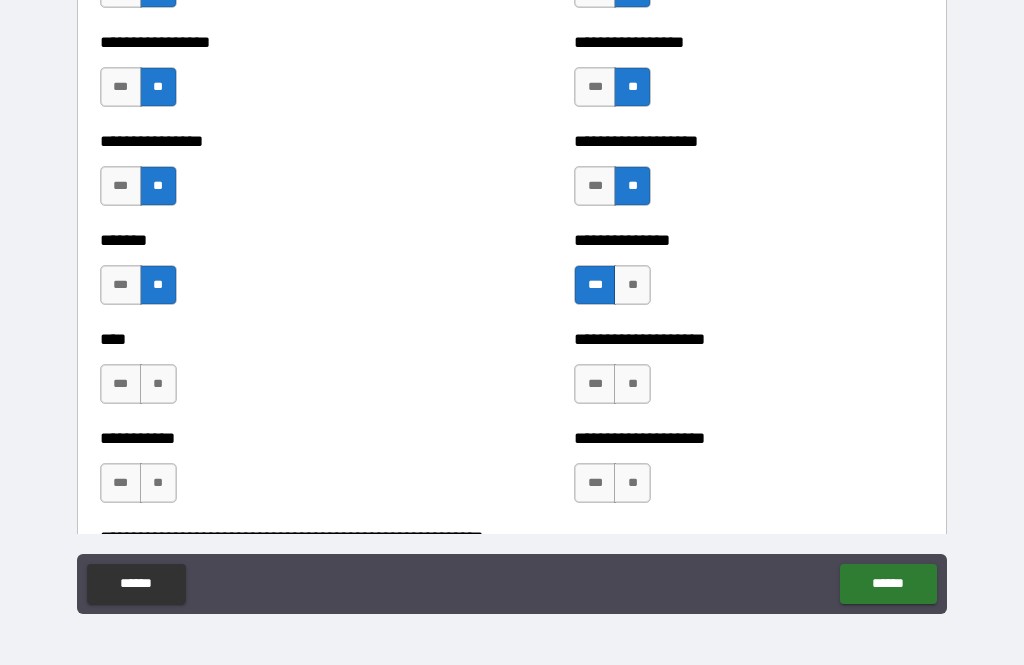 click on "**" at bounding box center (632, 384) 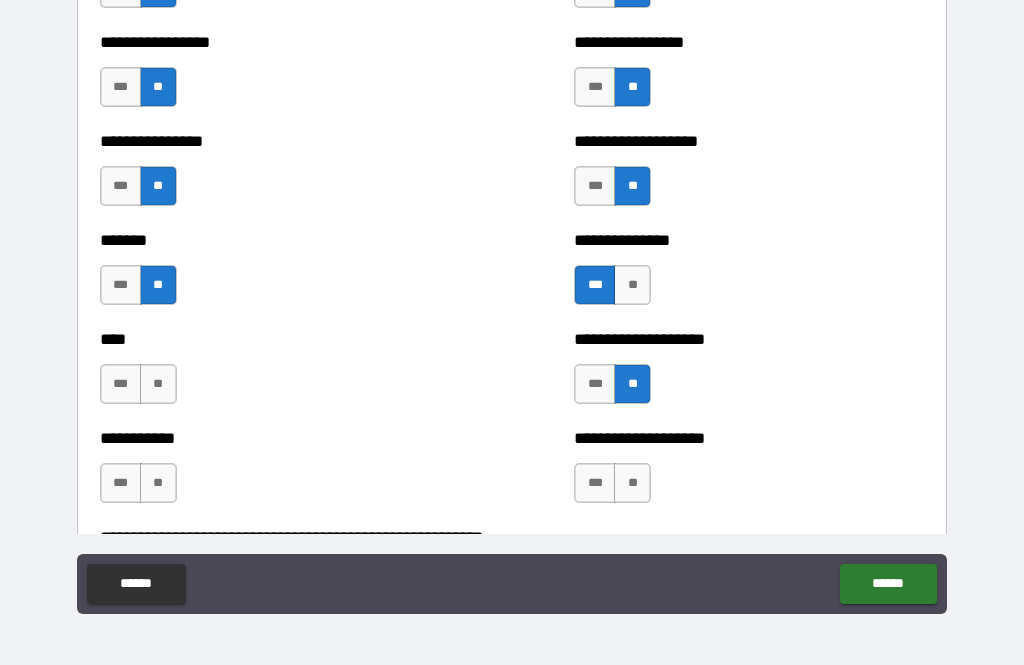 click on "**" at bounding box center [632, 483] 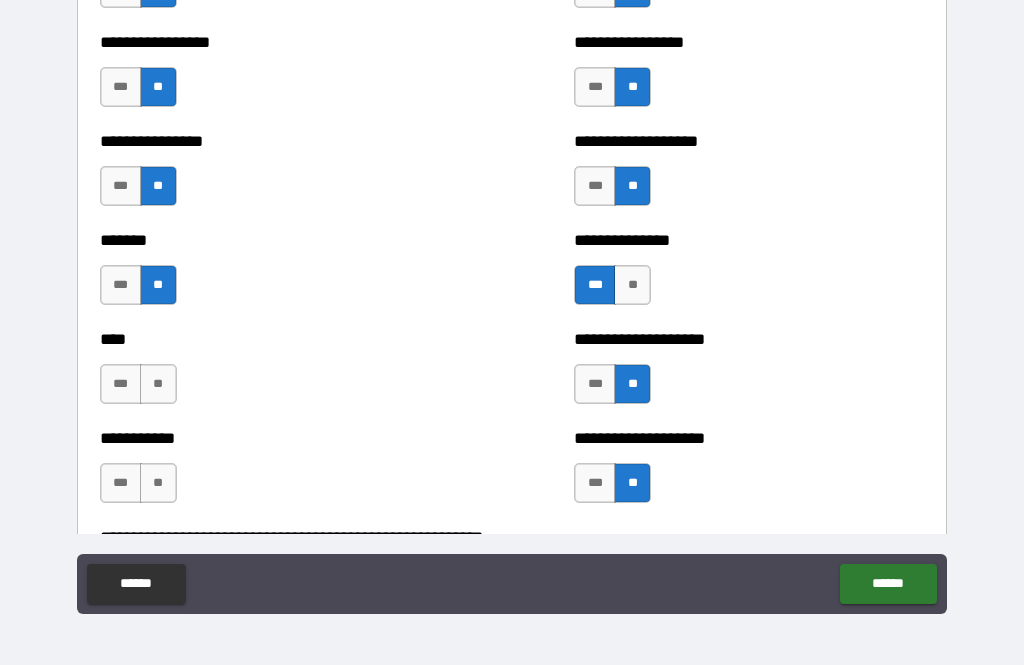 click on "**" at bounding box center (158, 384) 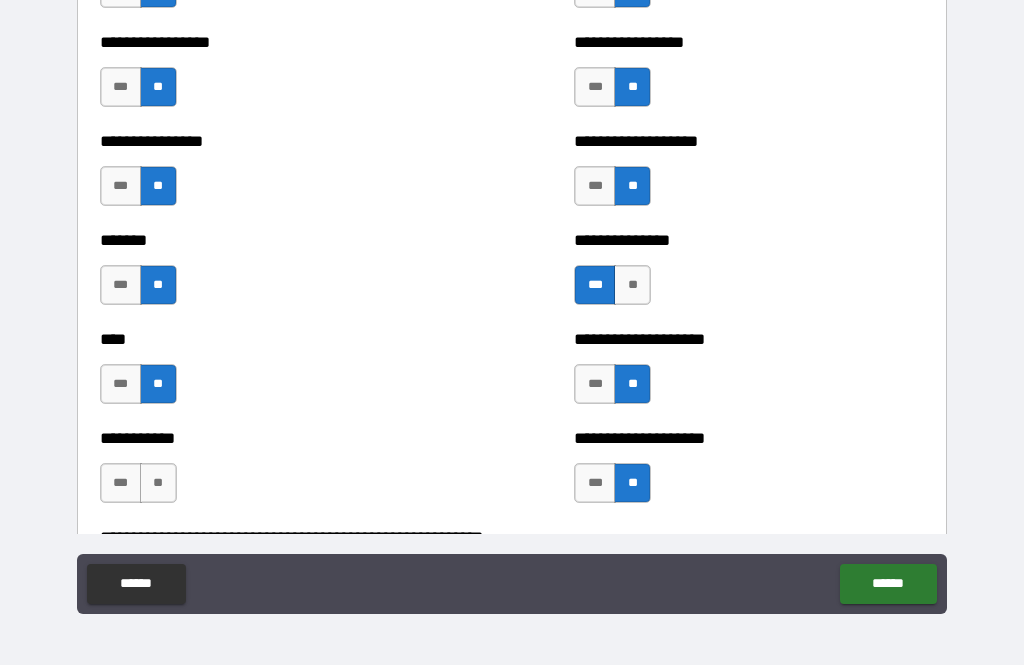click on "**" at bounding box center (158, 483) 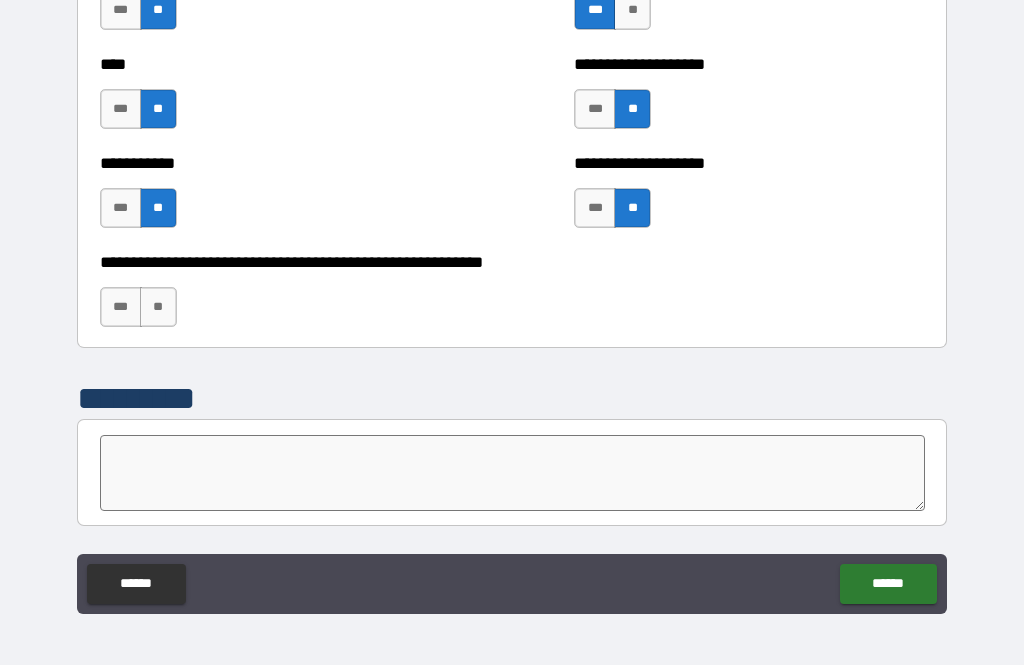 scroll, scrollTop: 6708, scrollLeft: 0, axis: vertical 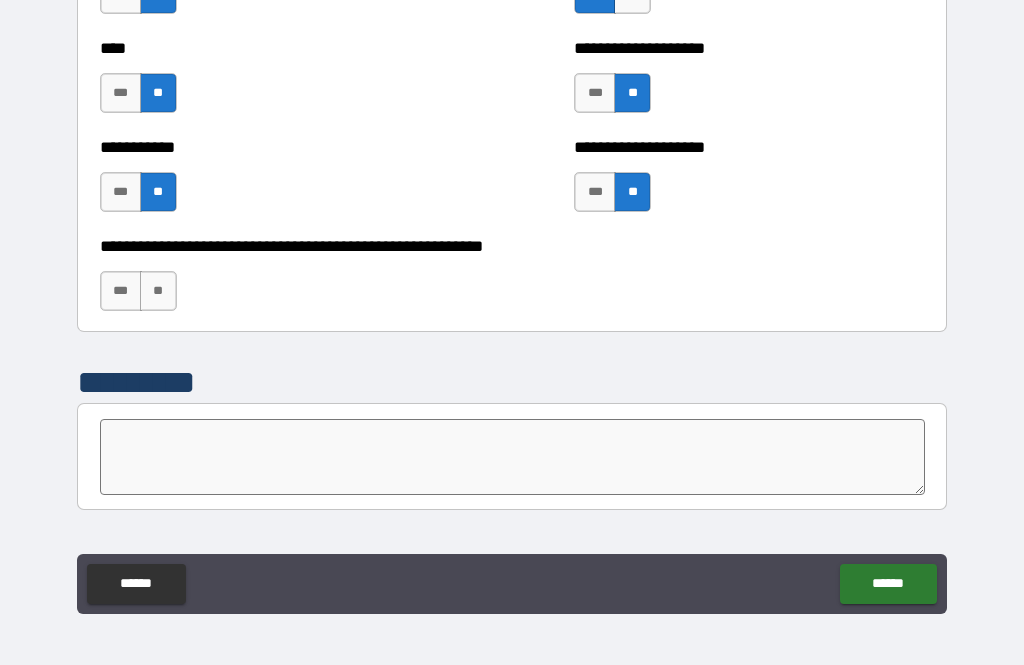 click on "**" at bounding box center [158, 291] 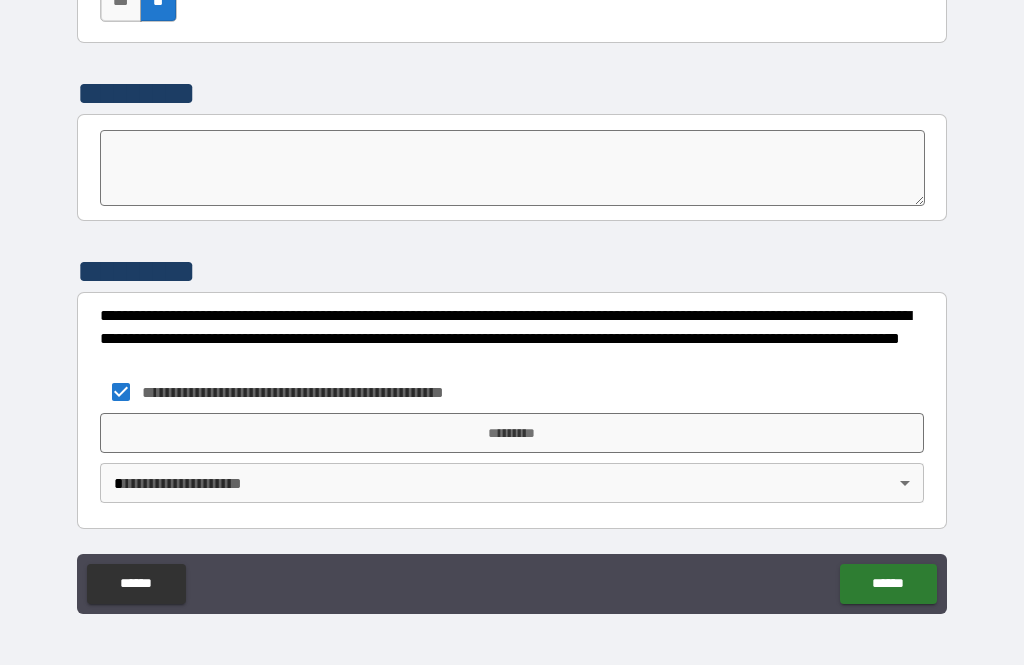 scroll, scrollTop: 6997, scrollLeft: 0, axis: vertical 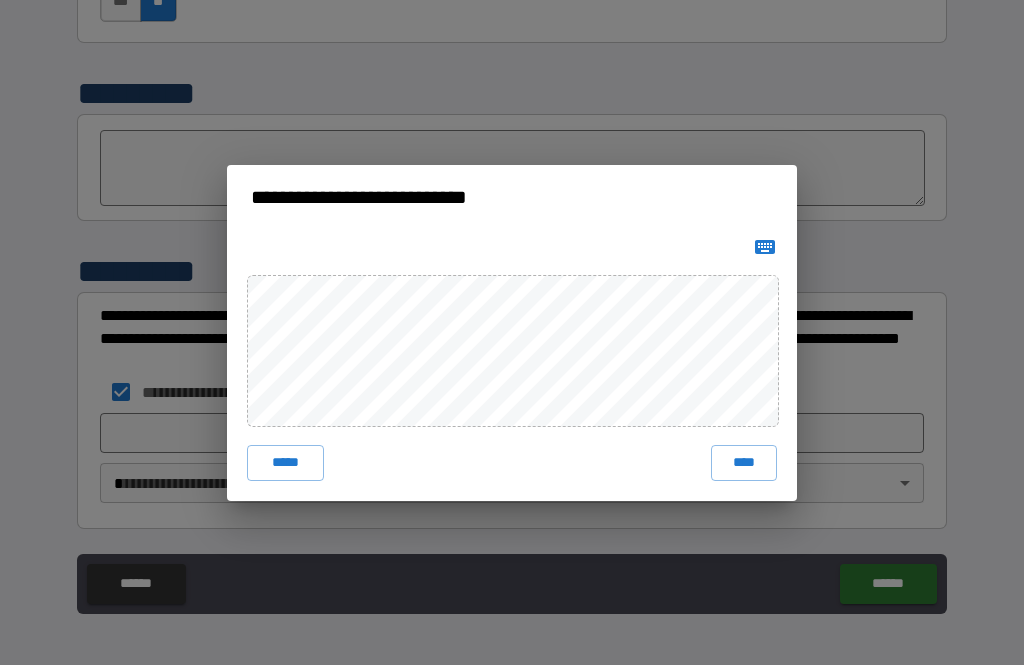 click on "****" at bounding box center (744, 463) 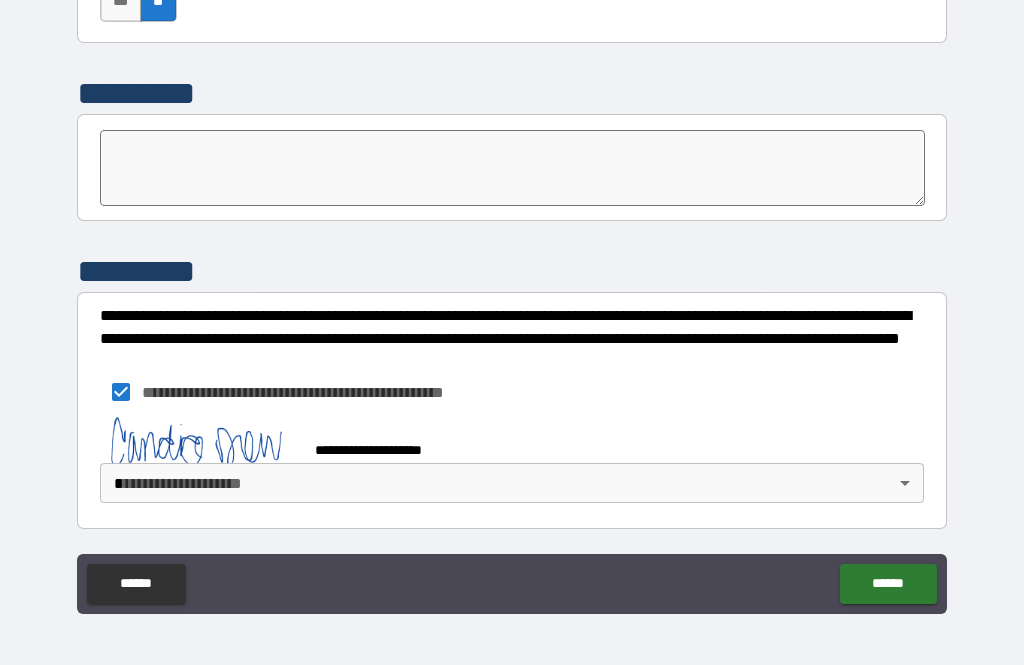 scroll, scrollTop: 6987, scrollLeft: 0, axis: vertical 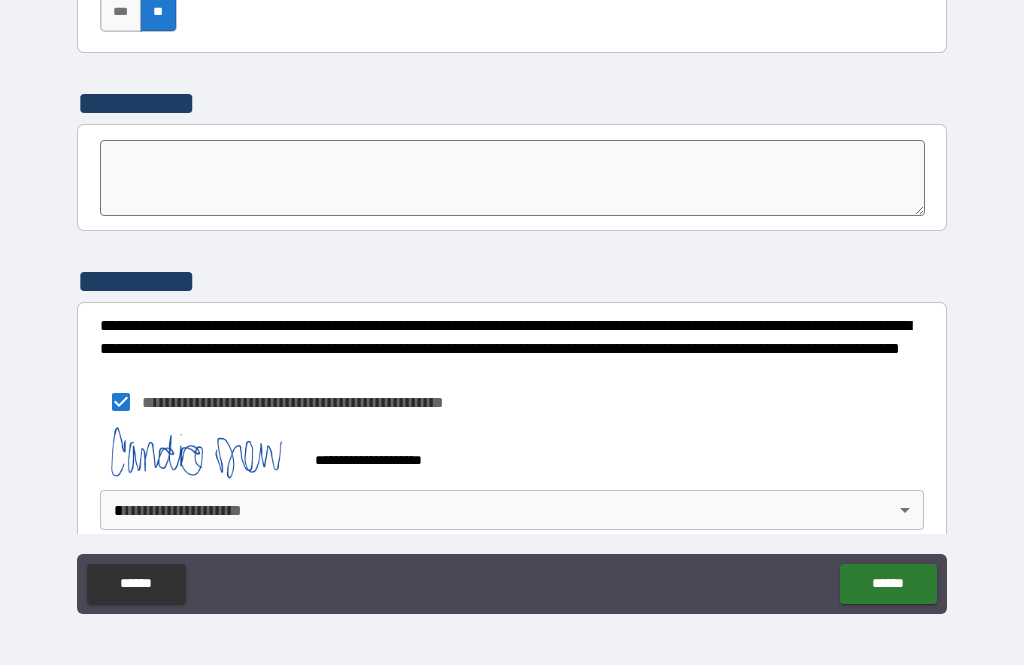 click on "**********" at bounding box center [512, 300] 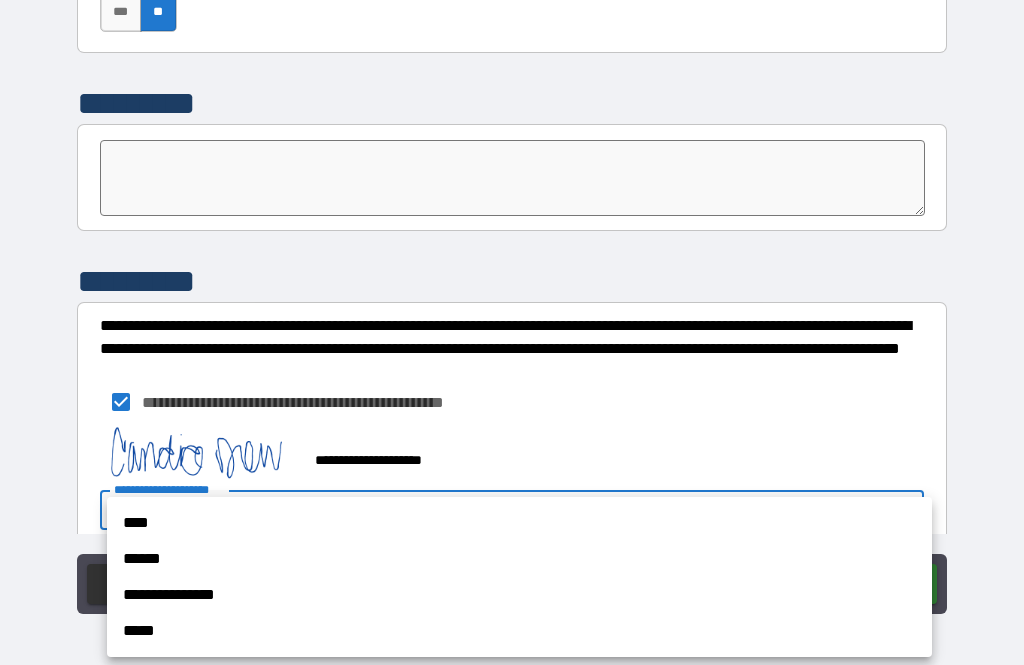 click on "****" at bounding box center (519, 523) 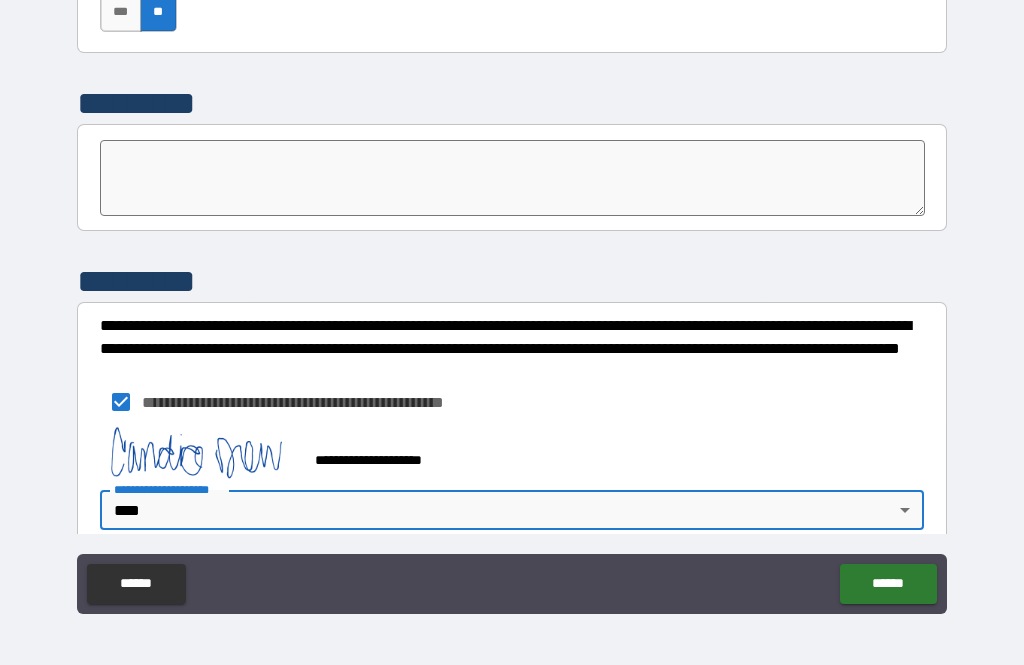 click on "******" at bounding box center (888, 584) 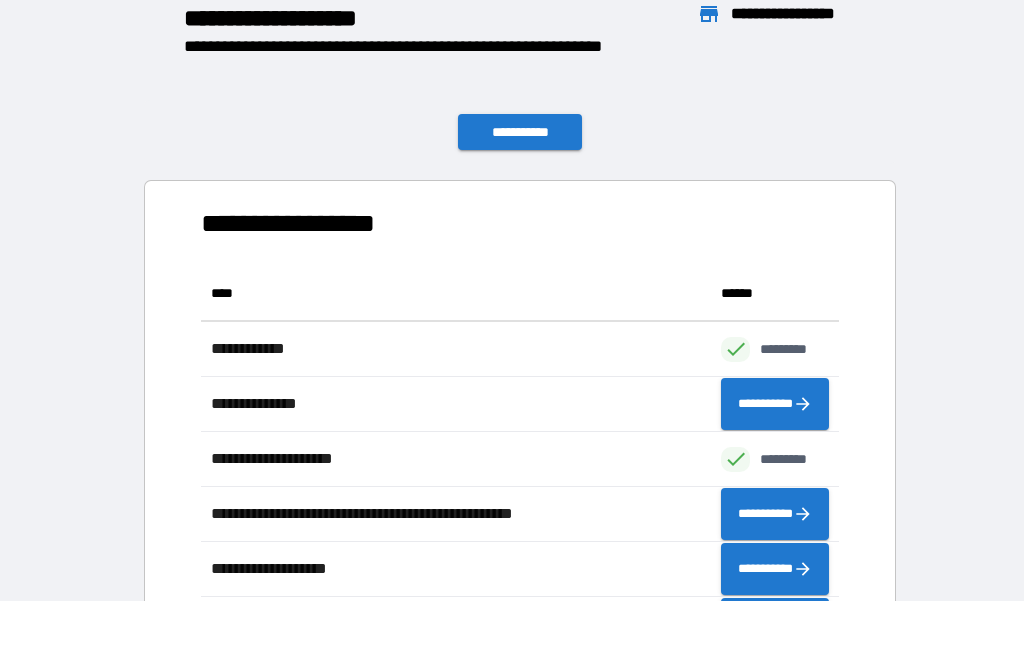 scroll, scrollTop: 1, scrollLeft: 1, axis: both 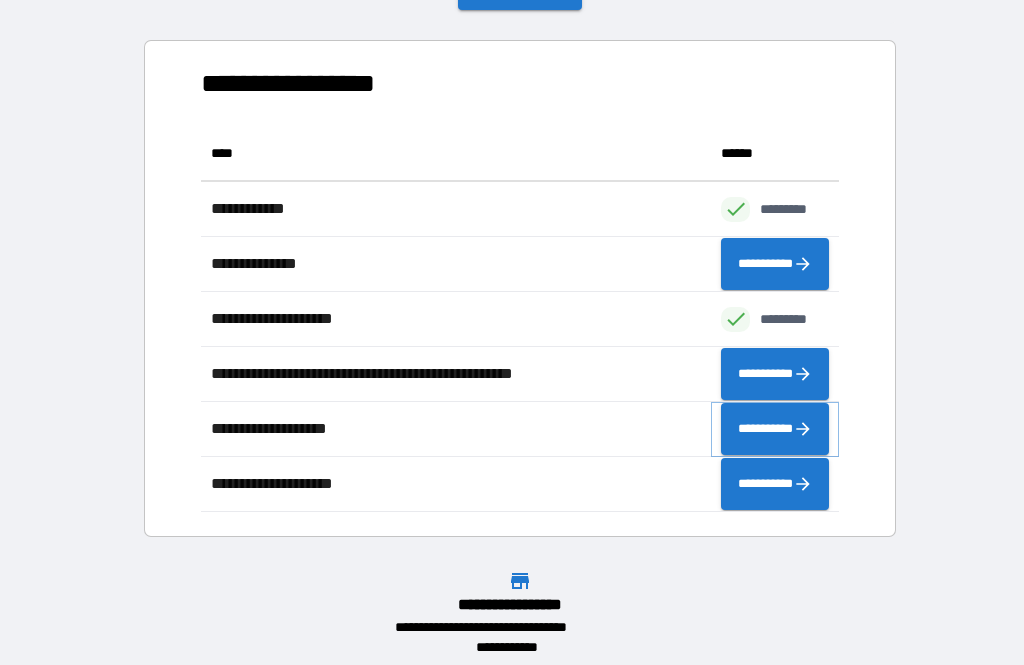click on "**********" at bounding box center [775, 429] 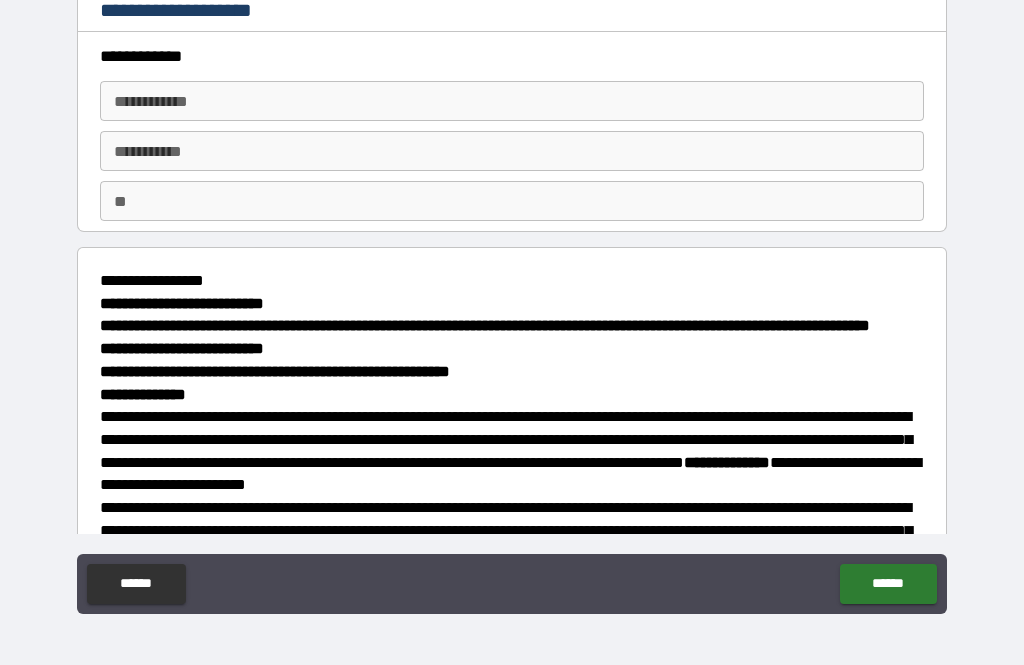 scroll, scrollTop: 0, scrollLeft: 0, axis: both 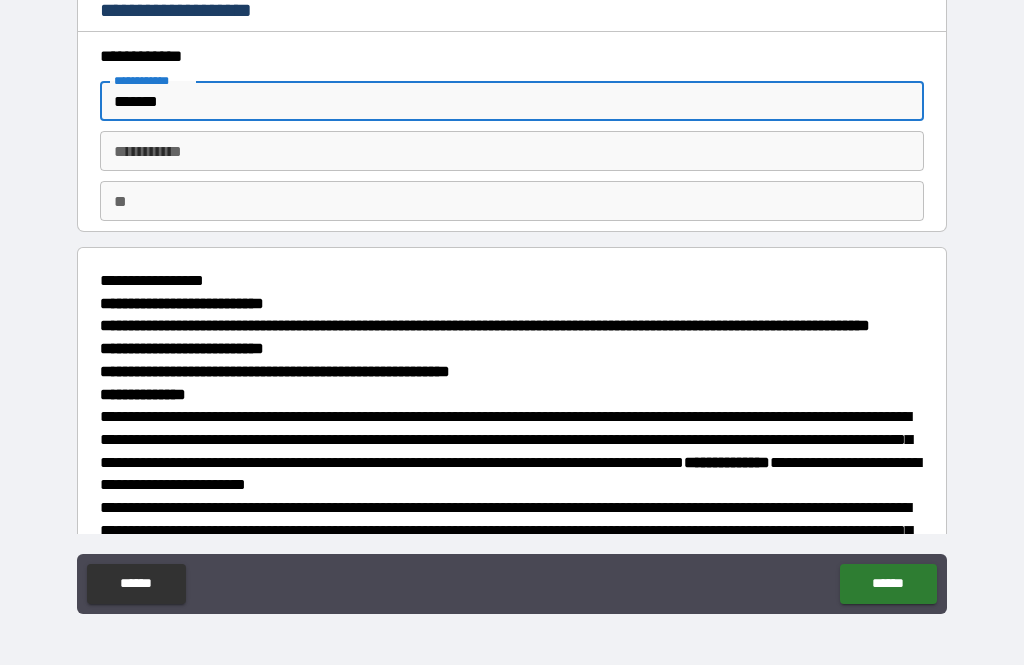 type on "*******" 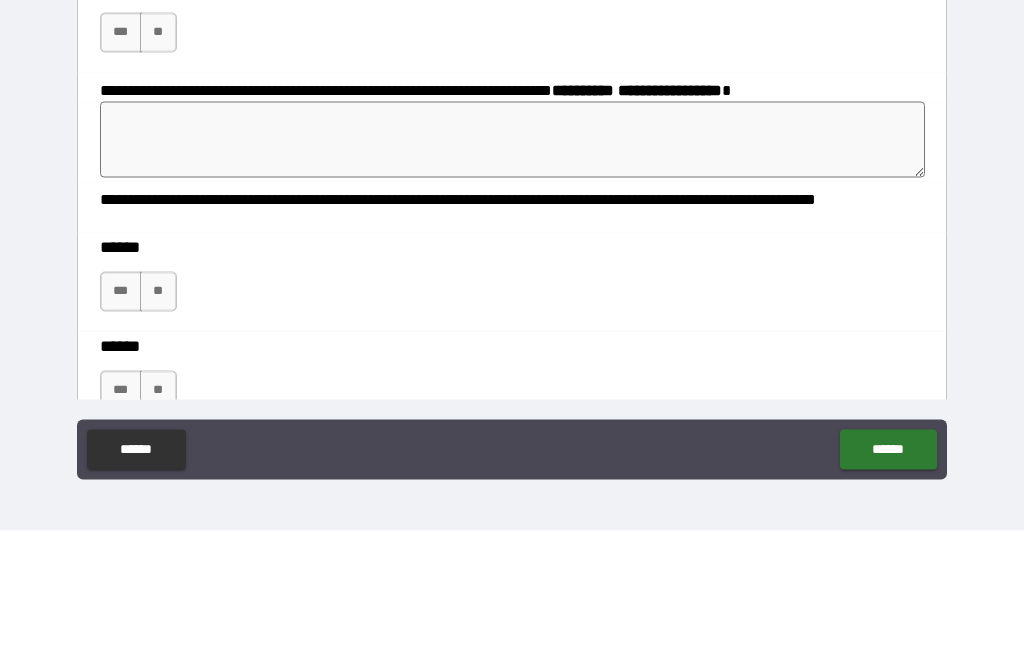 scroll, scrollTop: 2197, scrollLeft: 0, axis: vertical 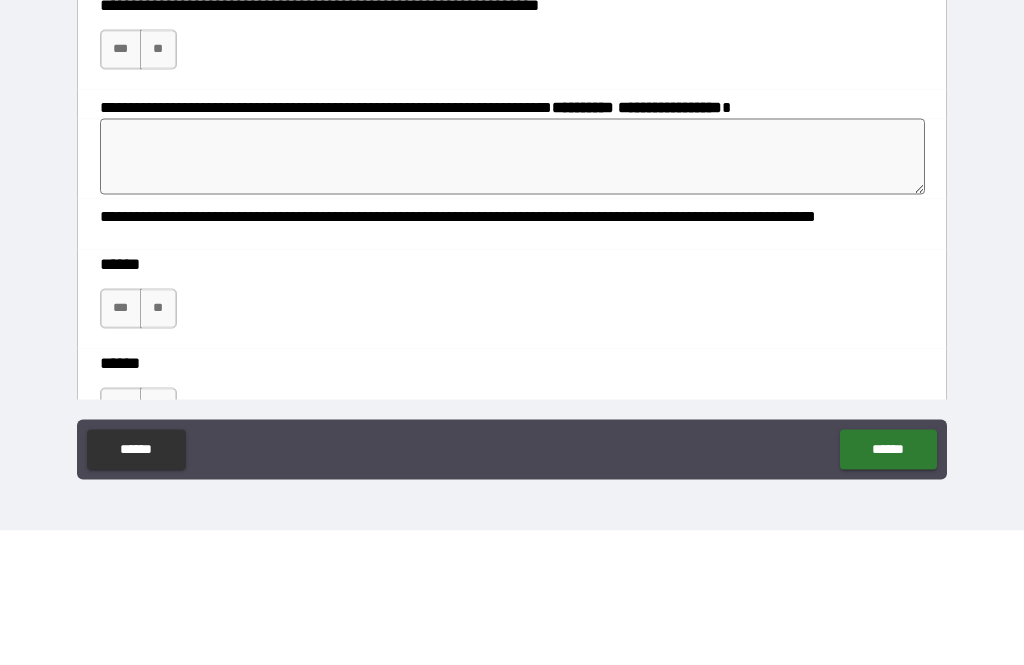 type on "****" 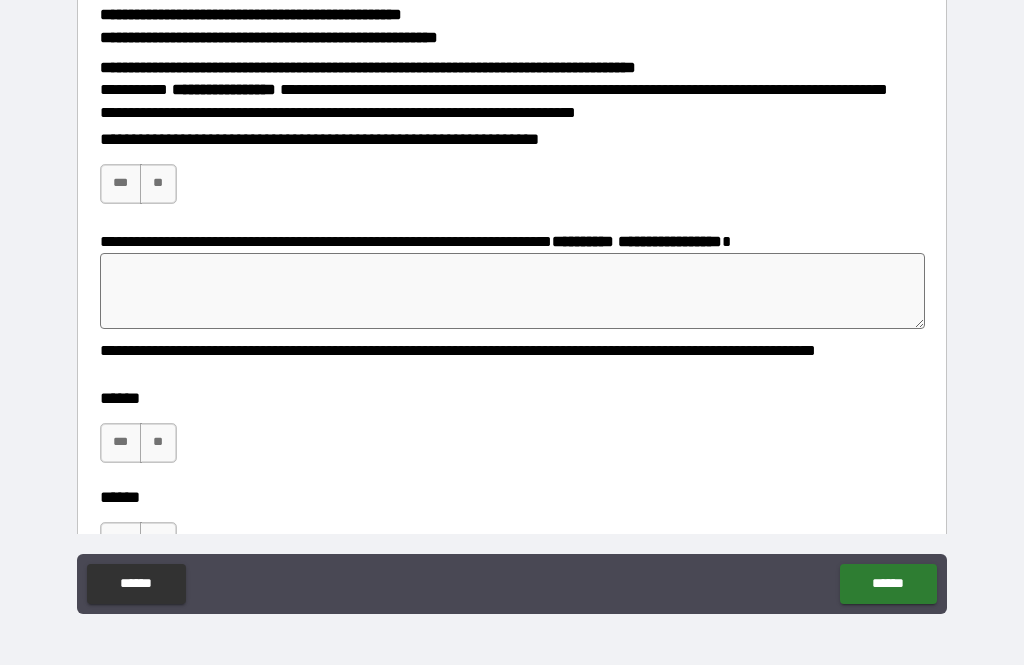 click on "***" at bounding box center (121, 184) 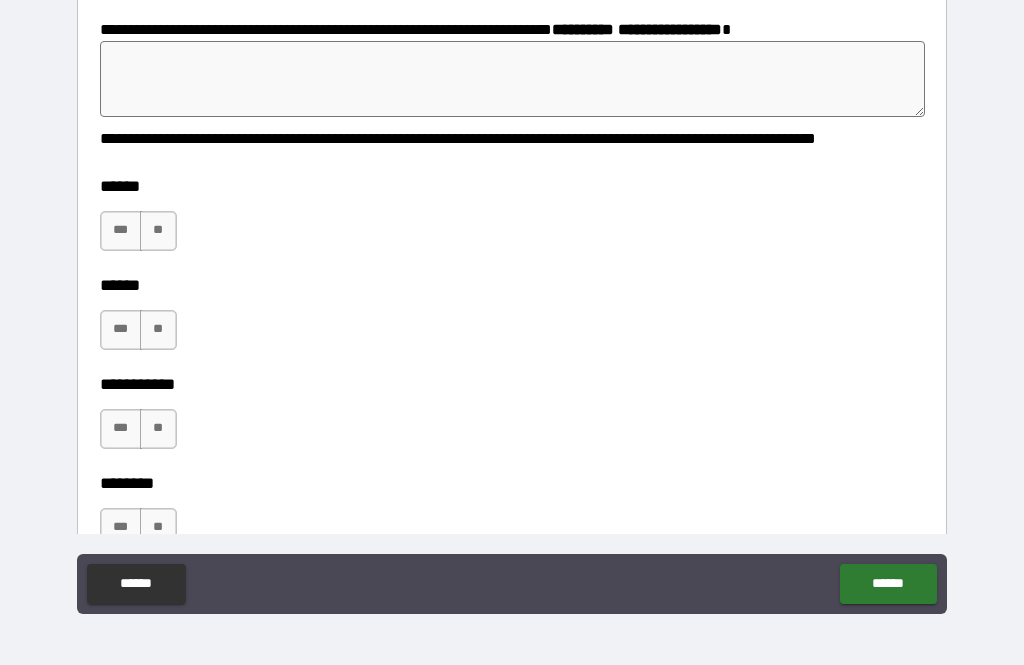 scroll, scrollTop: 2431, scrollLeft: 0, axis: vertical 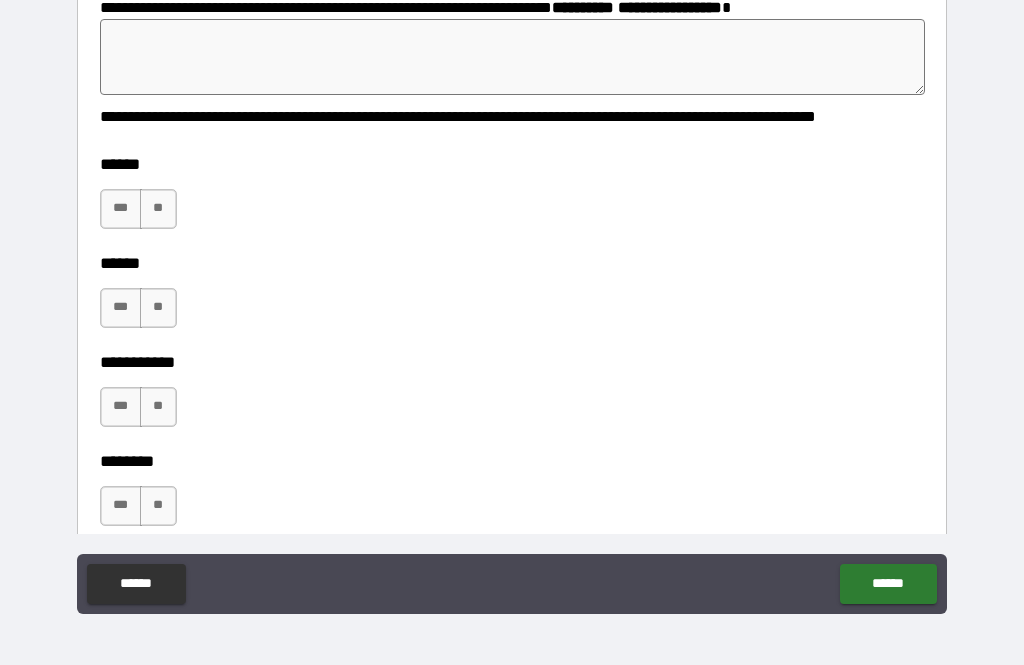 click at bounding box center [513, 57] 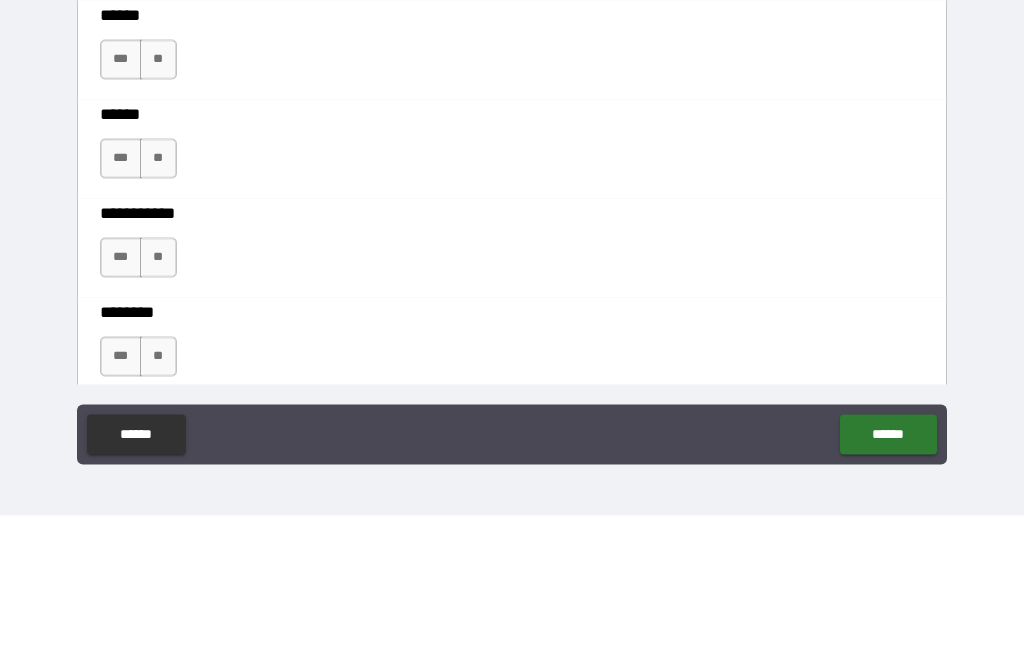 type on "*" 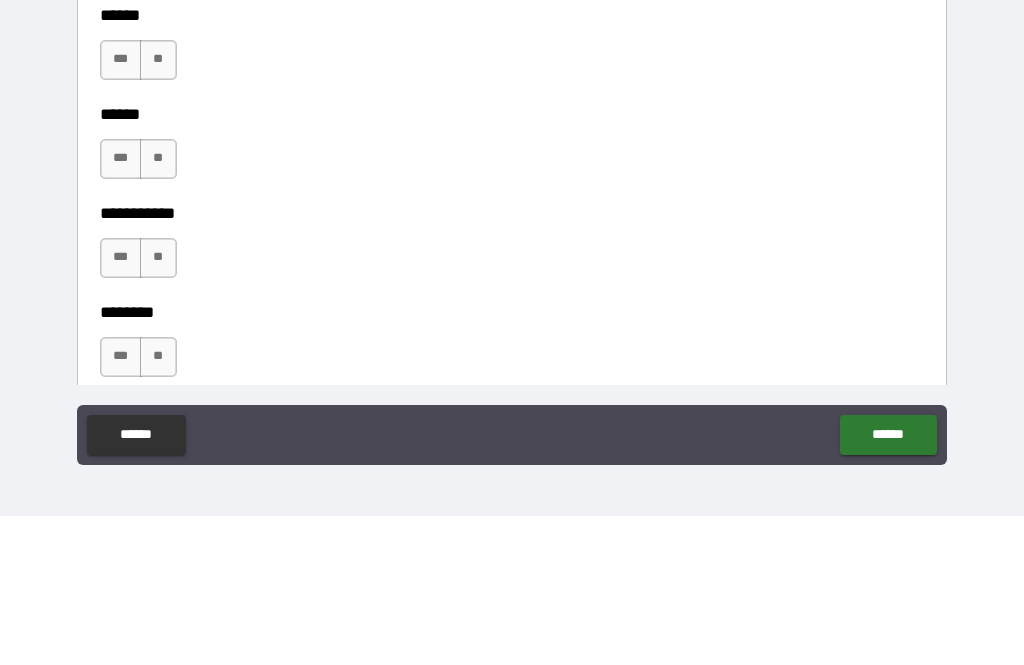 type on "*" 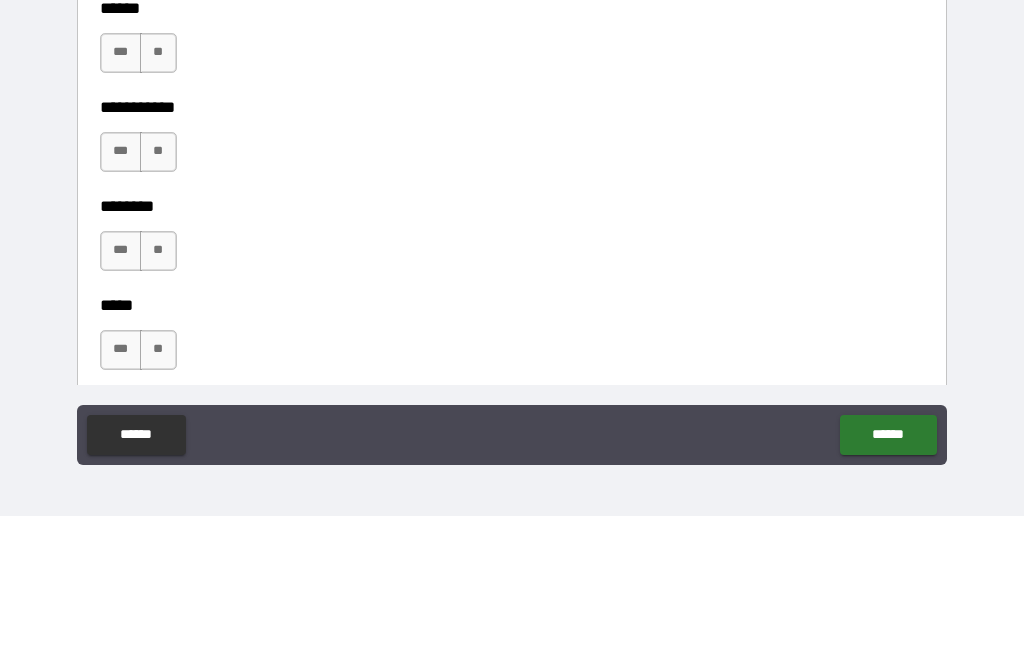 scroll, scrollTop: 2538, scrollLeft: 0, axis: vertical 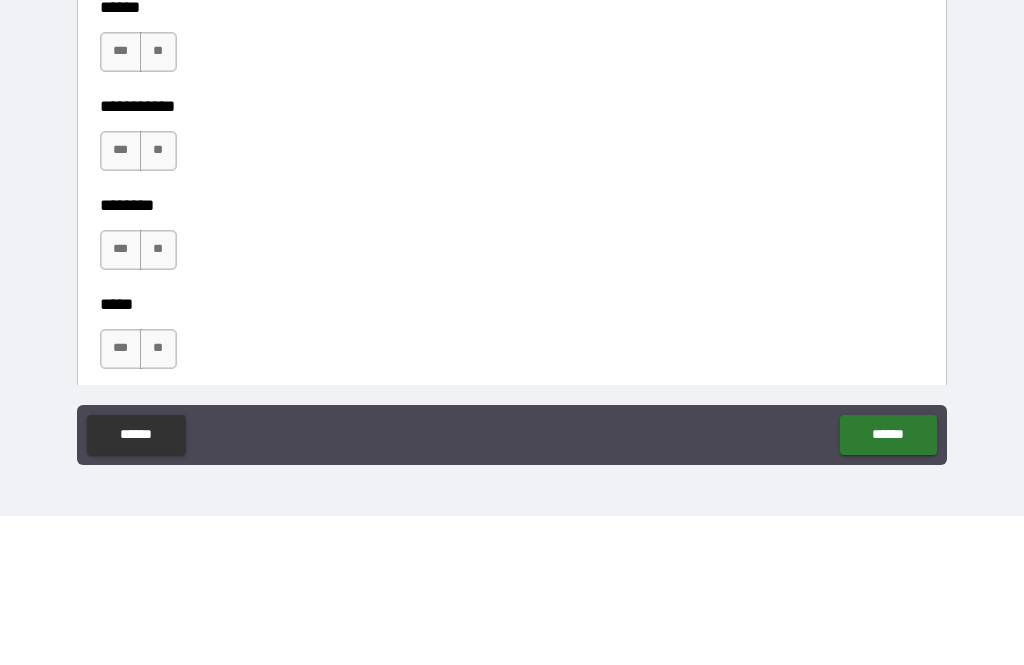 type on "**********" 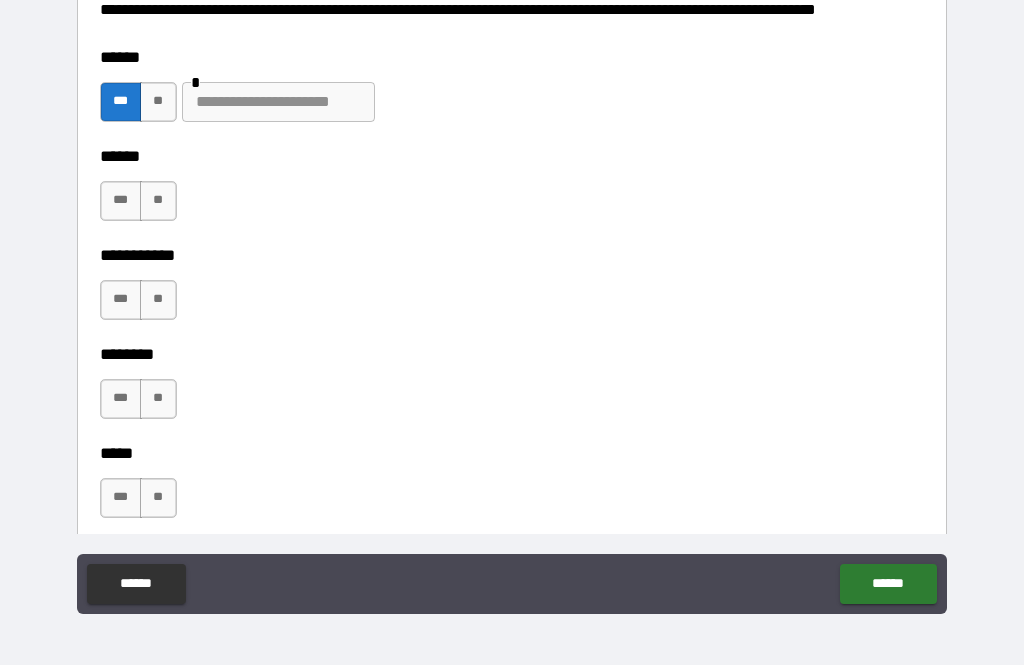 type on "*" 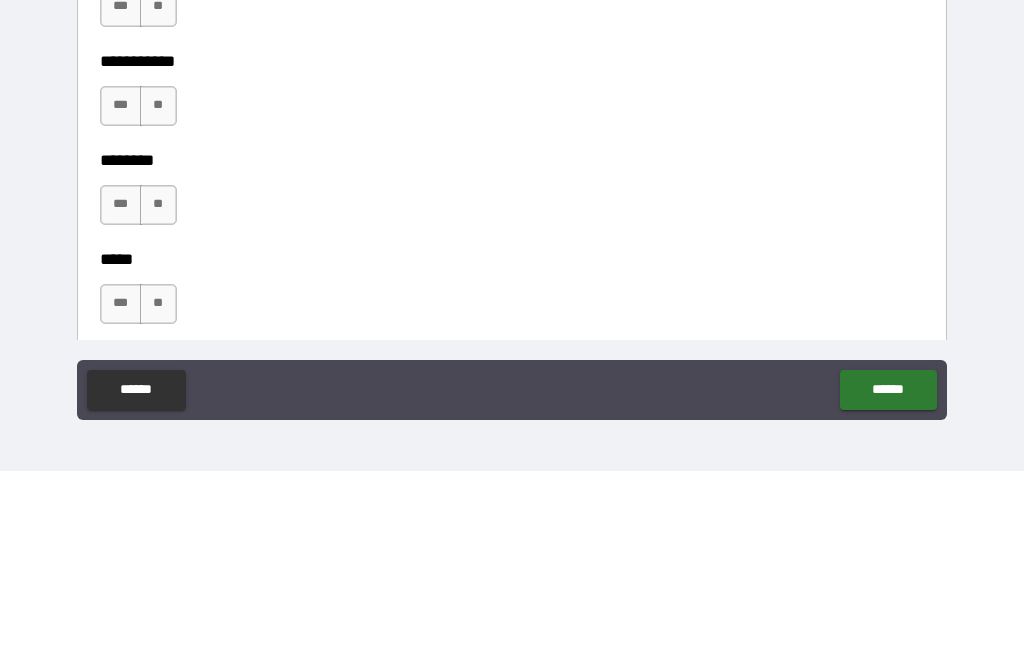 type on "******" 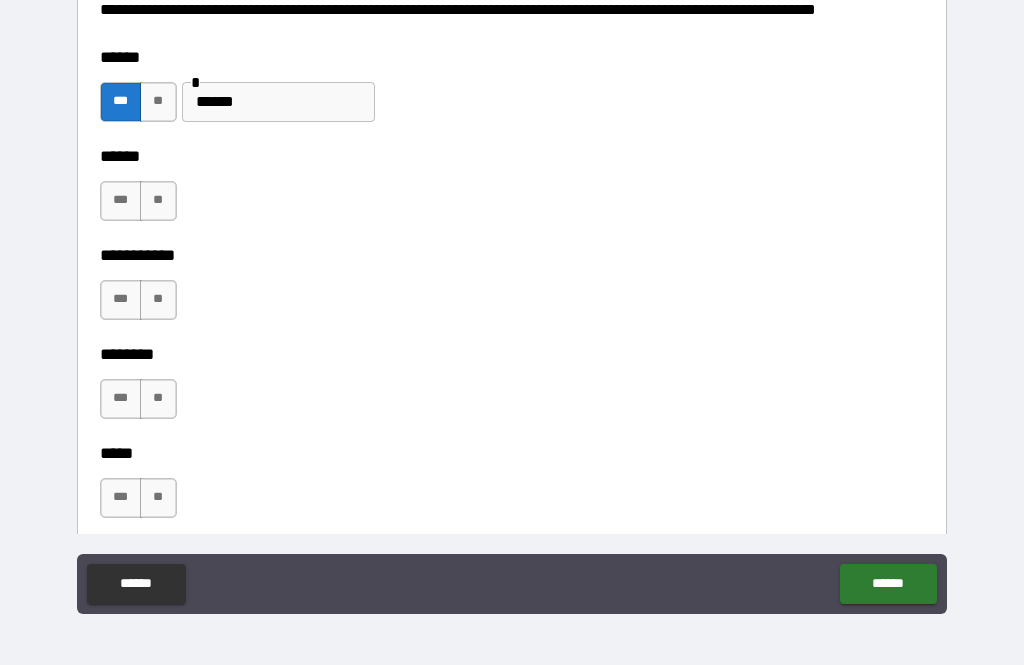 click on "**" at bounding box center [158, 201] 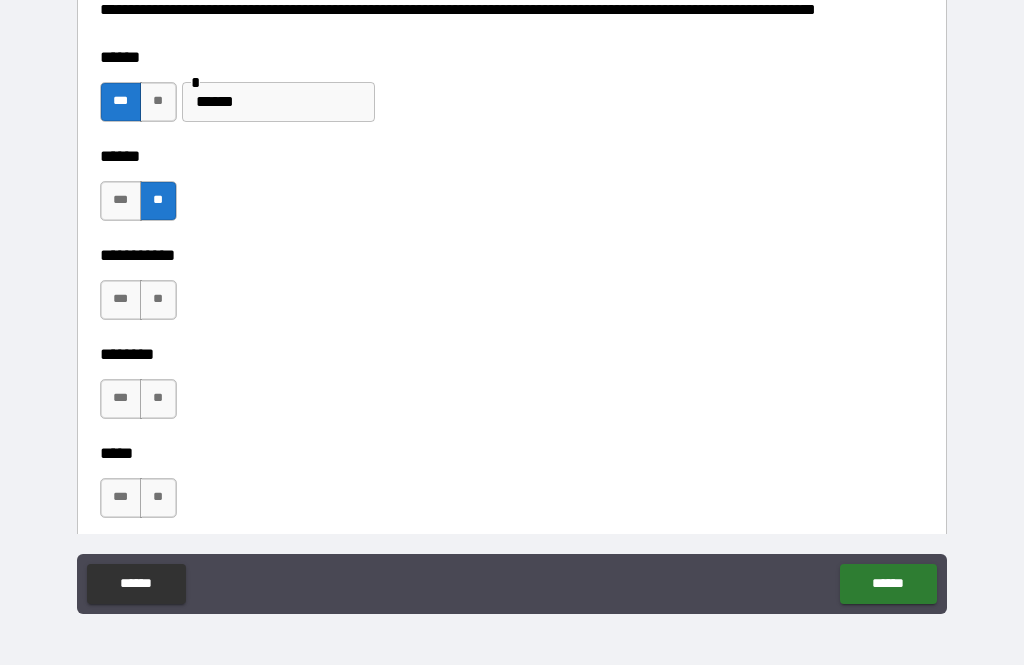 click on "**" at bounding box center [158, 300] 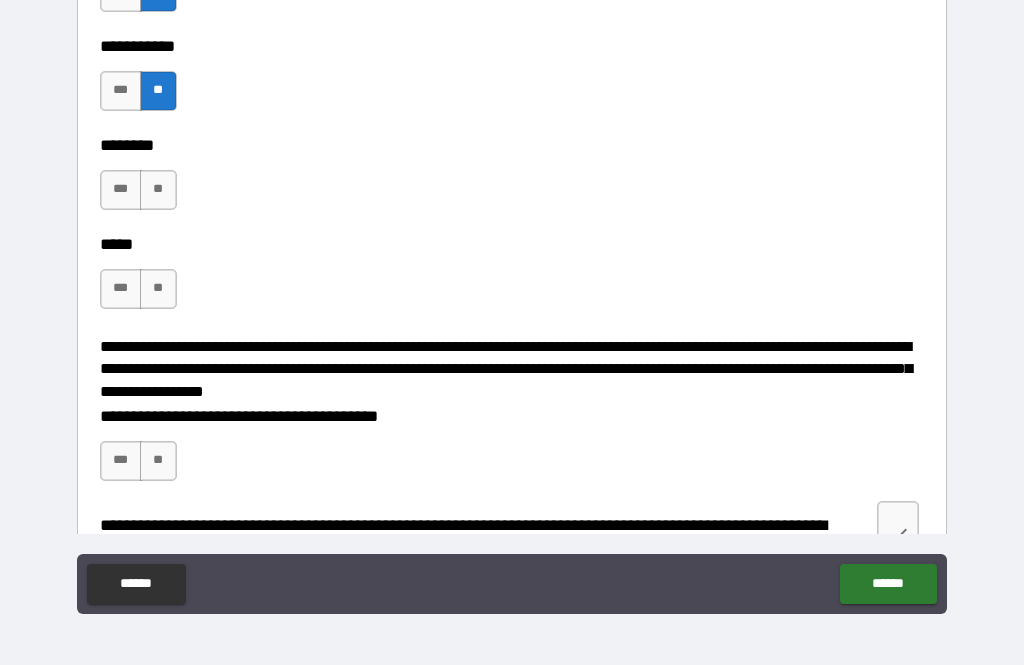 scroll, scrollTop: 2754, scrollLeft: 0, axis: vertical 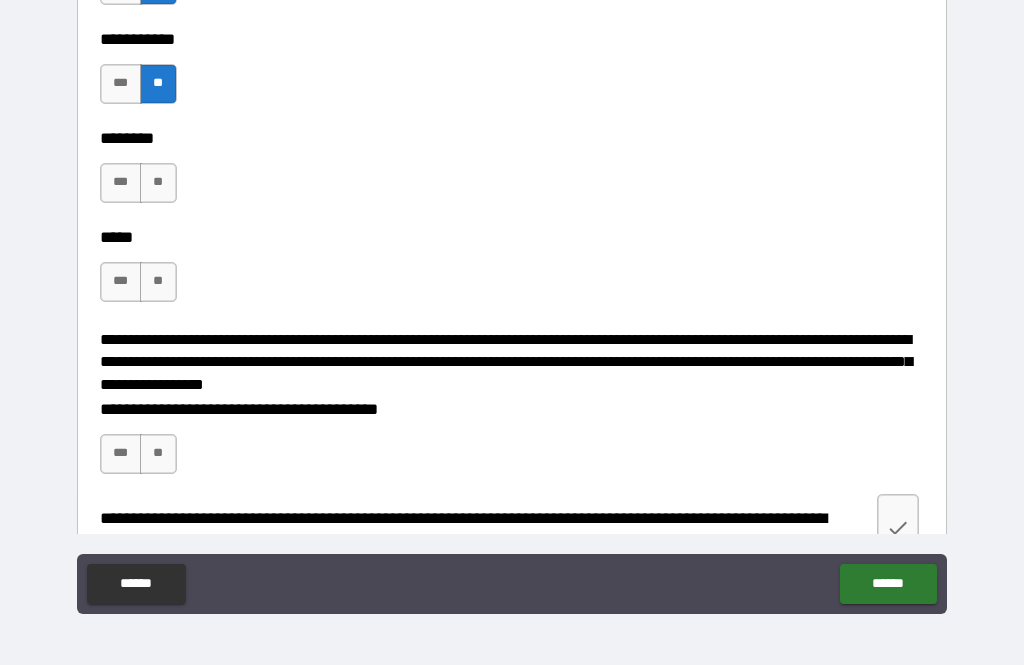 click on "**" at bounding box center [158, 183] 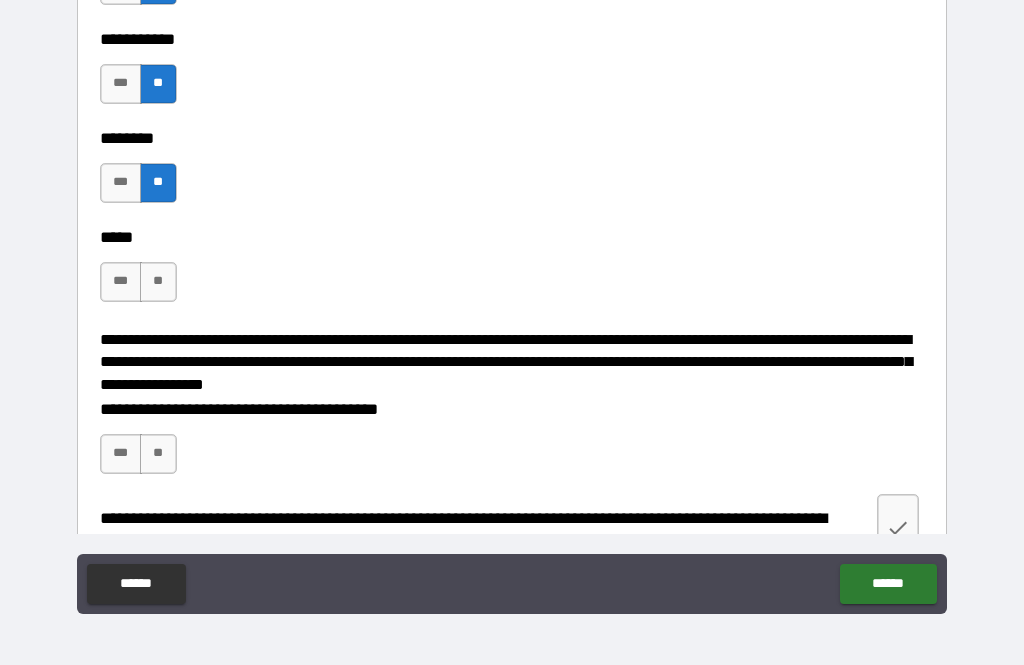 click on "**" at bounding box center [158, 282] 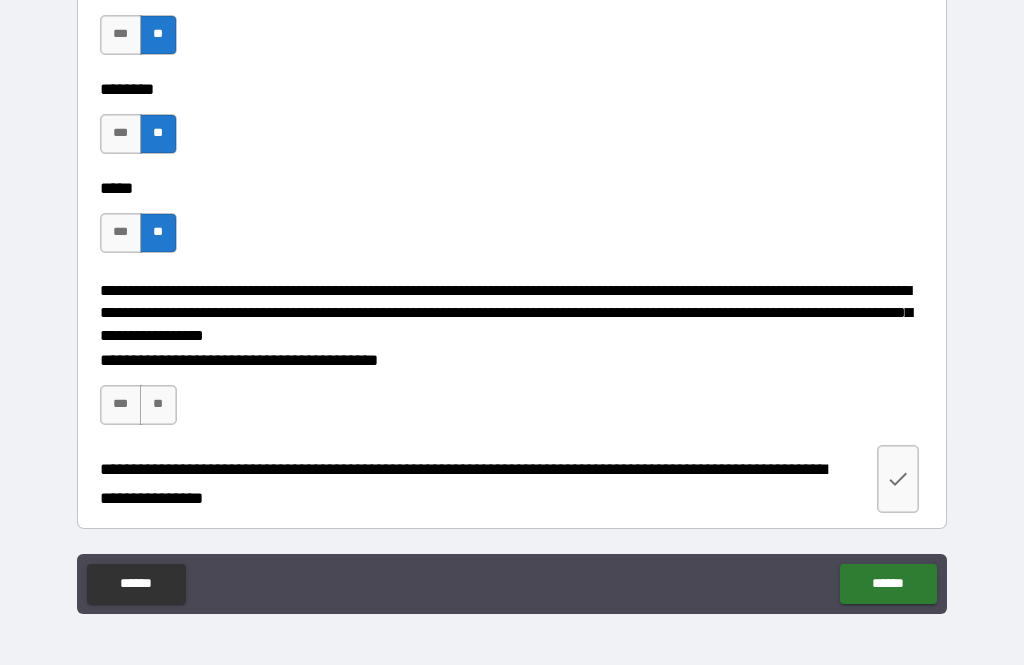 scroll, scrollTop: 3018, scrollLeft: 0, axis: vertical 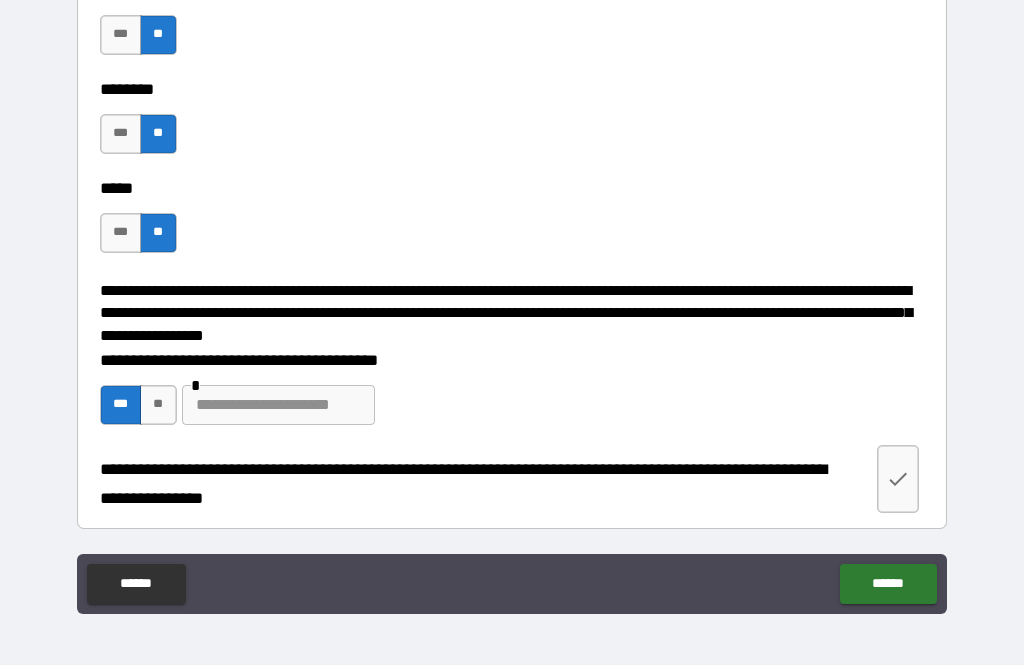 click on "**" at bounding box center [158, 405] 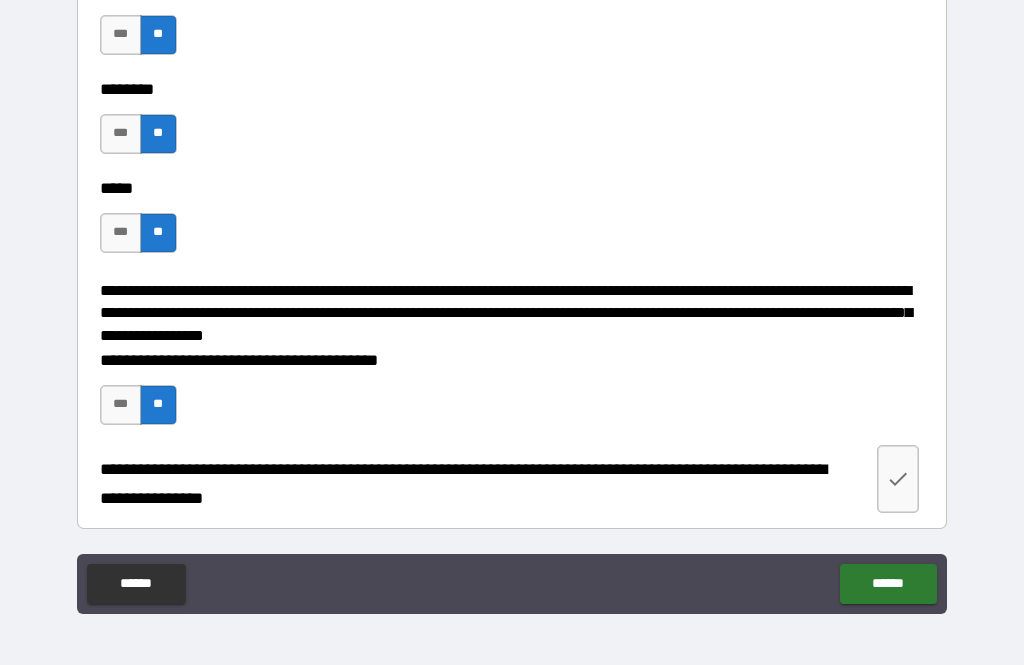 scroll, scrollTop: 3024, scrollLeft: 0, axis: vertical 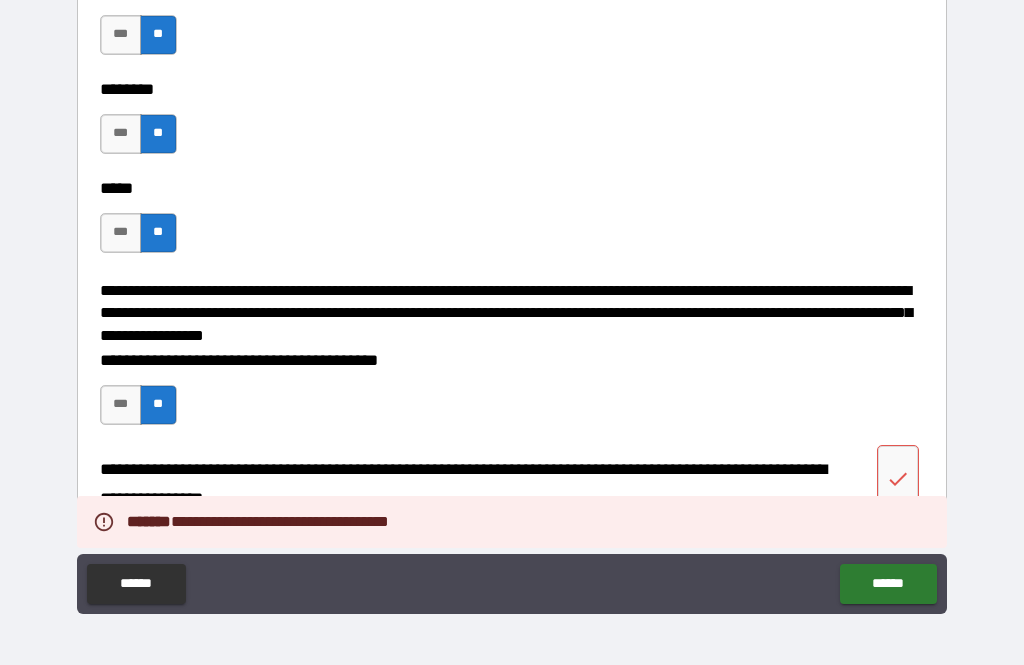 click 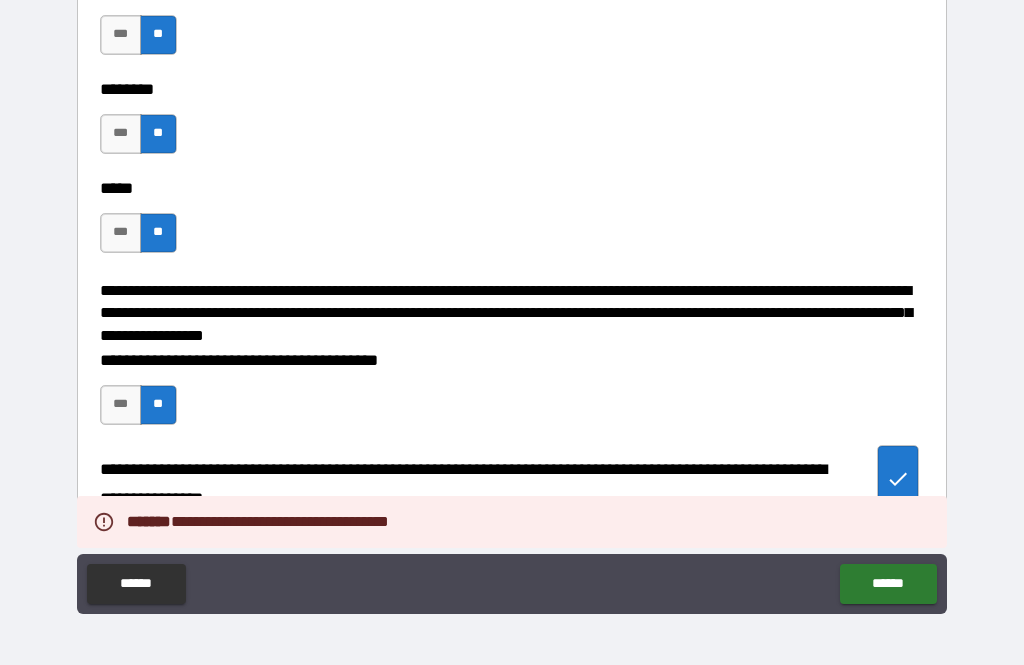 type on "*" 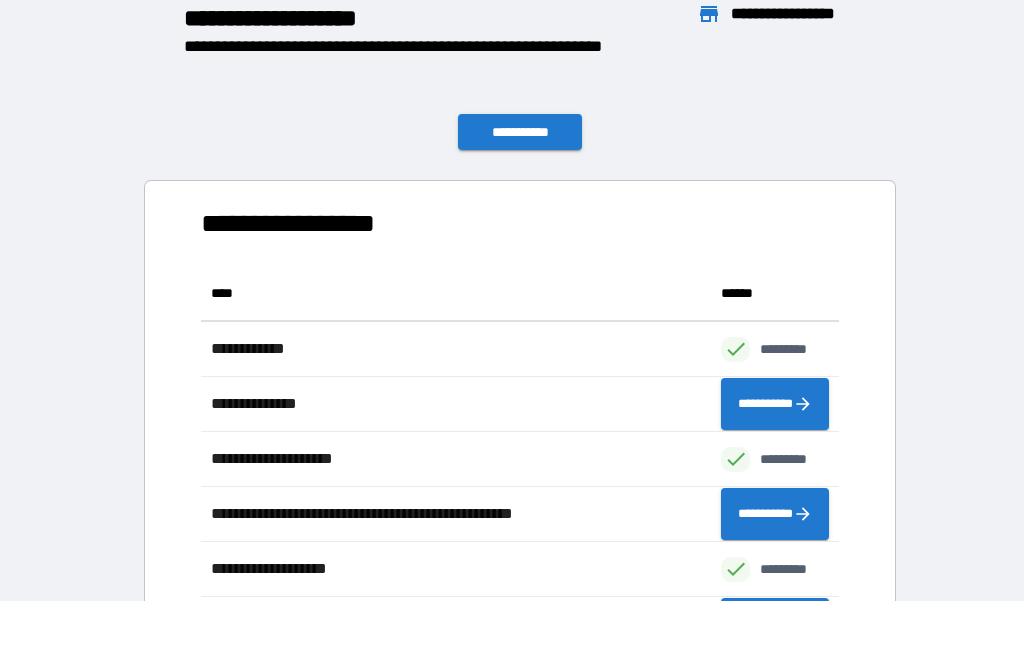 scroll, scrollTop: 1, scrollLeft: 1, axis: both 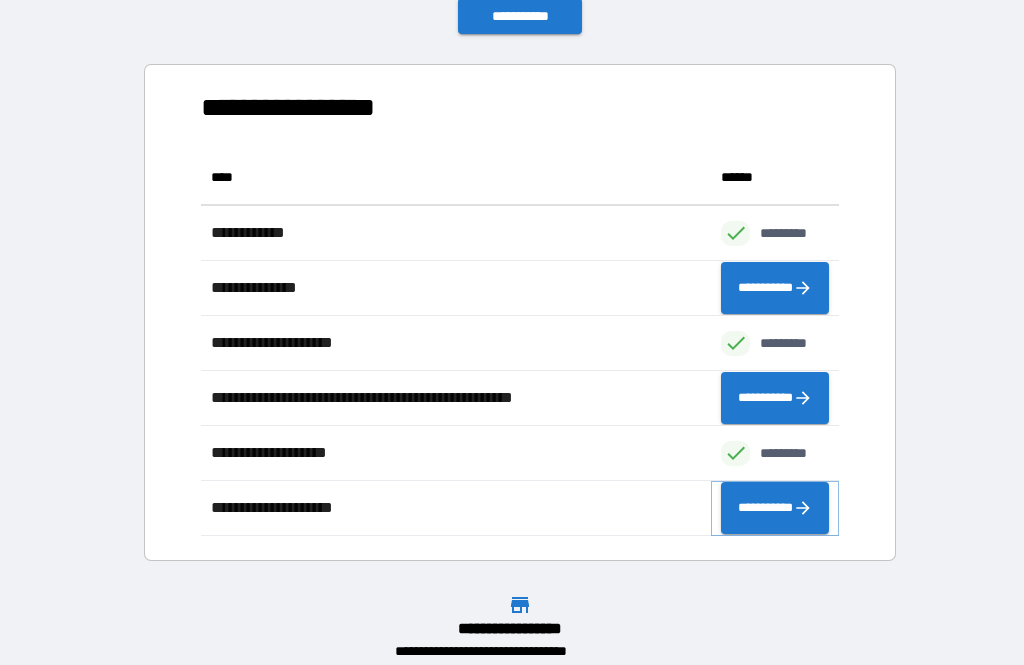 click on "**********" at bounding box center (775, 508) 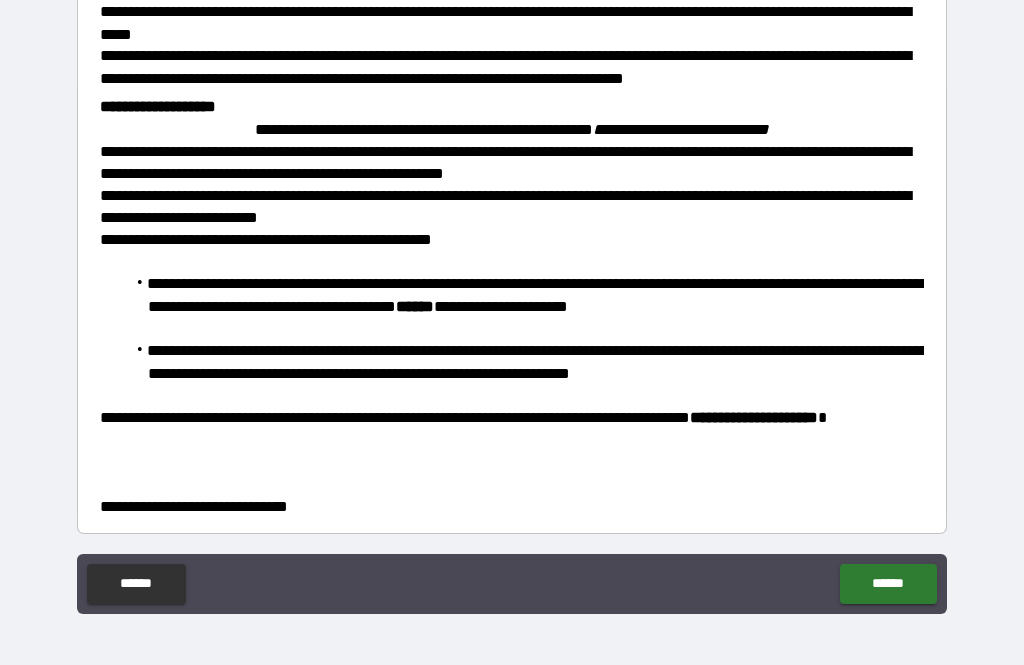 scroll, scrollTop: 1012, scrollLeft: 0, axis: vertical 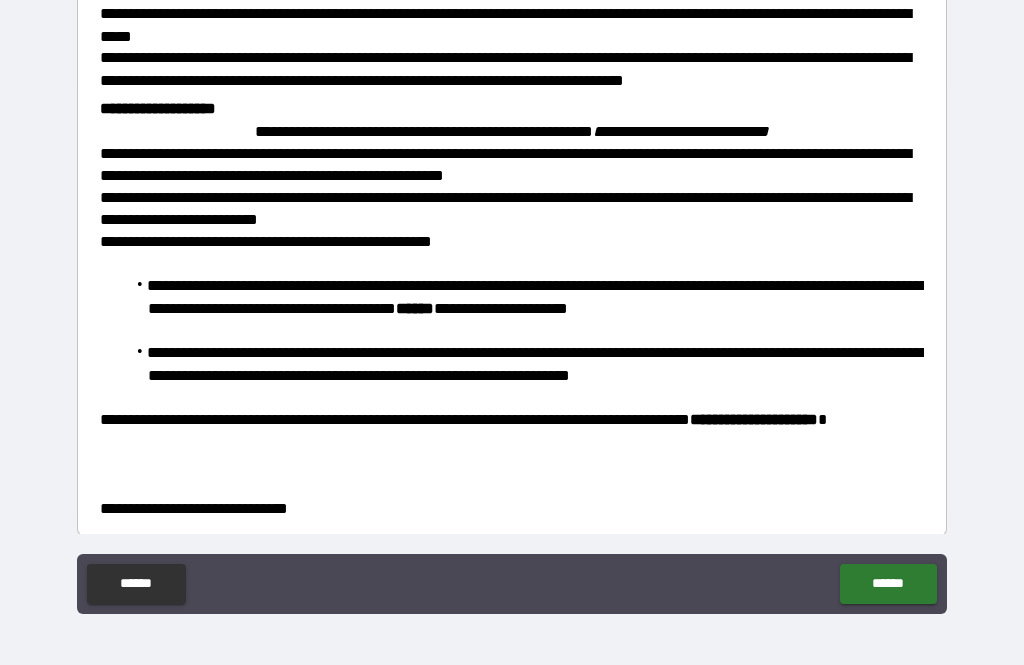click on "******" at bounding box center [888, 584] 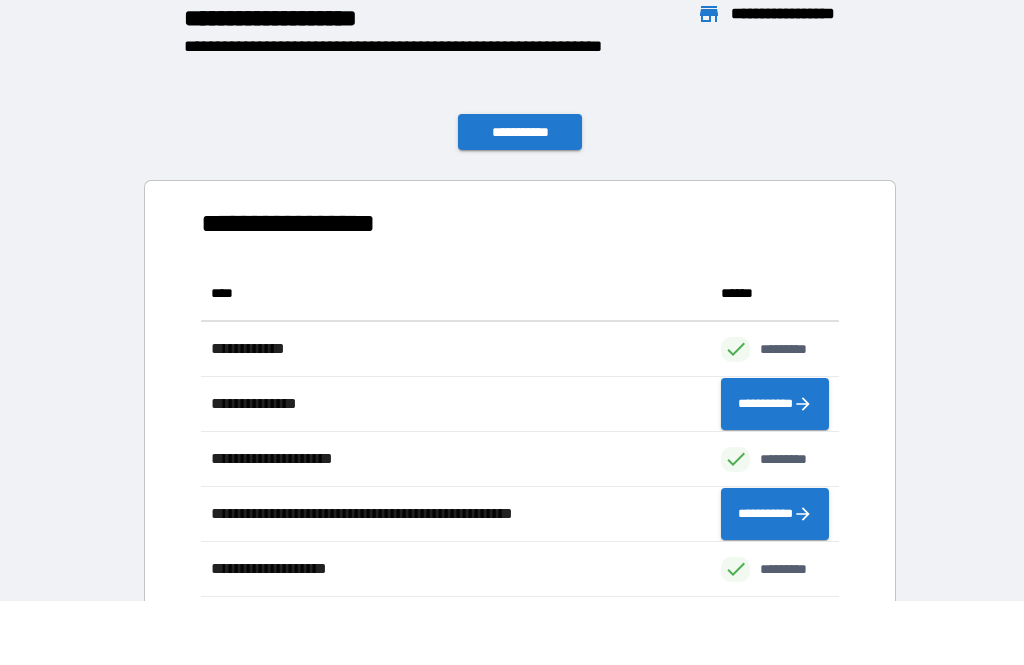 scroll, scrollTop: 386, scrollLeft: 638, axis: both 